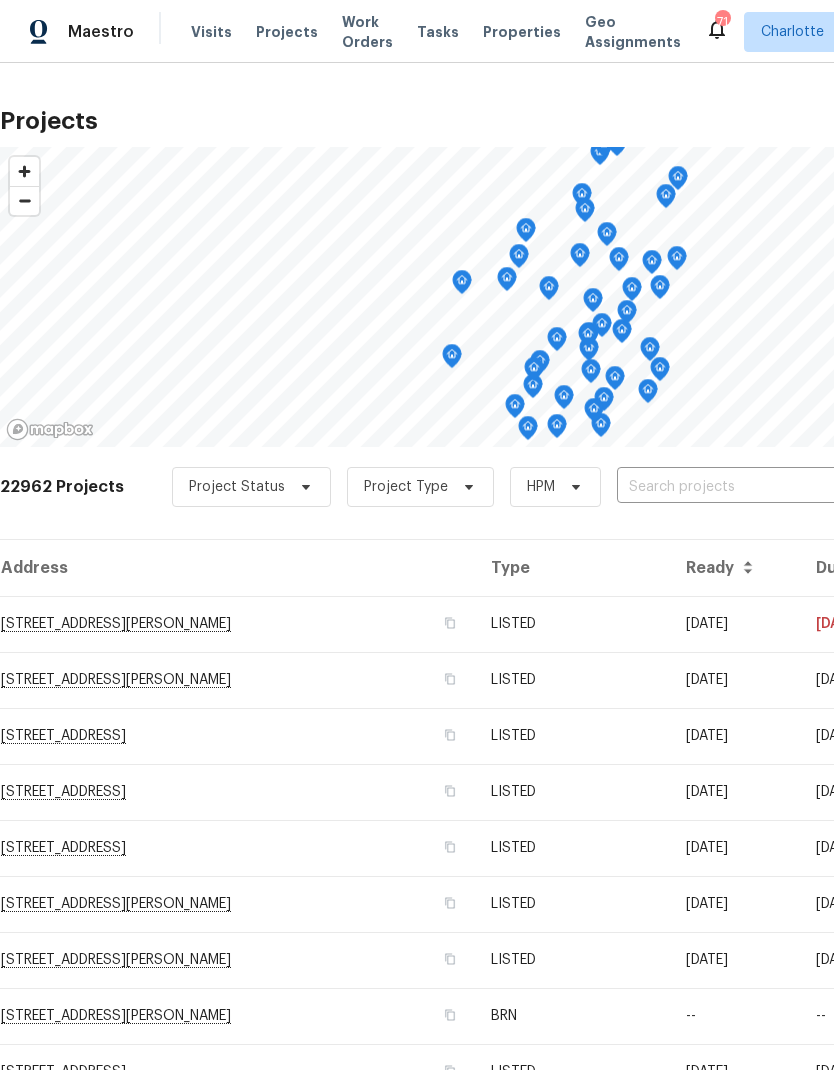 scroll, scrollTop: 0, scrollLeft: 0, axis: both 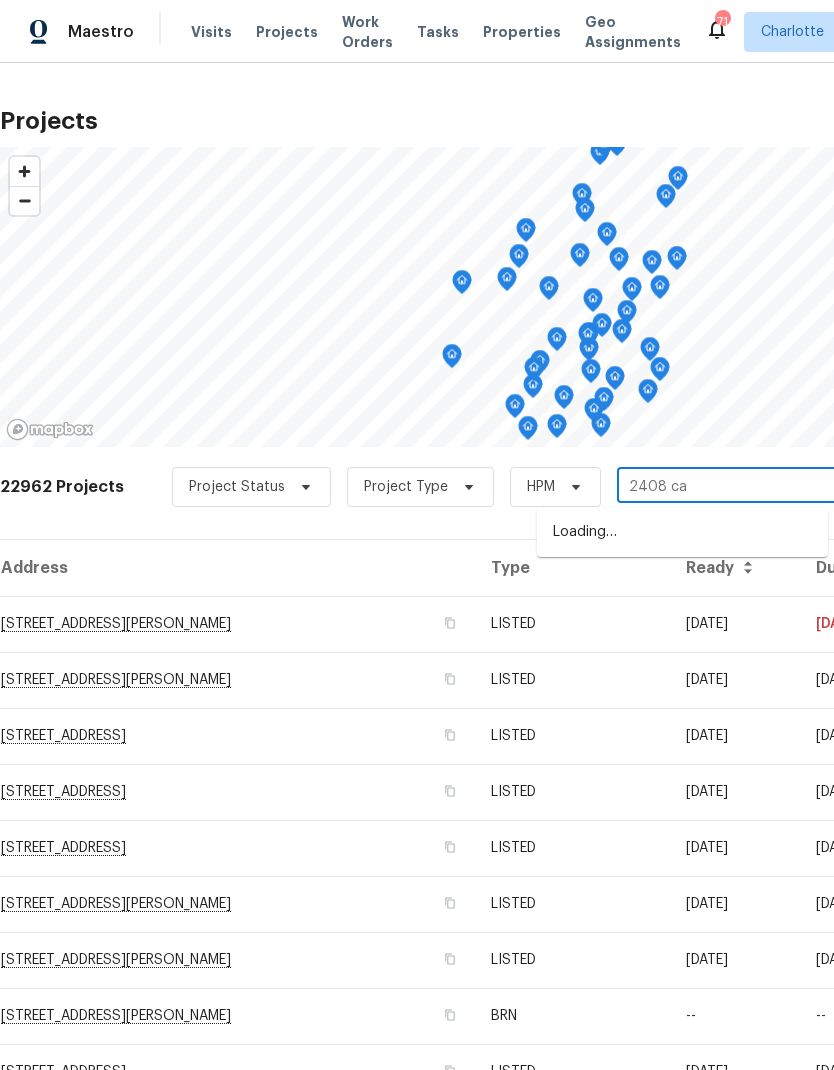 type on "2408 cag" 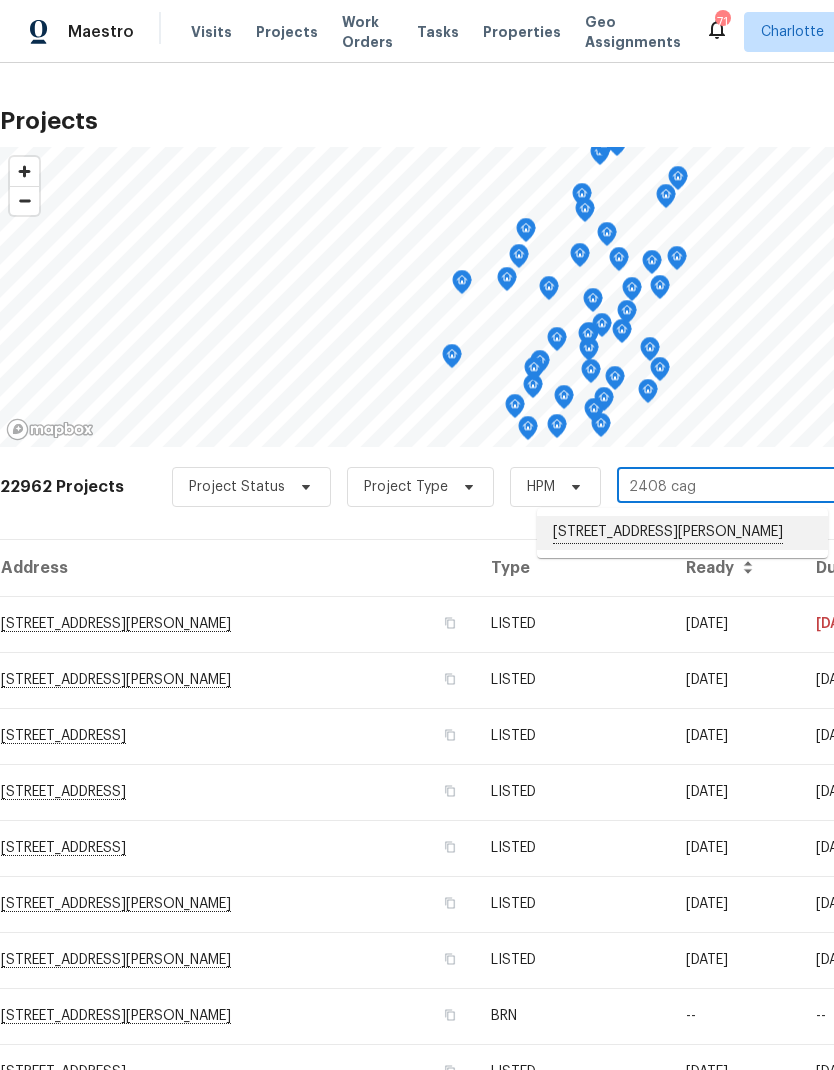 click on "[STREET_ADDRESS][PERSON_NAME]" at bounding box center (682, 533) 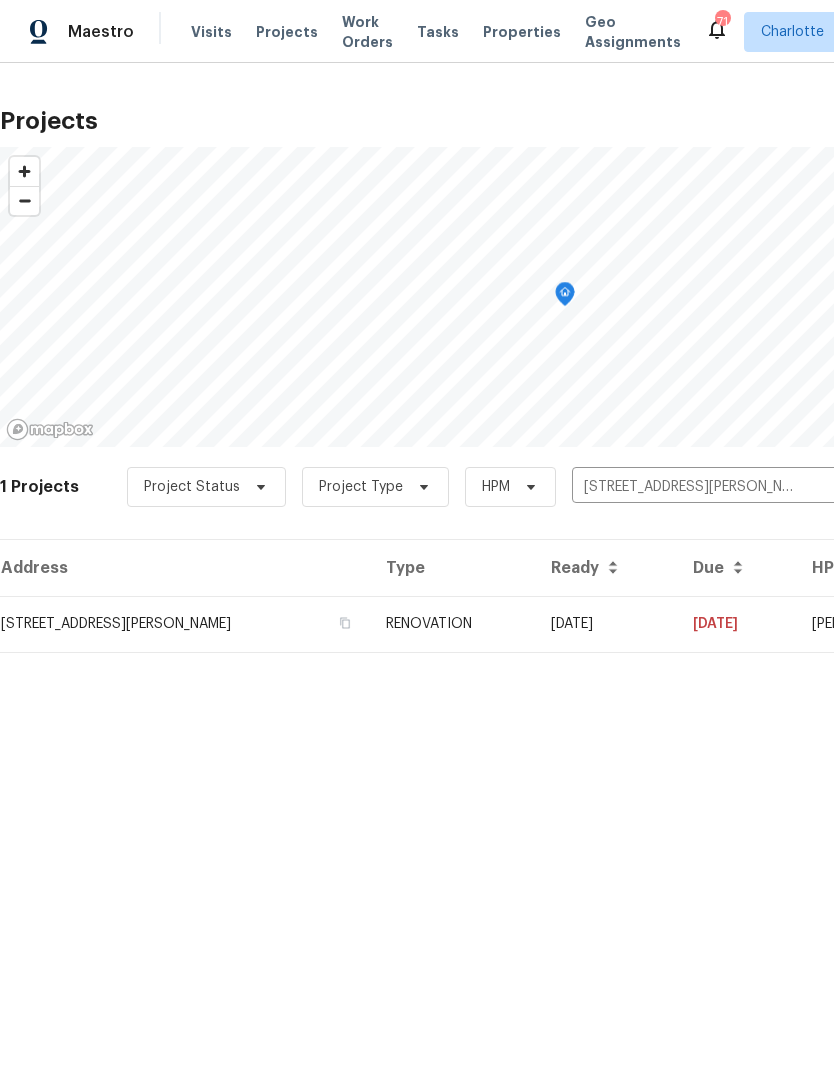 click on "07/16/25" at bounding box center [736, 624] 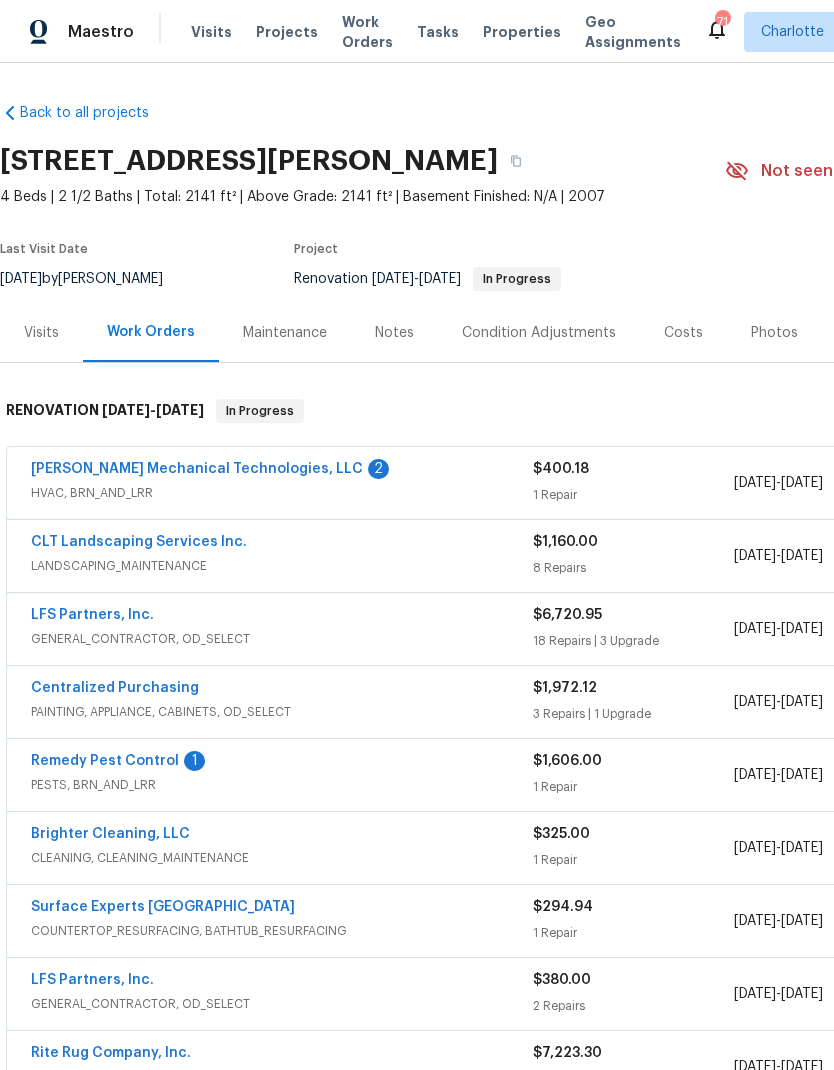 scroll, scrollTop: 0, scrollLeft: 0, axis: both 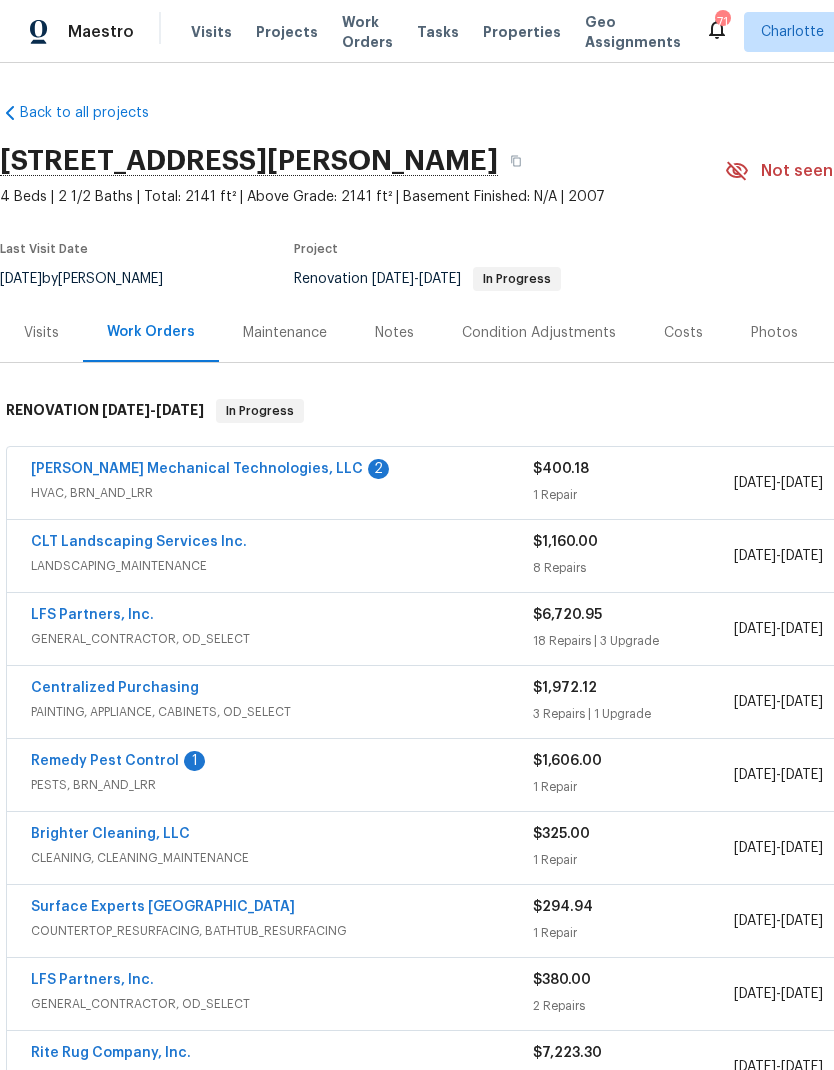 click on "[PERSON_NAME] Mechanical Technologies, LLC" at bounding box center (197, 469) 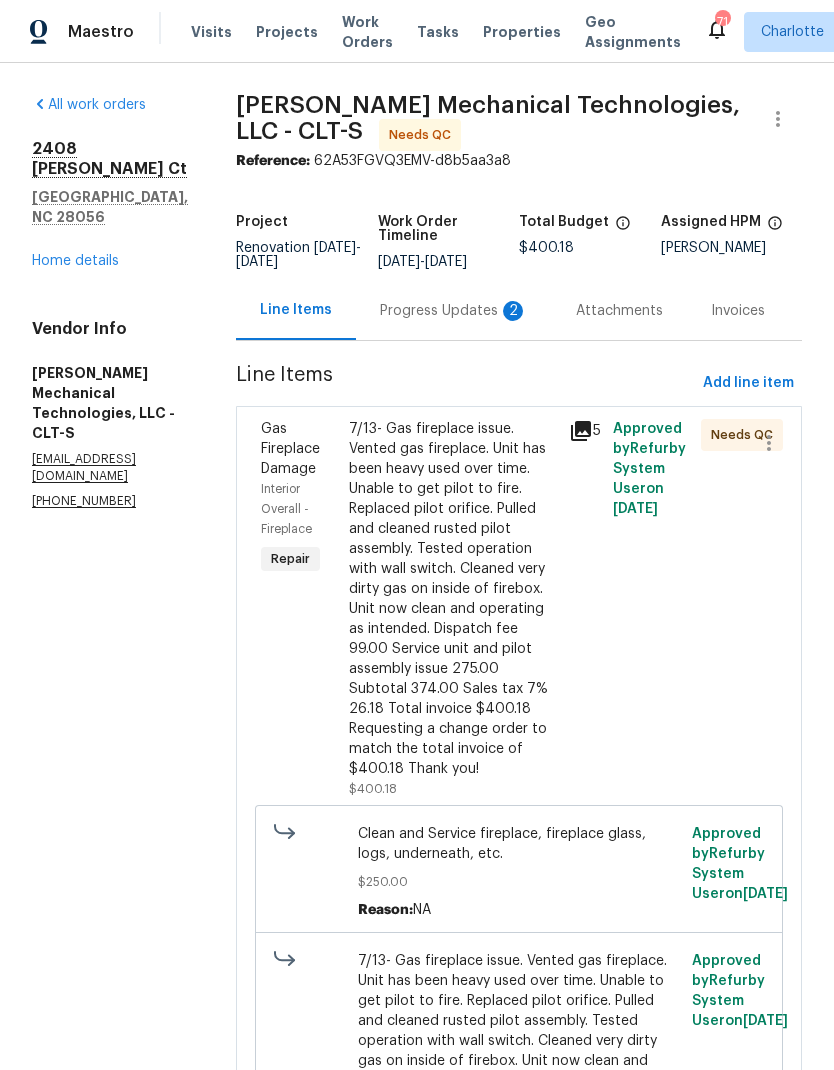 click on "7/13- Gas fireplace issue.  Vented gas fireplace.  Unit has been heavy used over time.  Unable to get pilot to fire.  Replaced pilot orifice. Pulled and cleaned rusted pilot assembly. Tested operation with wall switch.  Cleaned very dirty gas on inside of firebox.  Unit now clean and operating as intended.  Dispatch fee 99.00 Service unit and pilot assembly issue 275.00 Subtotal 374.00 Sales tax 7% 26.18 Total invoice $400.18 Requesting a change order to match the total invoice of $400.18 Thank you!" at bounding box center (453, 599) 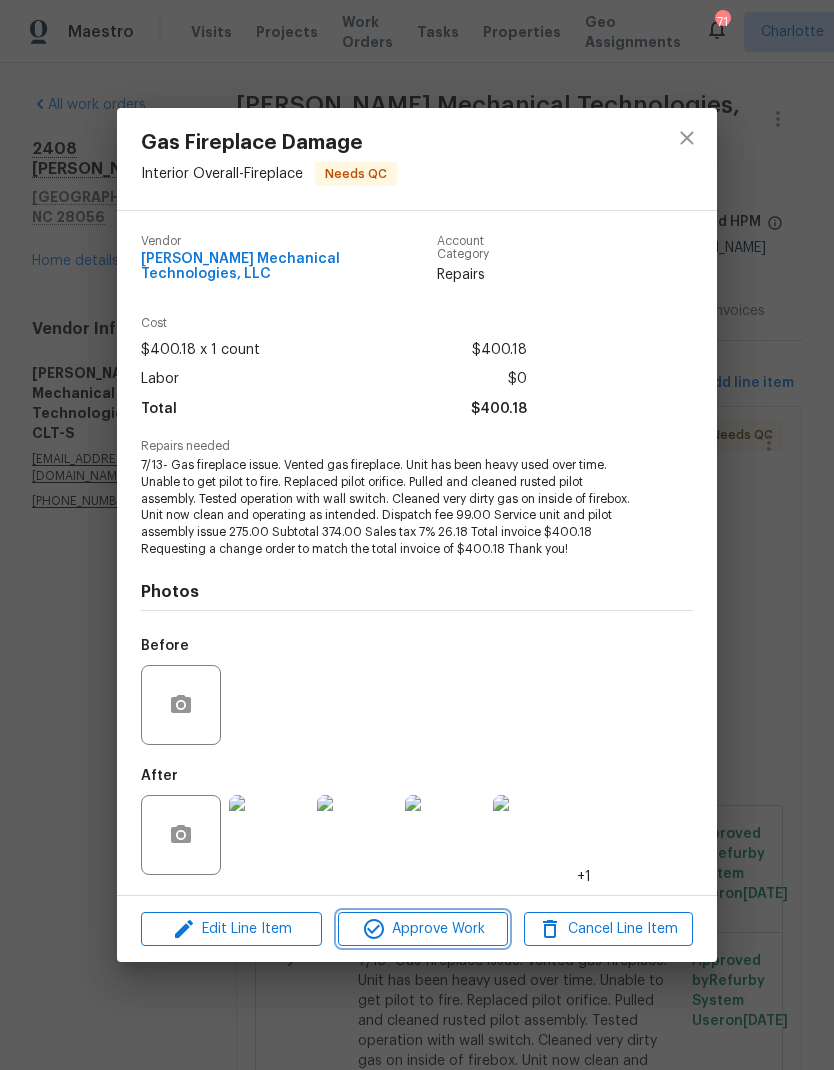 click on "Approve Work" at bounding box center [422, 929] 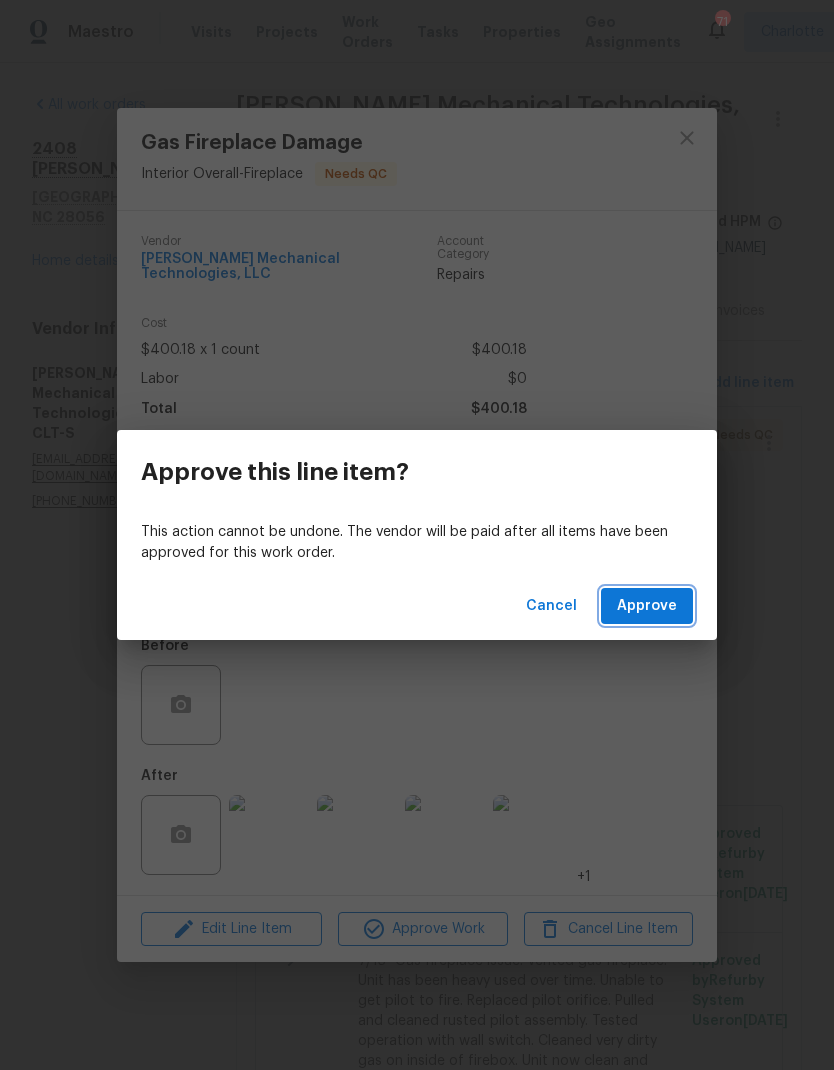 click on "Approve" at bounding box center [647, 606] 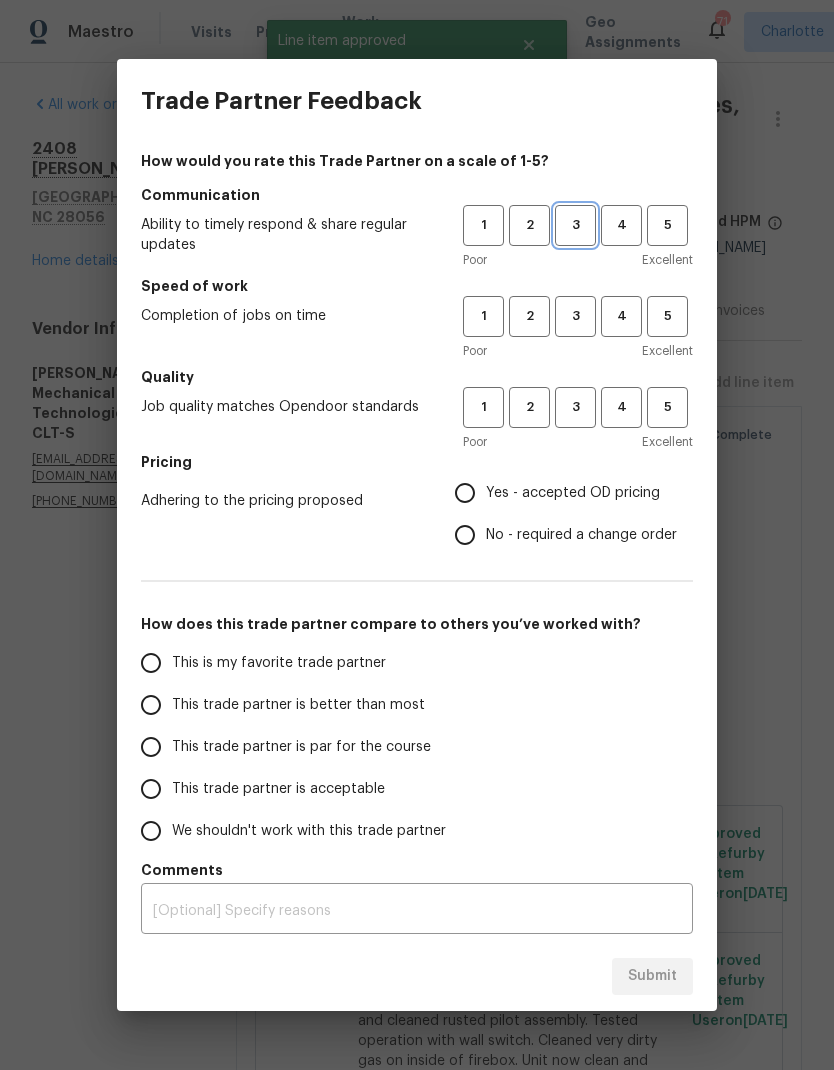 click on "3" at bounding box center (575, 225) 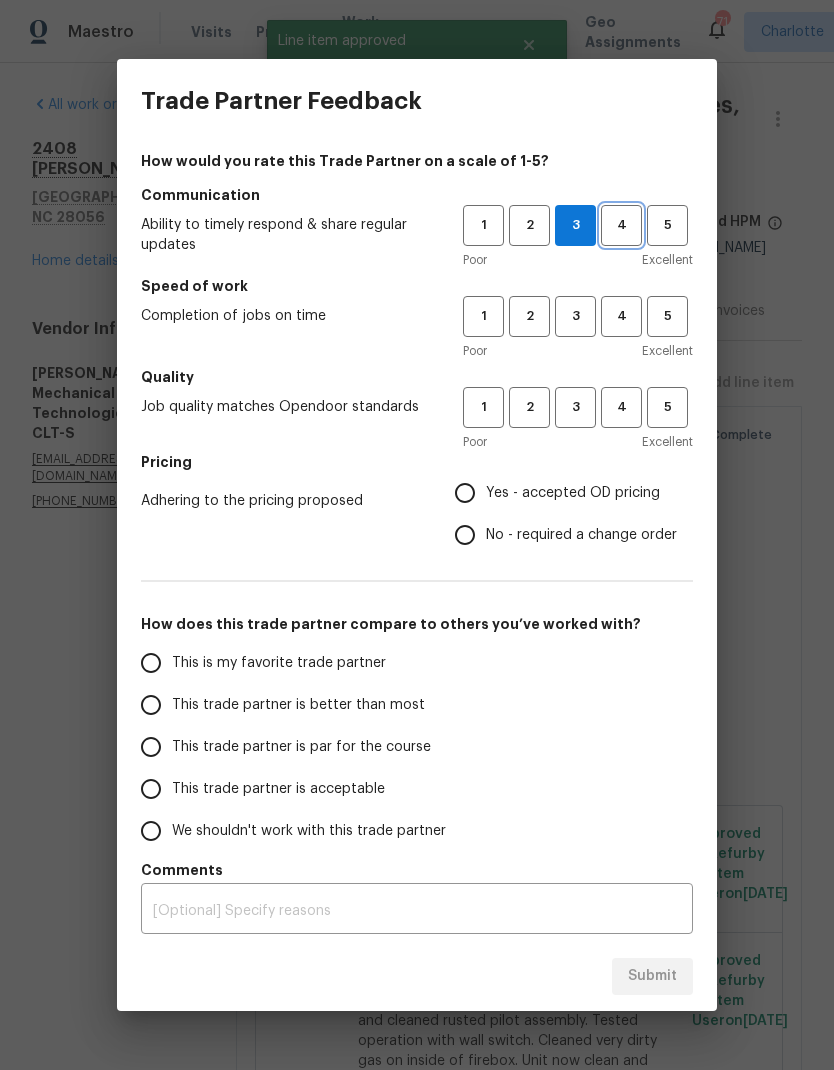 click on "4" at bounding box center (621, 225) 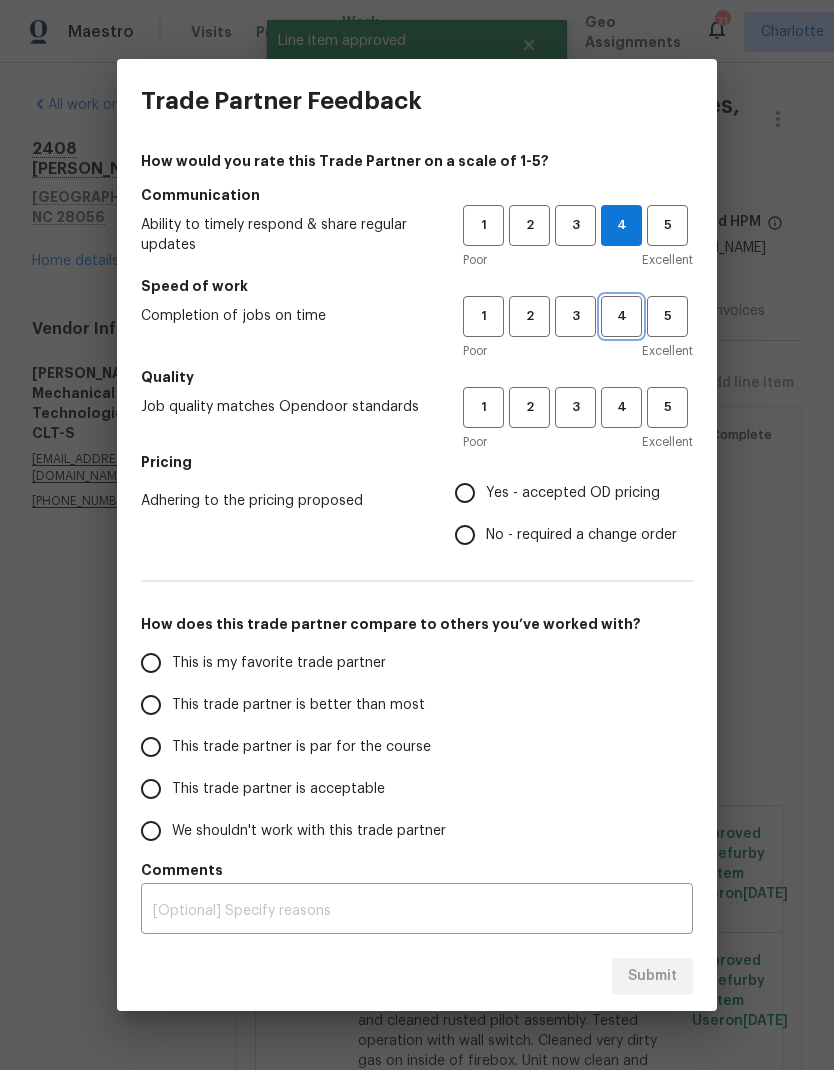 click on "4" at bounding box center [621, 316] 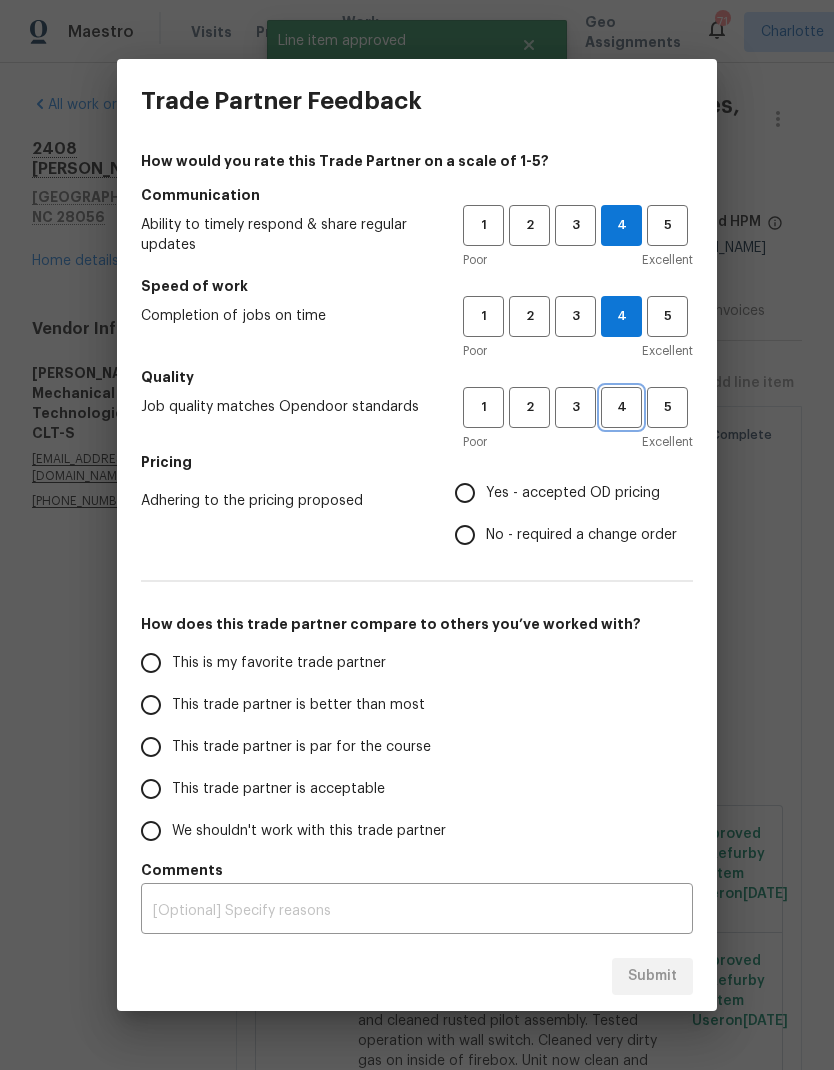 click on "4" at bounding box center (621, 407) 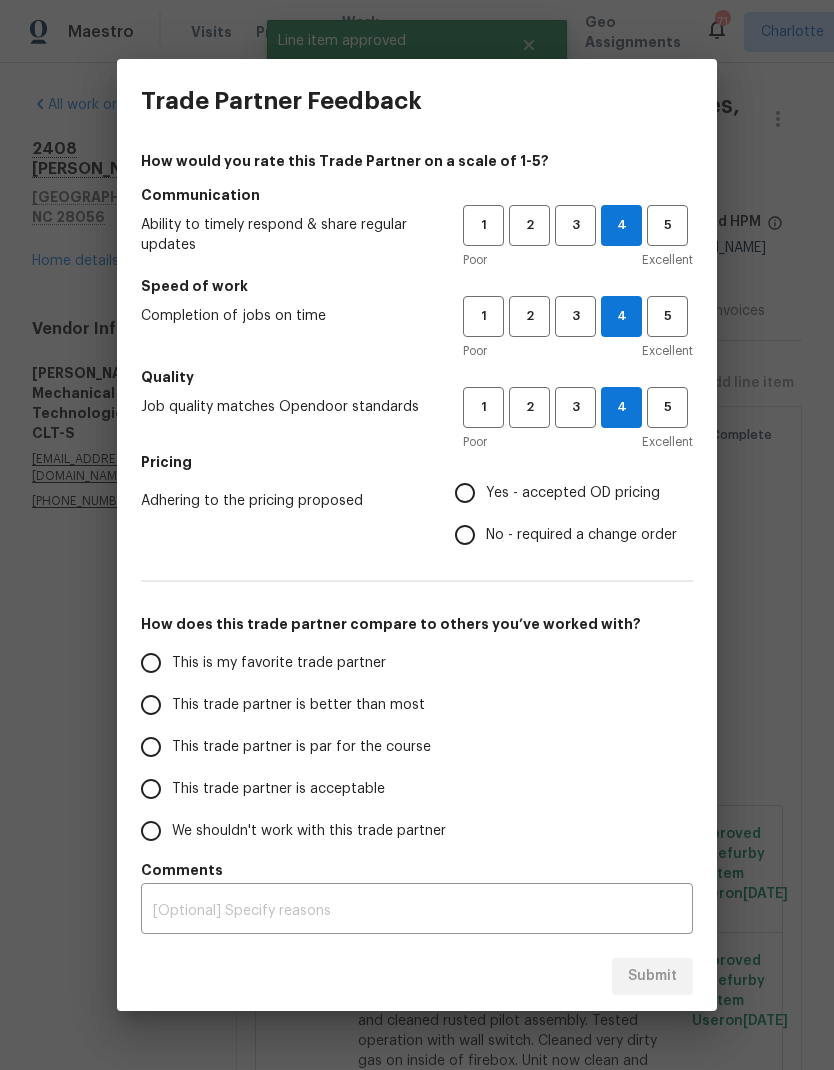 click on "Yes - accepted OD pricing" at bounding box center (465, 493) 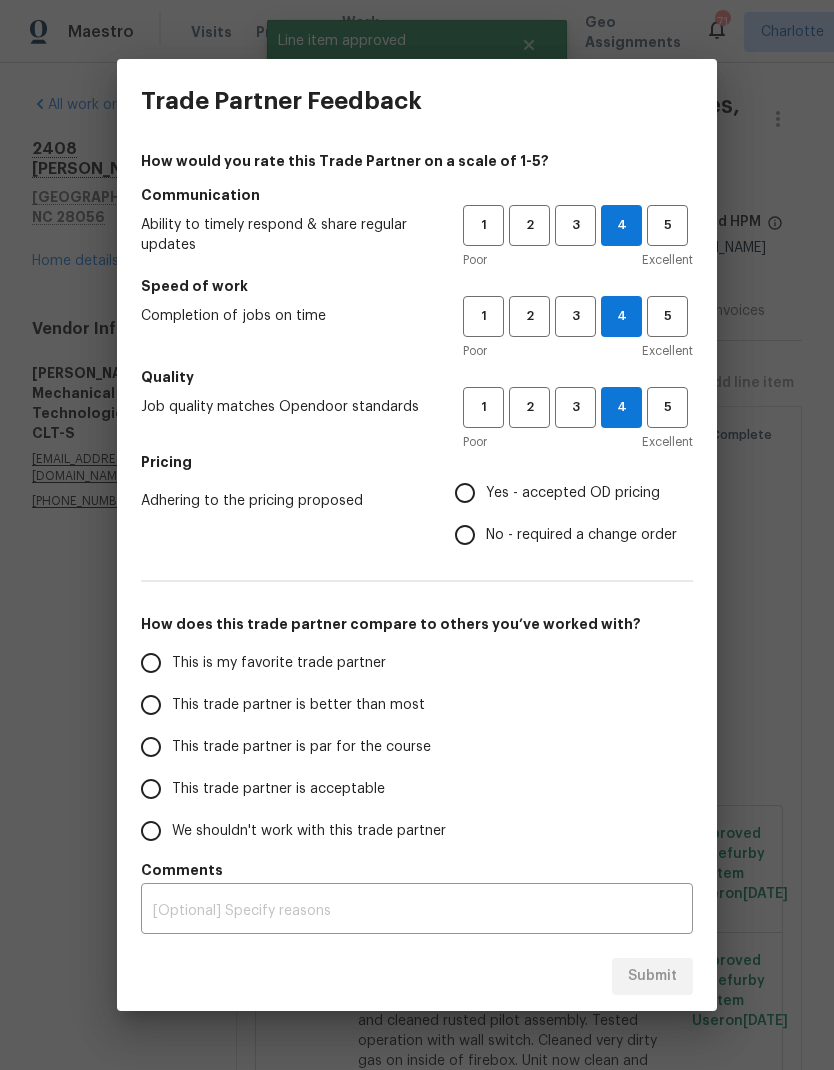 radio on "true" 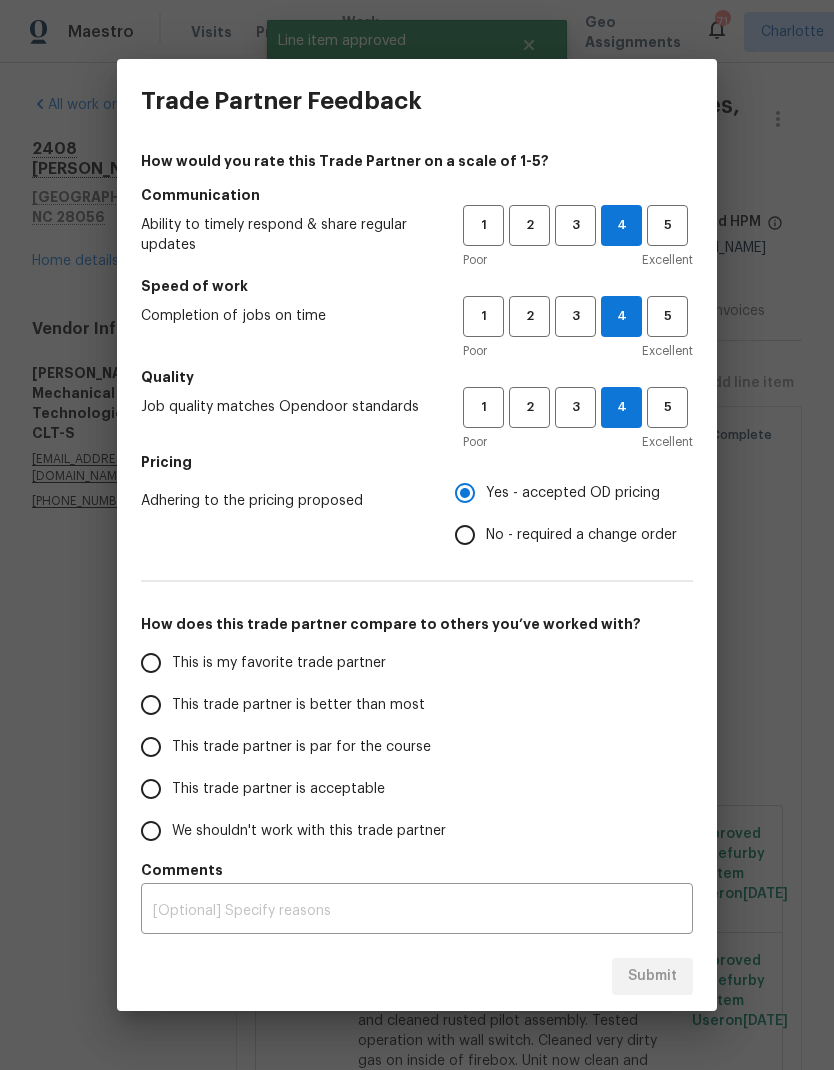click on "This trade partner is better than most" at bounding box center [151, 705] 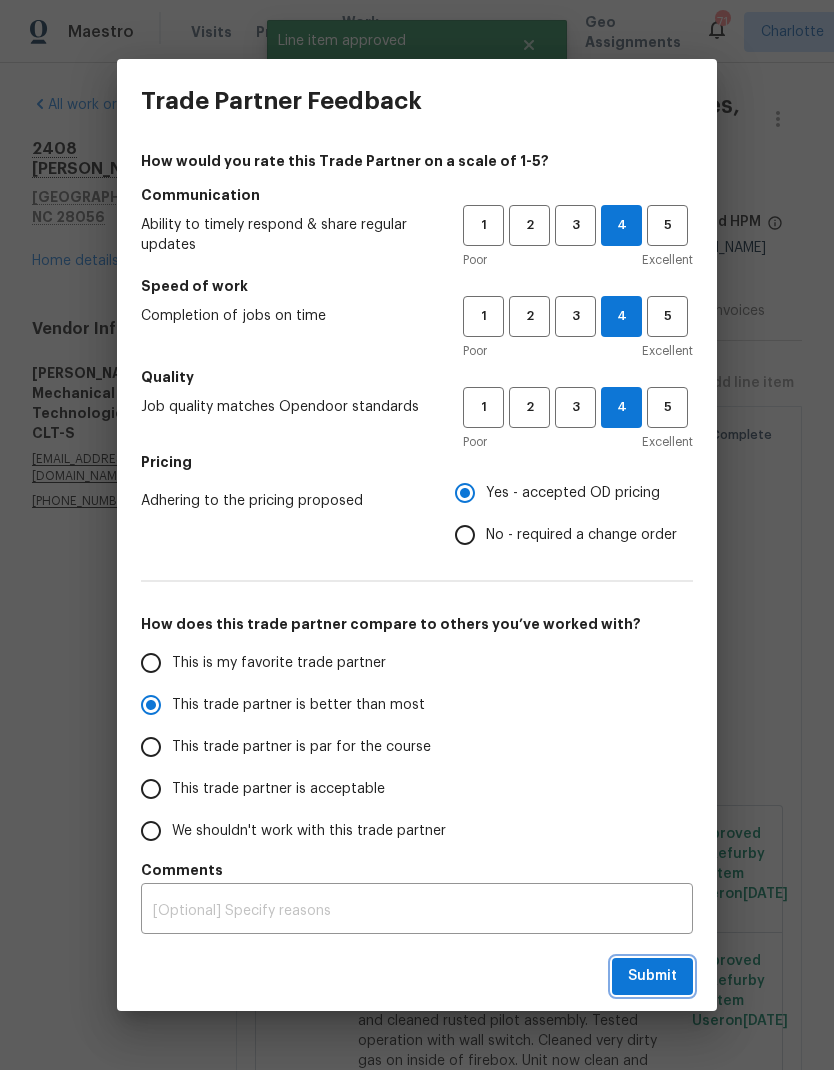 click on "Submit" at bounding box center (652, 976) 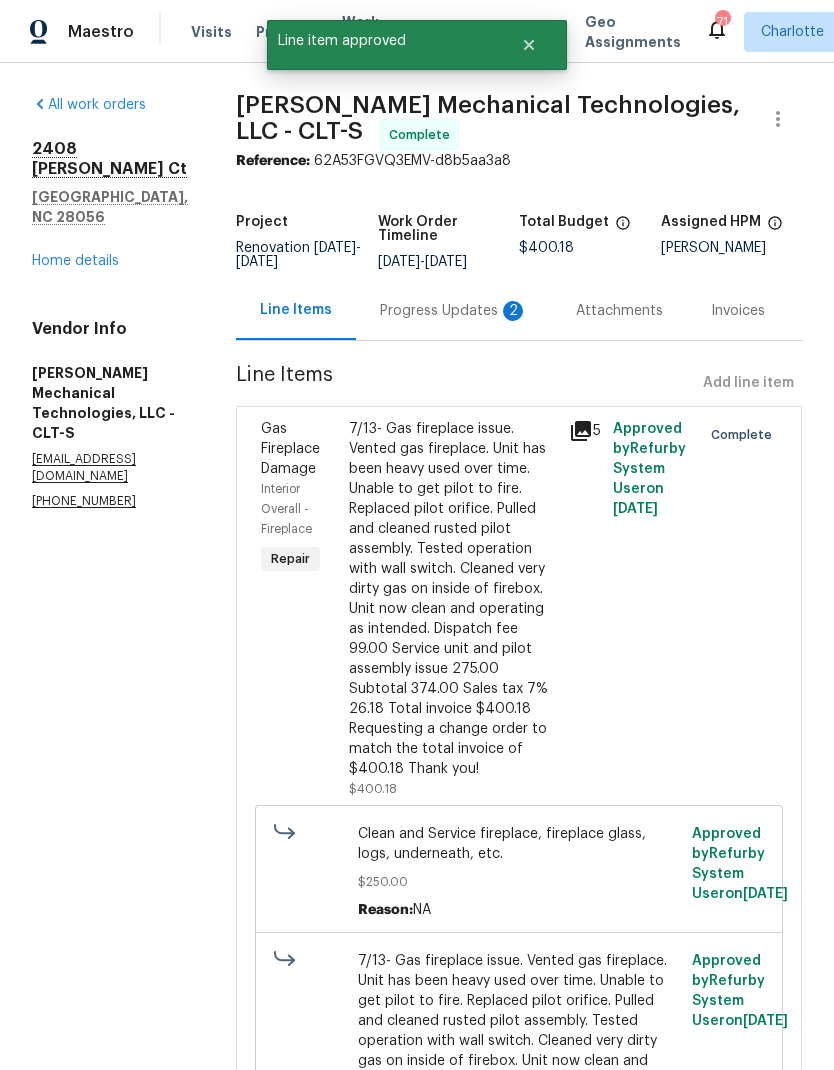 radio on "false" 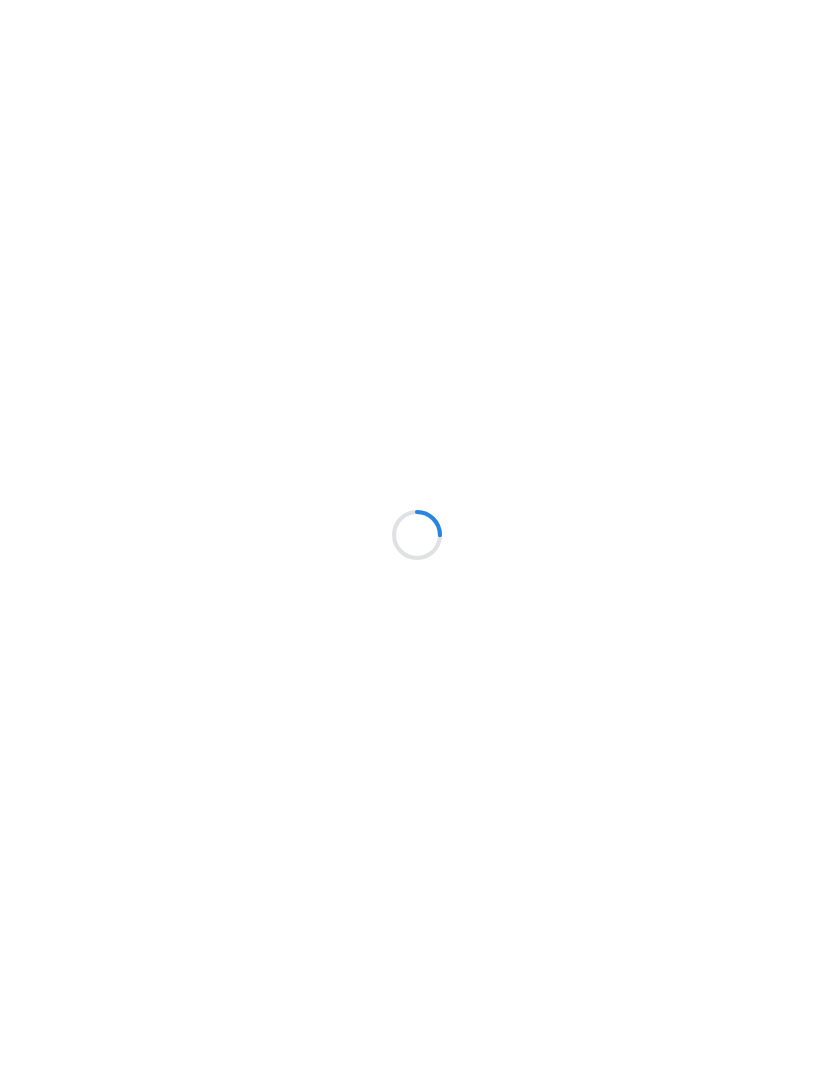 scroll, scrollTop: 0, scrollLeft: 0, axis: both 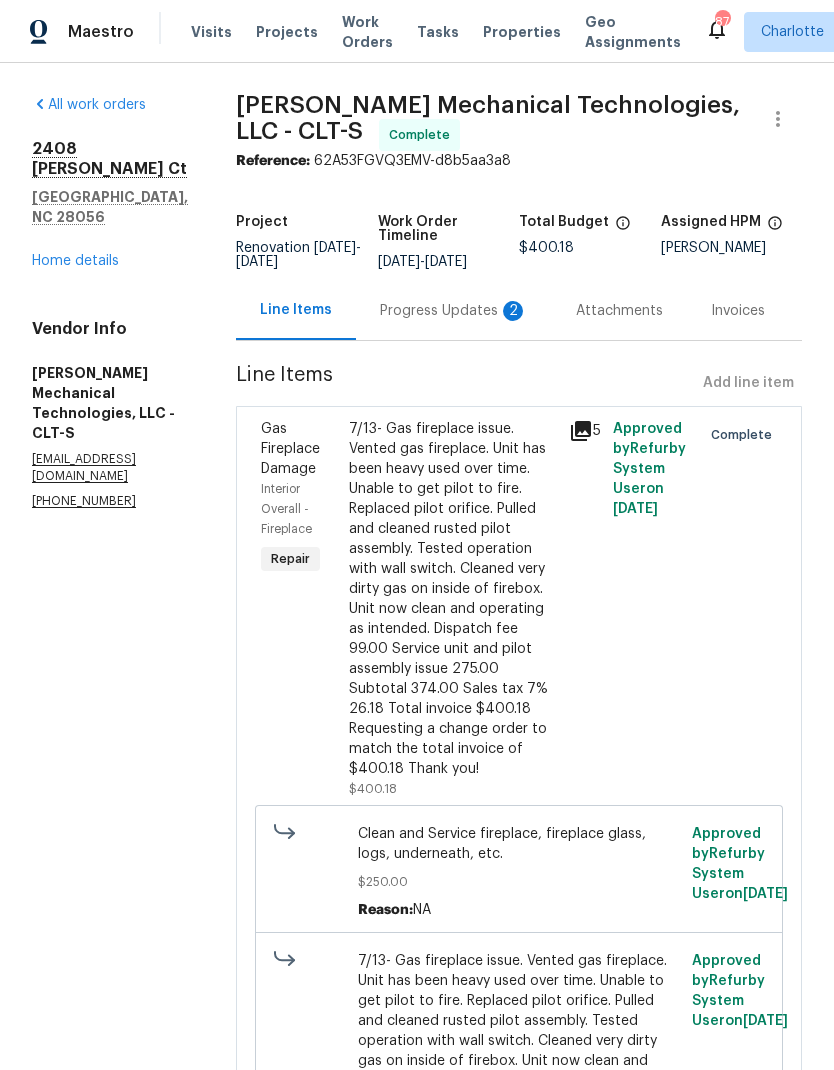click on "Home details" at bounding box center (75, 261) 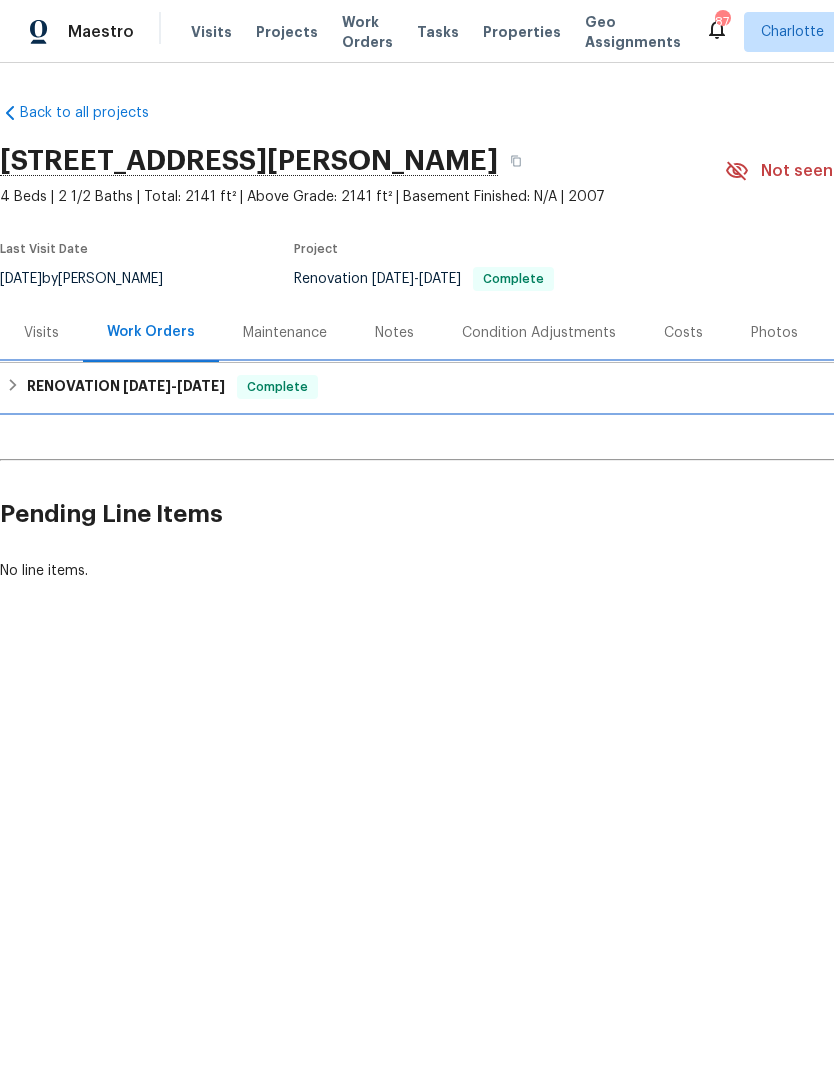 click on "RENOVATION   [DATE]  -  [DATE]" at bounding box center [126, 387] 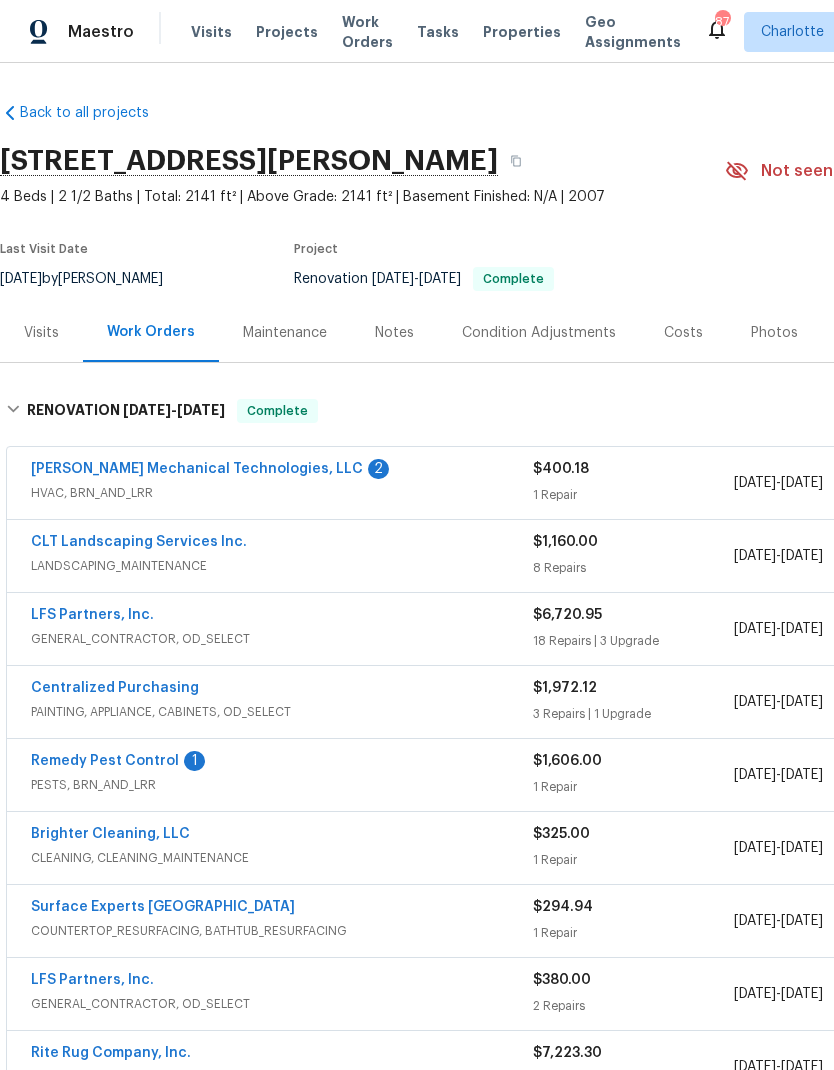 click on "Remedy Pest Control" at bounding box center (105, 761) 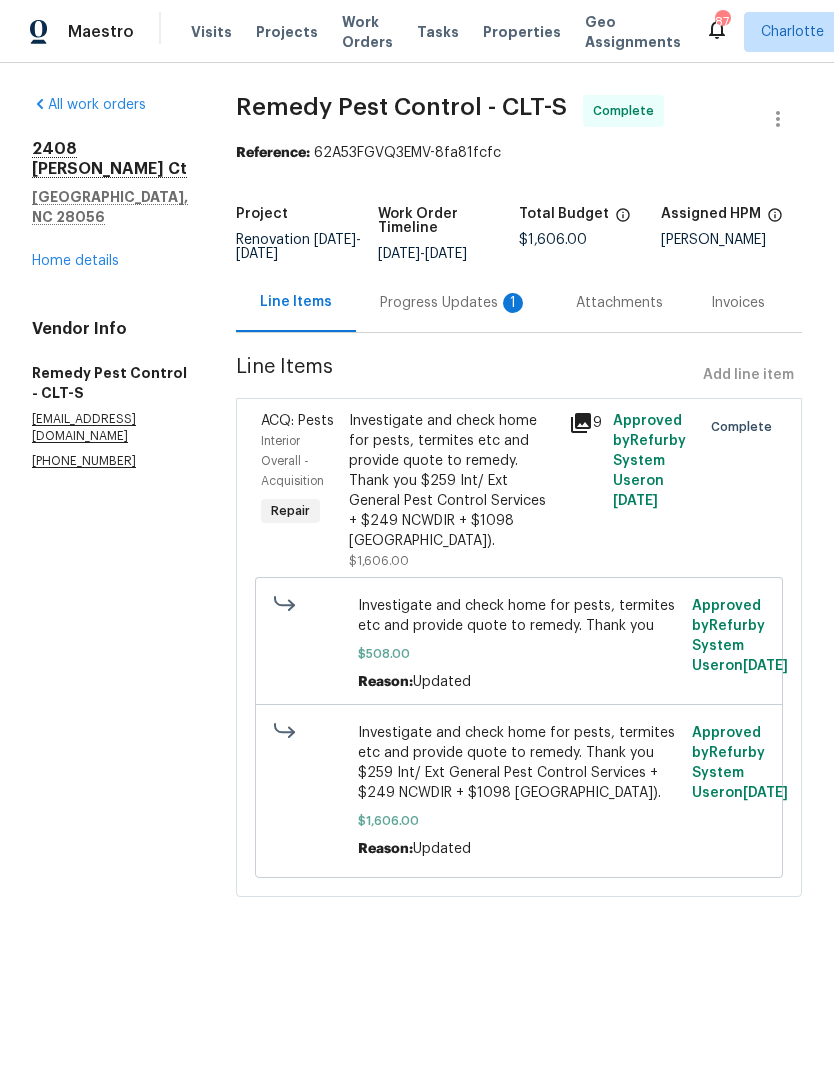 click on "Progress Updates 1" at bounding box center [454, 302] 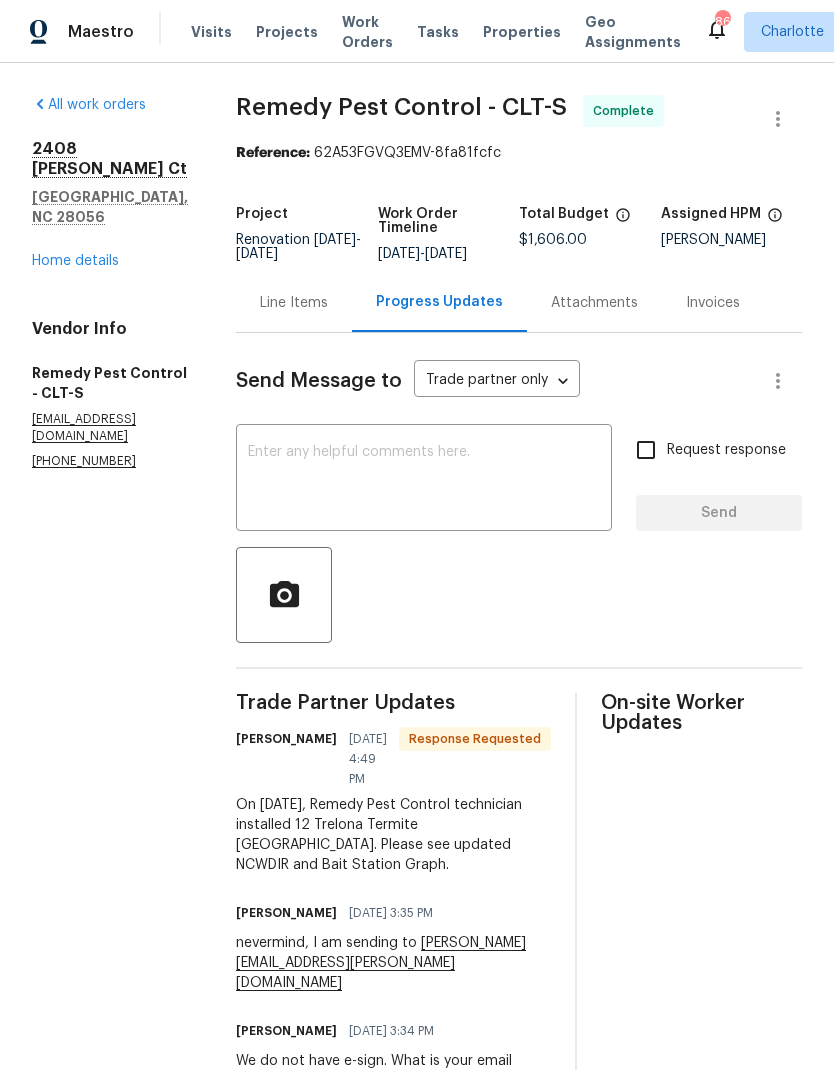 click on "Home details" at bounding box center (75, 261) 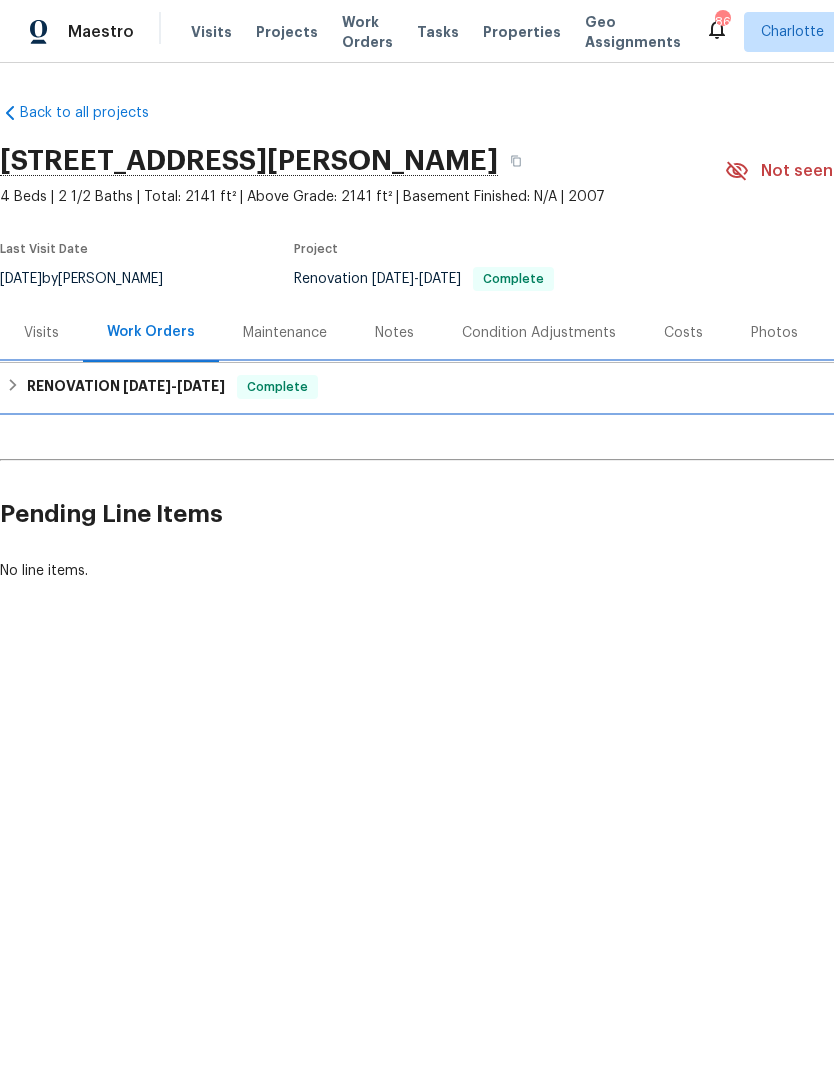 click on "RENOVATION   [DATE]  -  [DATE] Complete" at bounding box center [565, 387] 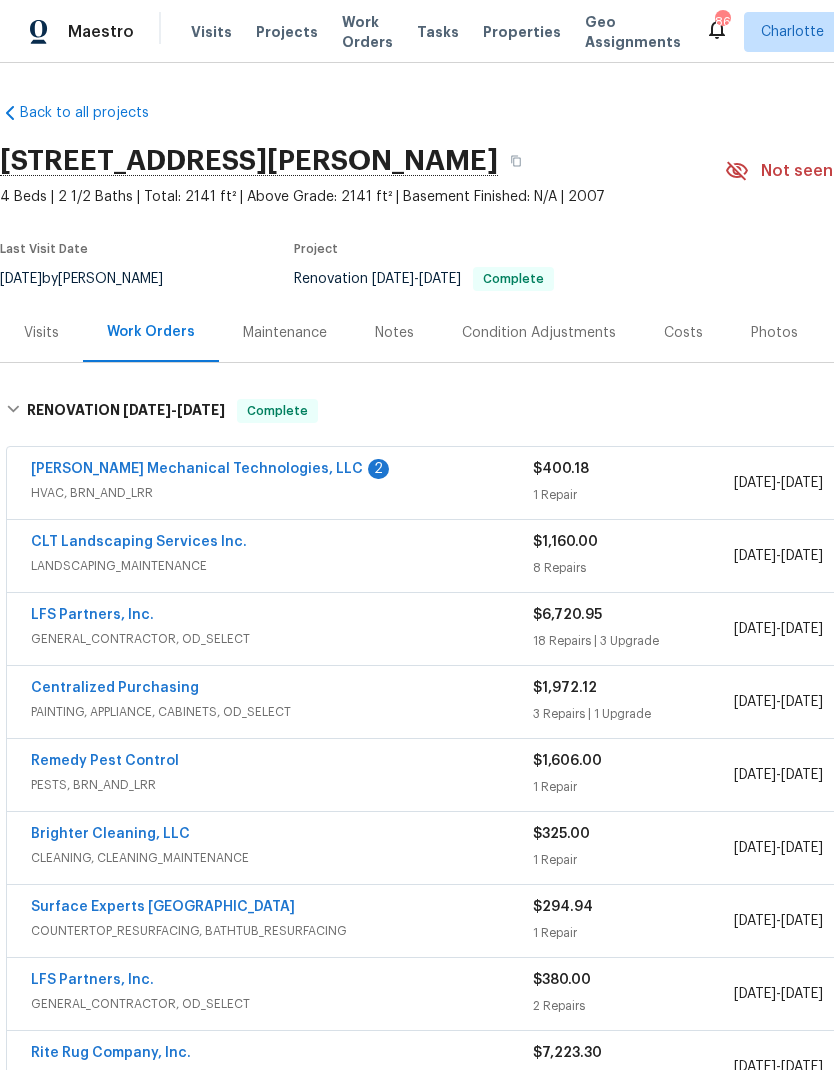 click on "[PERSON_NAME] Mechanical Technologies, LLC" at bounding box center [197, 469] 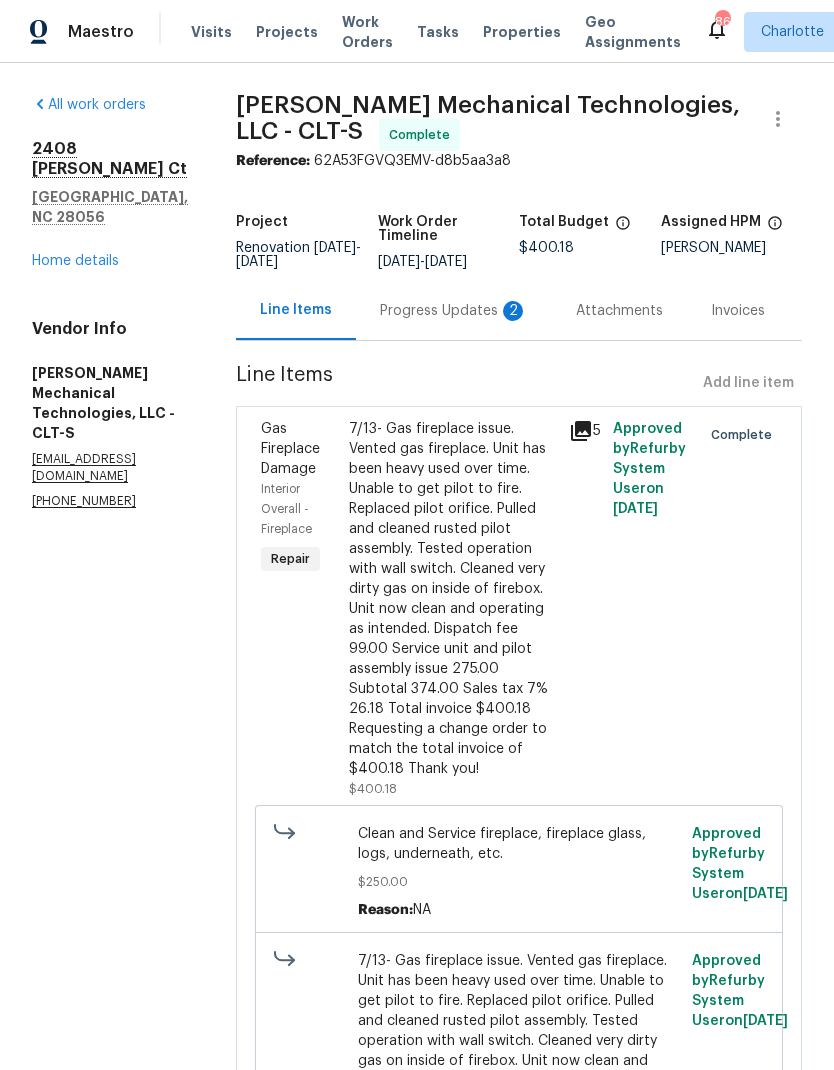 click on "Progress Updates 2" at bounding box center [454, 311] 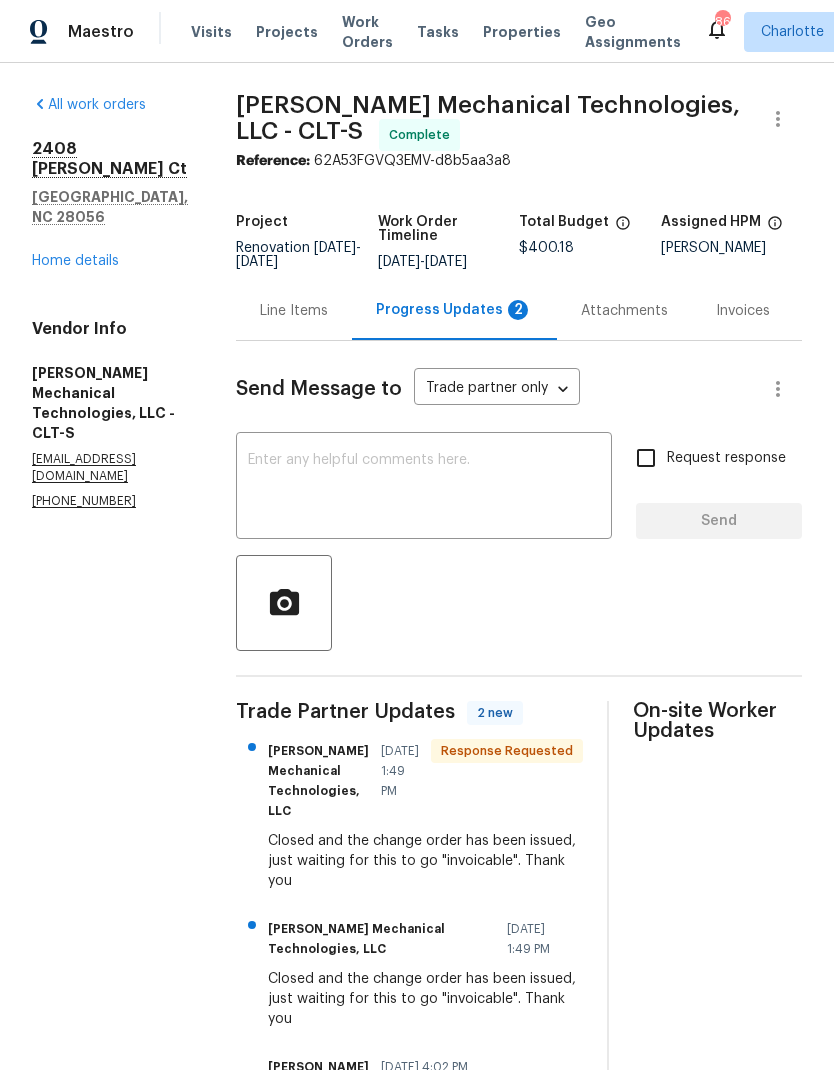 click at bounding box center [424, 488] 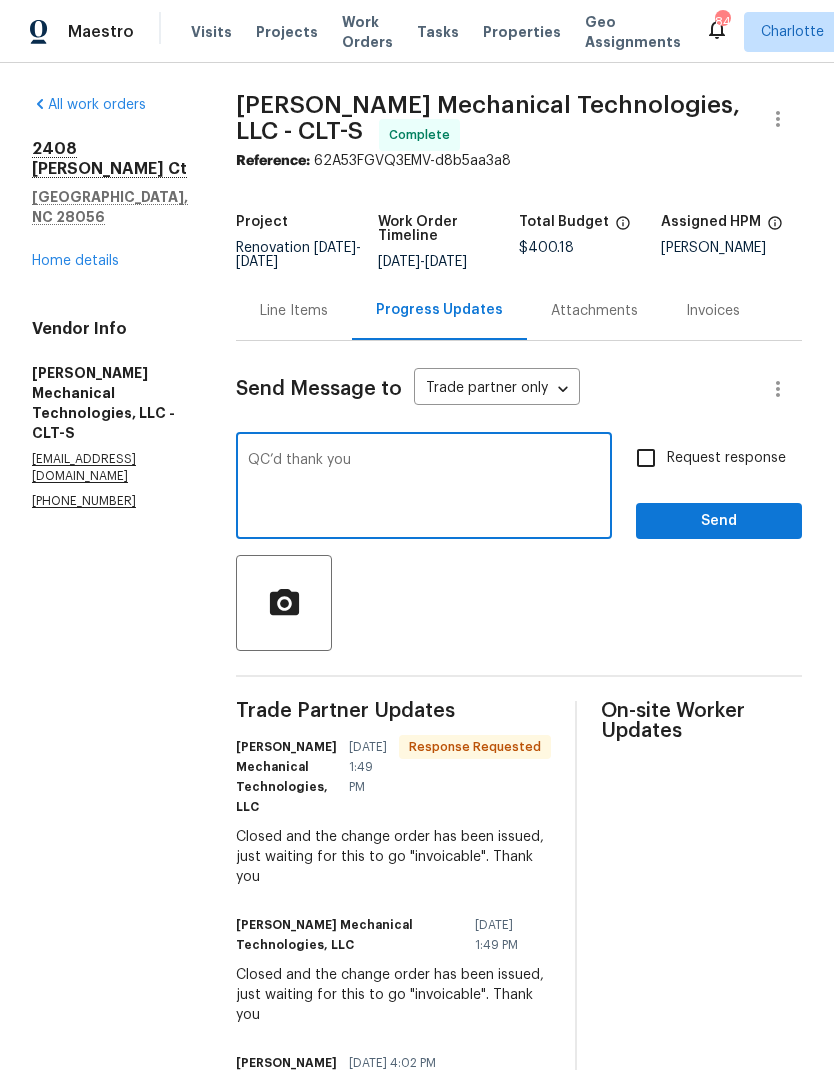 type on "QC’d thank you" 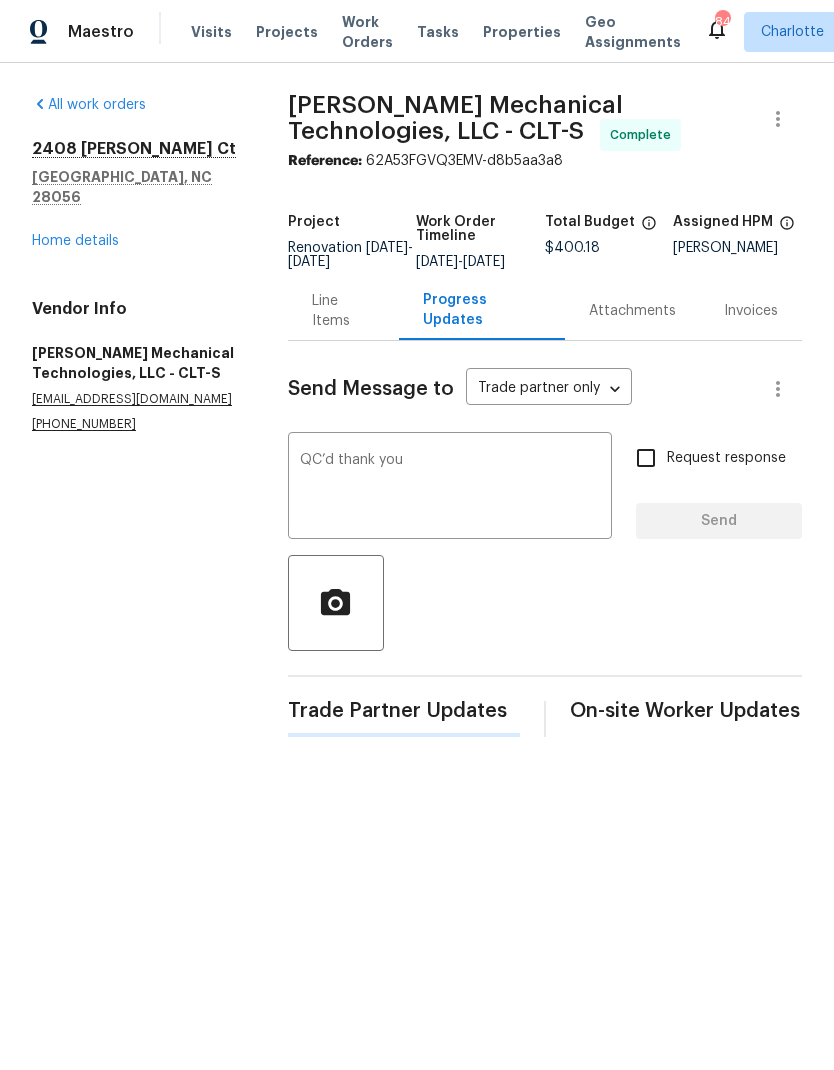 type 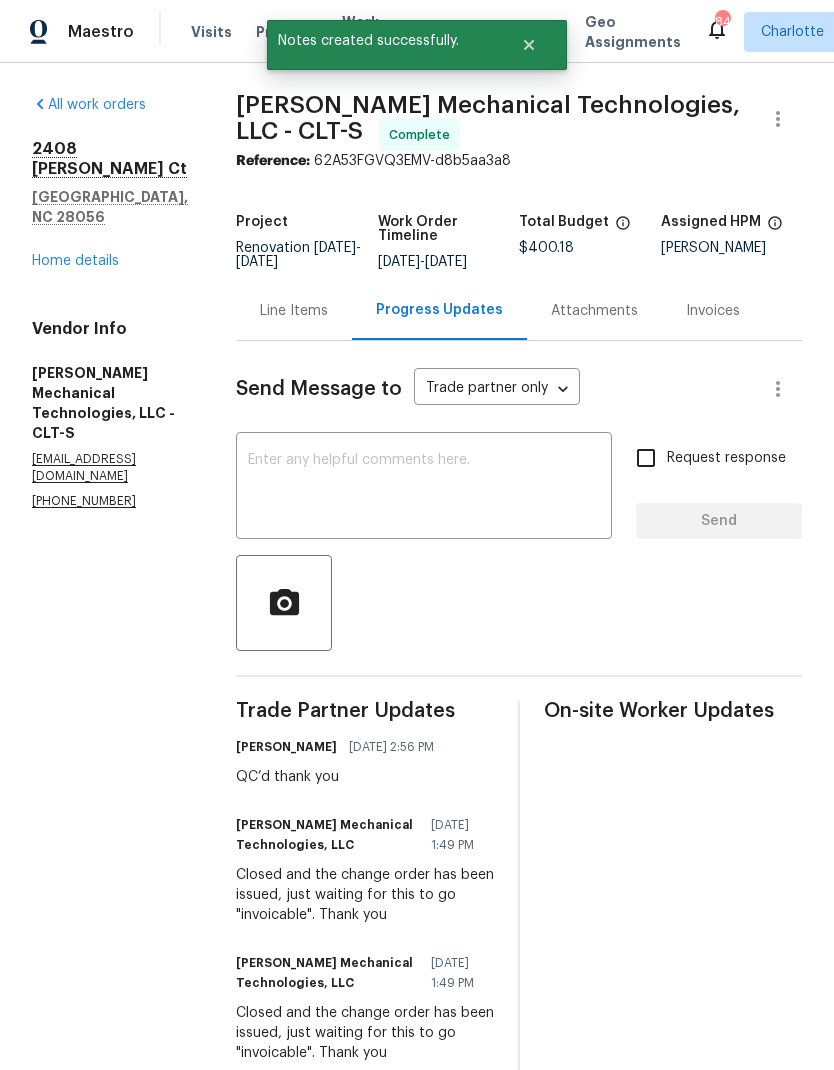 click on "Home details" at bounding box center (75, 261) 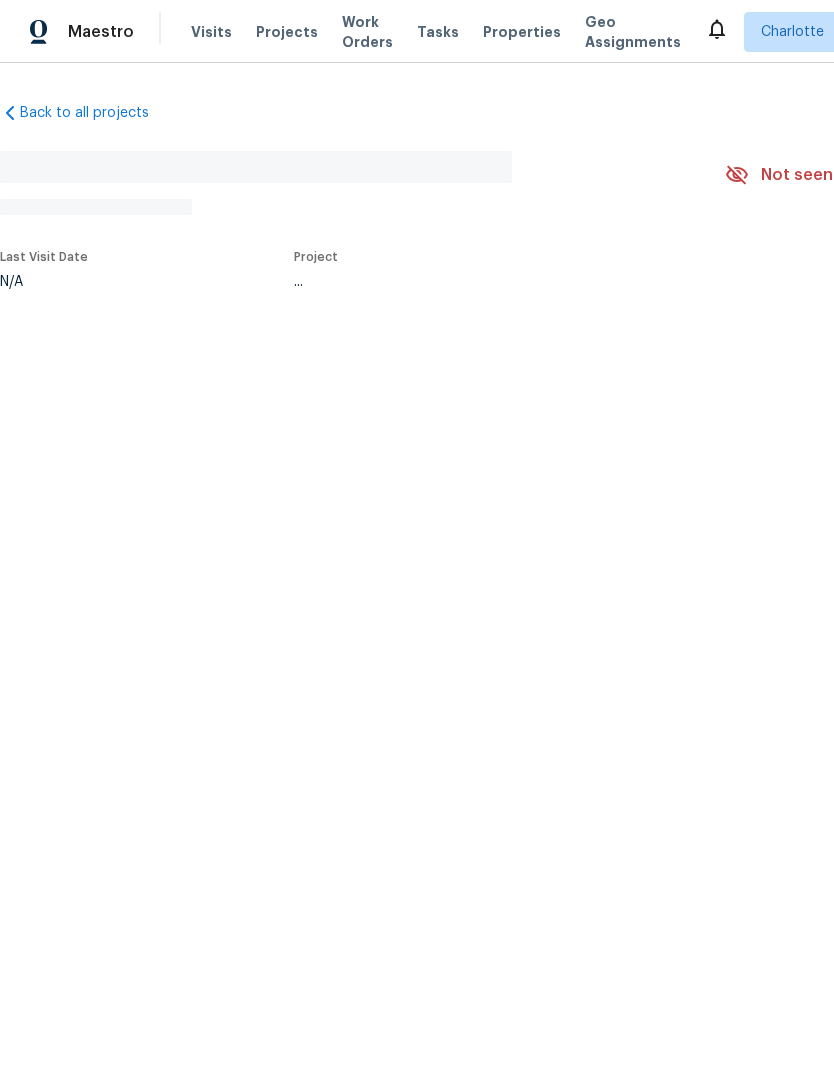scroll, scrollTop: 0, scrollLeft: 0, axis: both 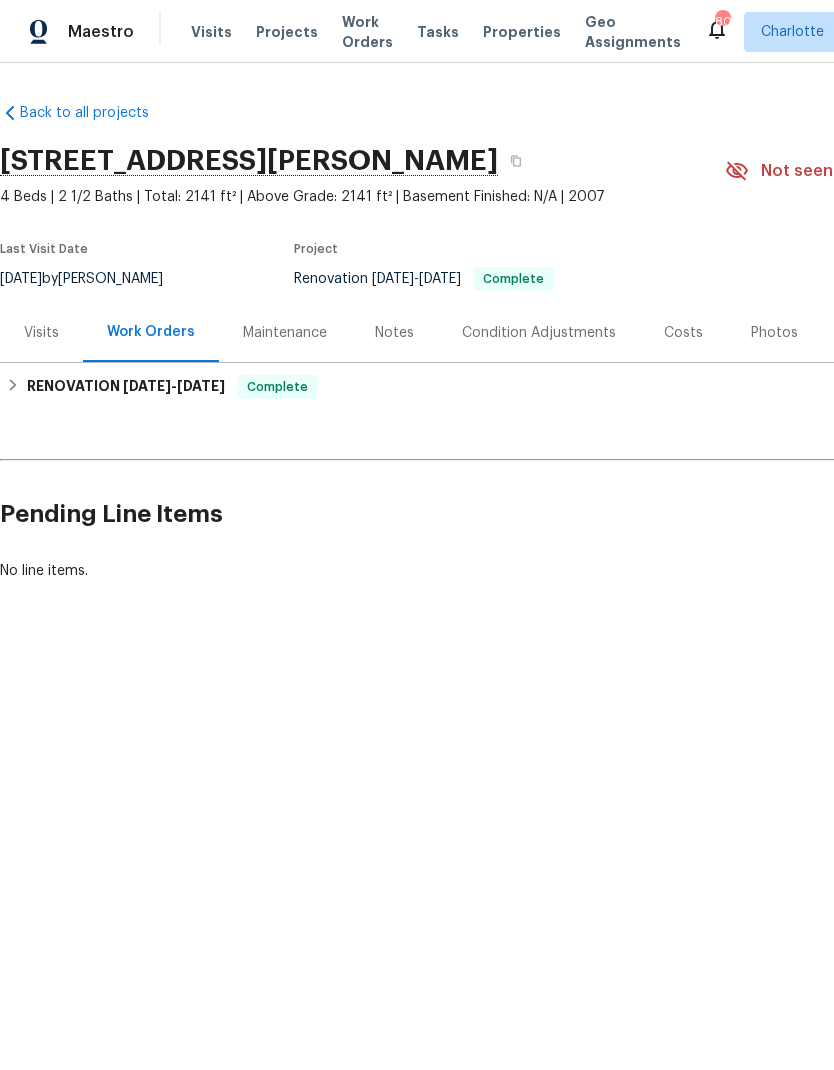 click on "Back to all projects 2408 Cagle Ct, Gastonia, NC 28056 4 Beds | 2 1/2 Baths | Total: 2141 ft² | Above Grade: 2141 ft² | Basement Finished: N/A | 2007 Not seen today Mark Seen Actions Last Visit Date 7/14/2025  by  Ryan Carder   Project Renovation   7/2/2025  -  7/16/2025 Complete Visits Work Orders Maintenance Notes Condition Adjustments Costs Photos Floor Plans Cases RENOVATION   7/2/25  -  7/16/25 Complete Johnson's Mechanical Technologies, LLC HVAC, BRN_AND_LRR $400.18 1 Repair 7/8/2025  -  7/12/2025 Complete CLT Landscaping Services Inc. LANDSCAPING_MAINTENANCE $1,160.00 8 Repairs 7/2/2025  -  7/9/2025 Complete LFS Partners, Inc. GENERAL_CONTRACTOR, OD_SELECT $6,720.95 18 Repairs | 3 Upgrade 7/2/2025  -  7/9/2025 Complete Centralized Purchasing PAINTING, APPLIANCE, CABINETS, OD_SELECT $1,972.12 3 Repairs | 1 Upgrade 7/2/2025  -  7/2/2025 Complete Remedy Pest Control PESTS, BRN_AND_LRR $1,606.00 1 Repair 7/2/2025  -  7/7/2025 Complete Brighter Cleaning, LLC CLEANING, CLEANING_MAINTENANCE $325.00 1 Repair" at bounding box center (565, 342) 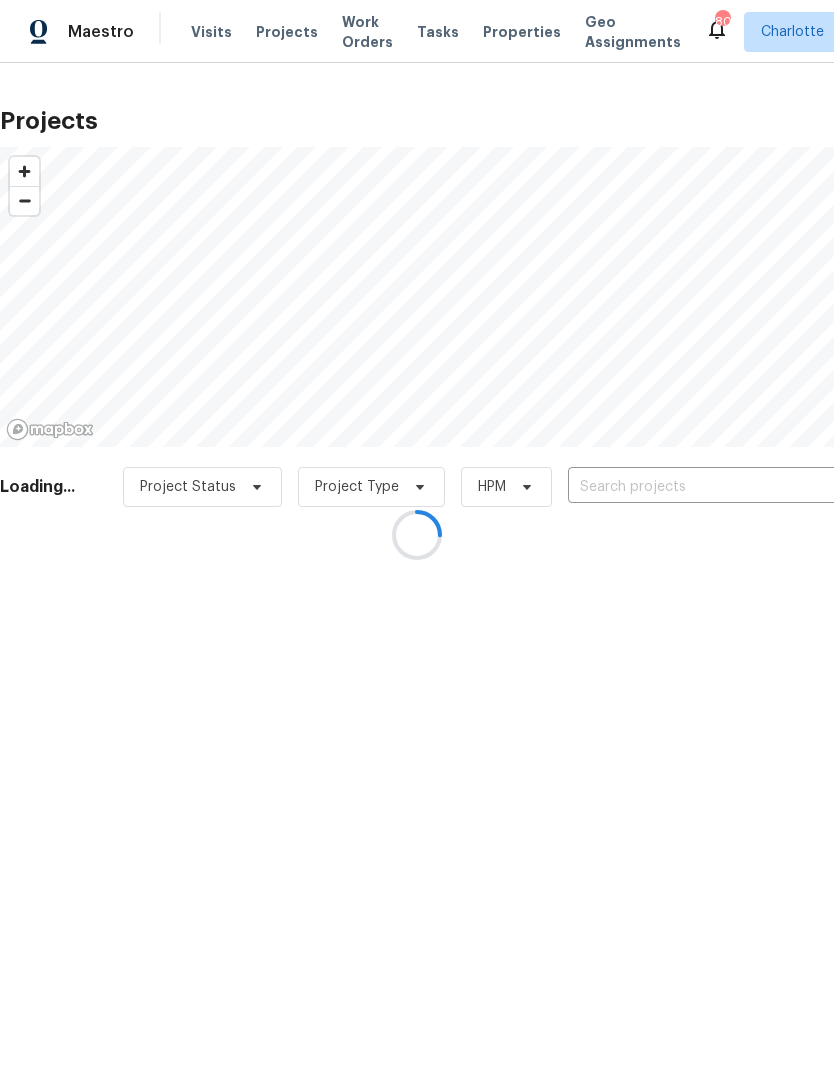 click at bounding box center [417, 535] 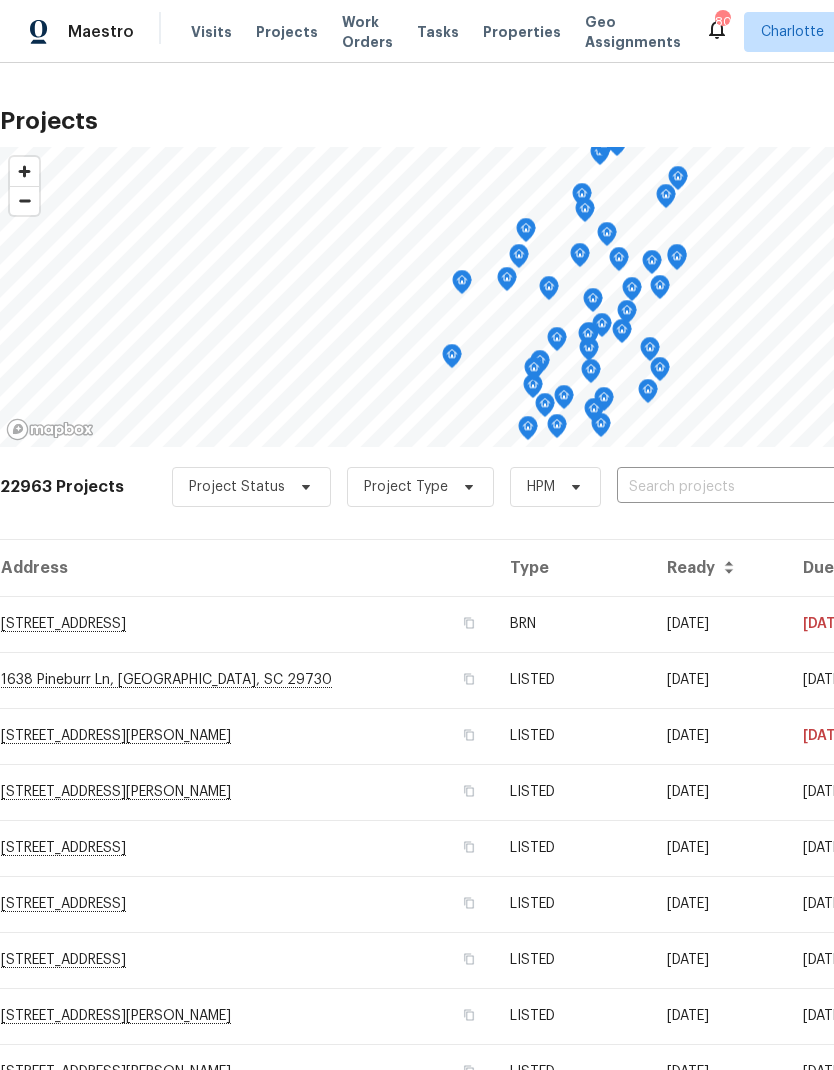 click at bounding box center (731, 487) 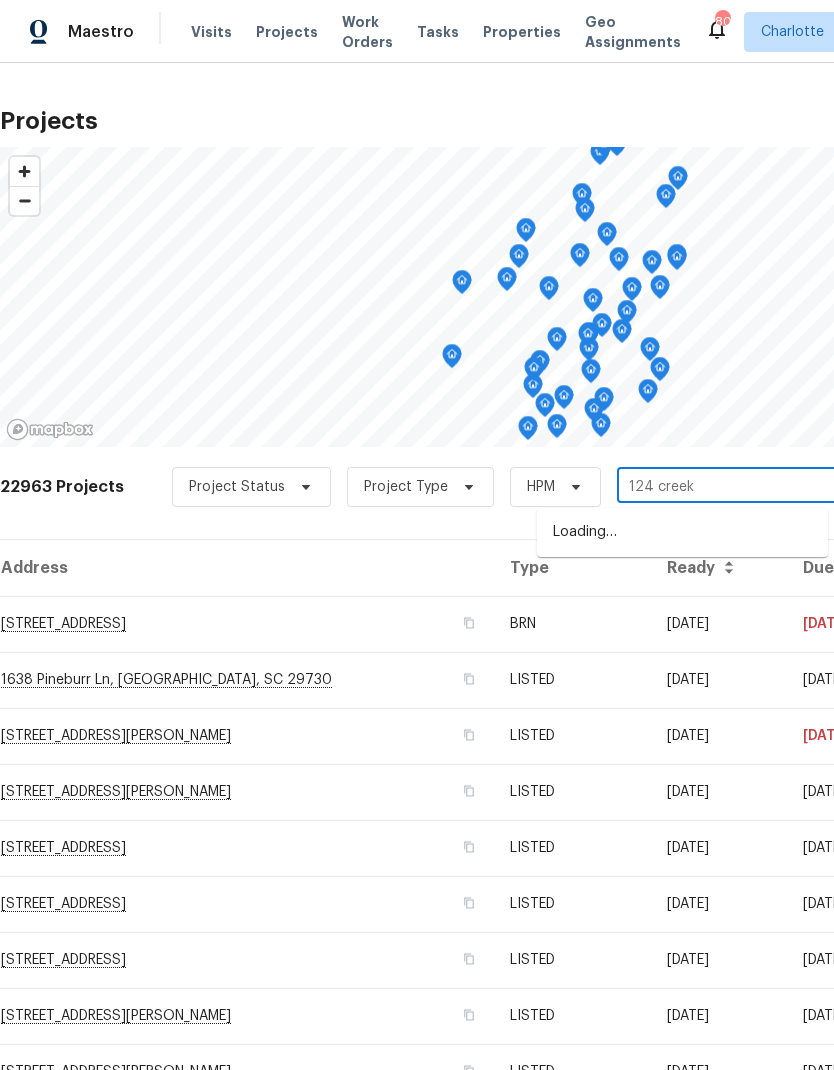 type on "124 creek" 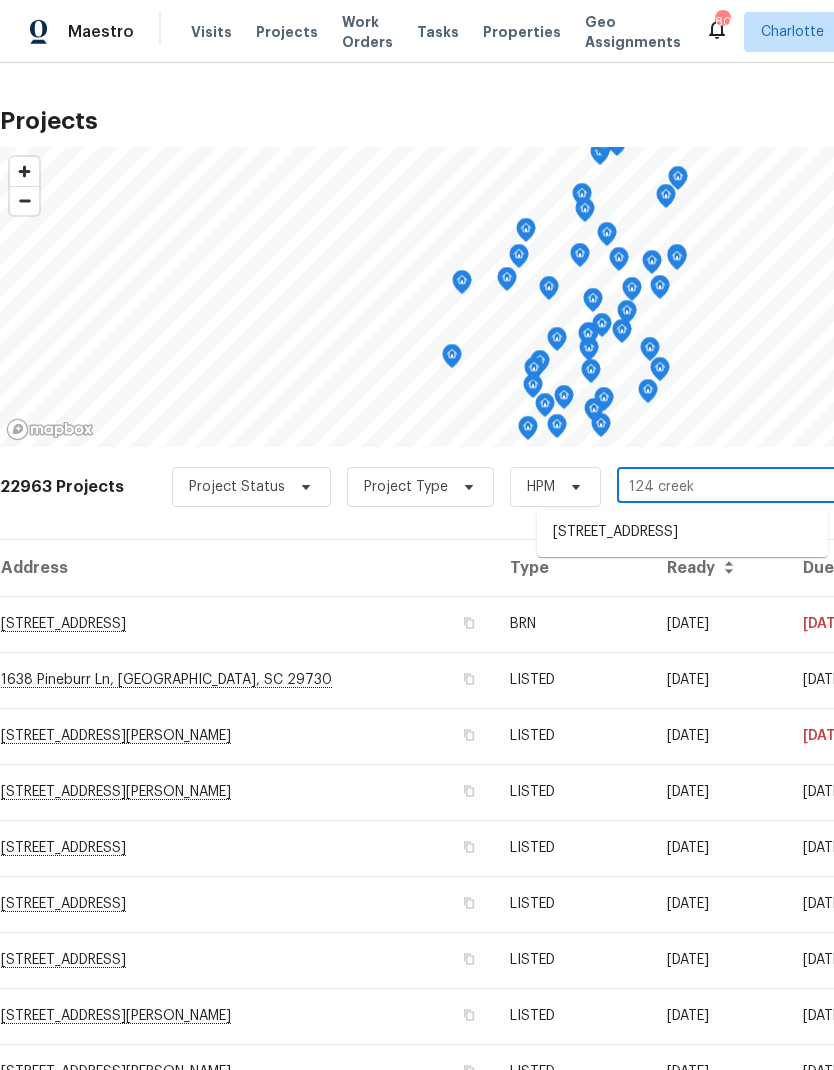 click on "124 Creek Hollow Trl, Belmont, NC 28012" at bounding box center [682, 532] 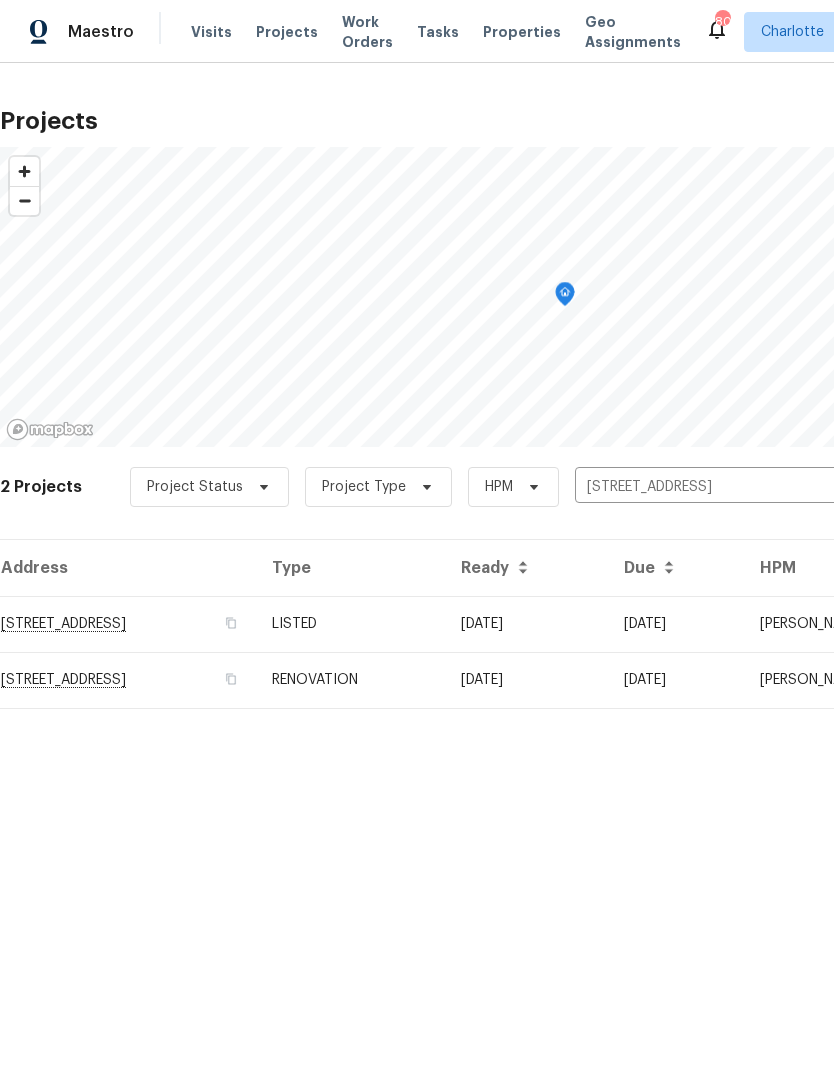 click on "06/30/25" at bounding box center (526, 624) 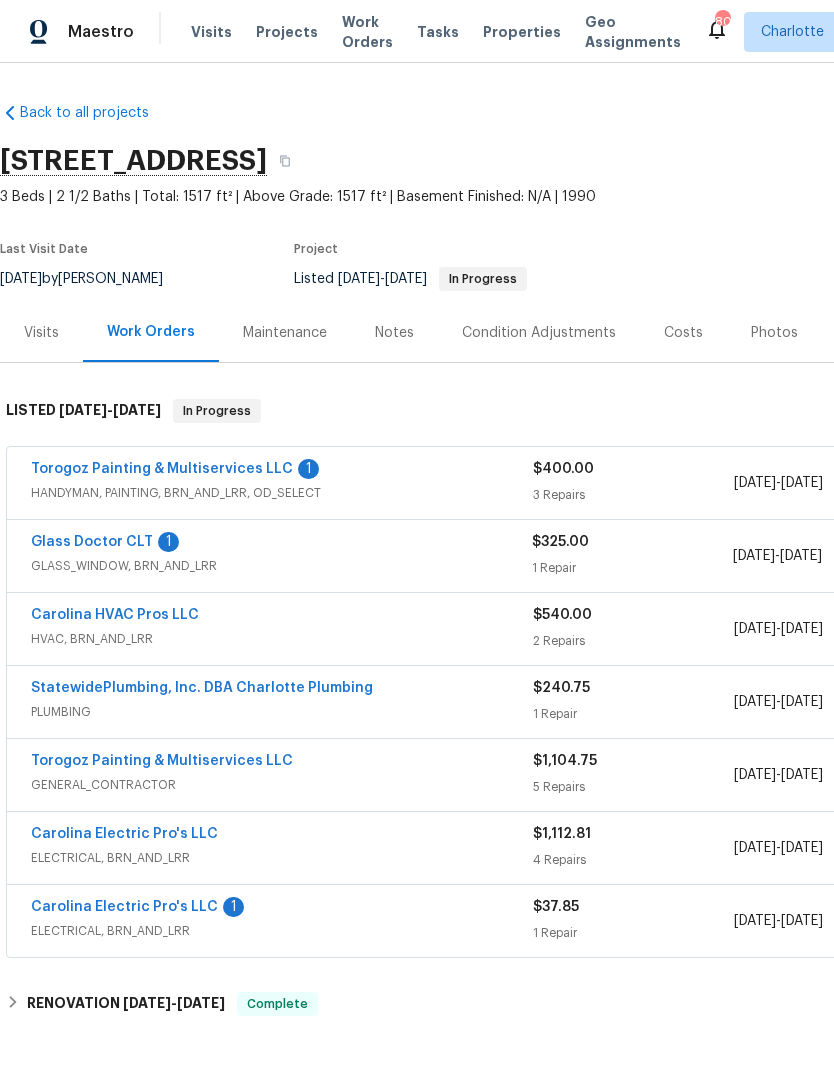 scroll, scrollTop: 0, scrollLeft: 0, axis: both 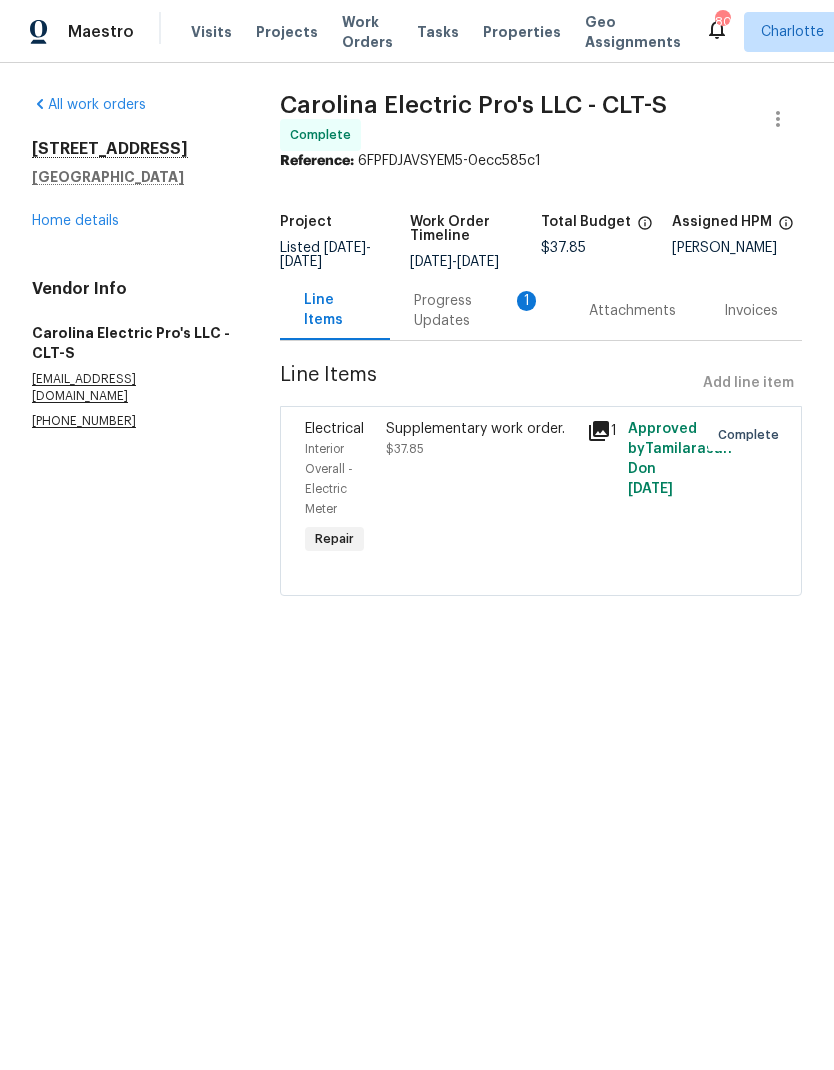 click on "Progress Updates 1" at bounding box center [477, 311] 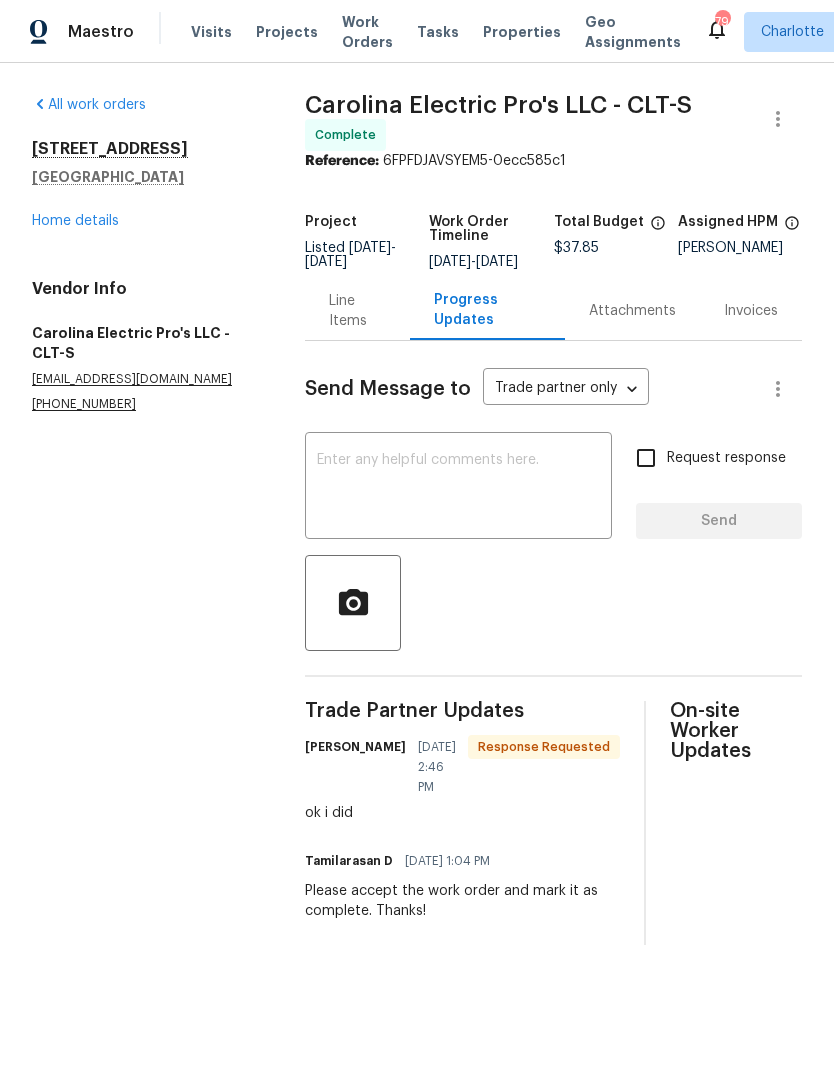 click on "Home details" at bounding box center [75, 221] 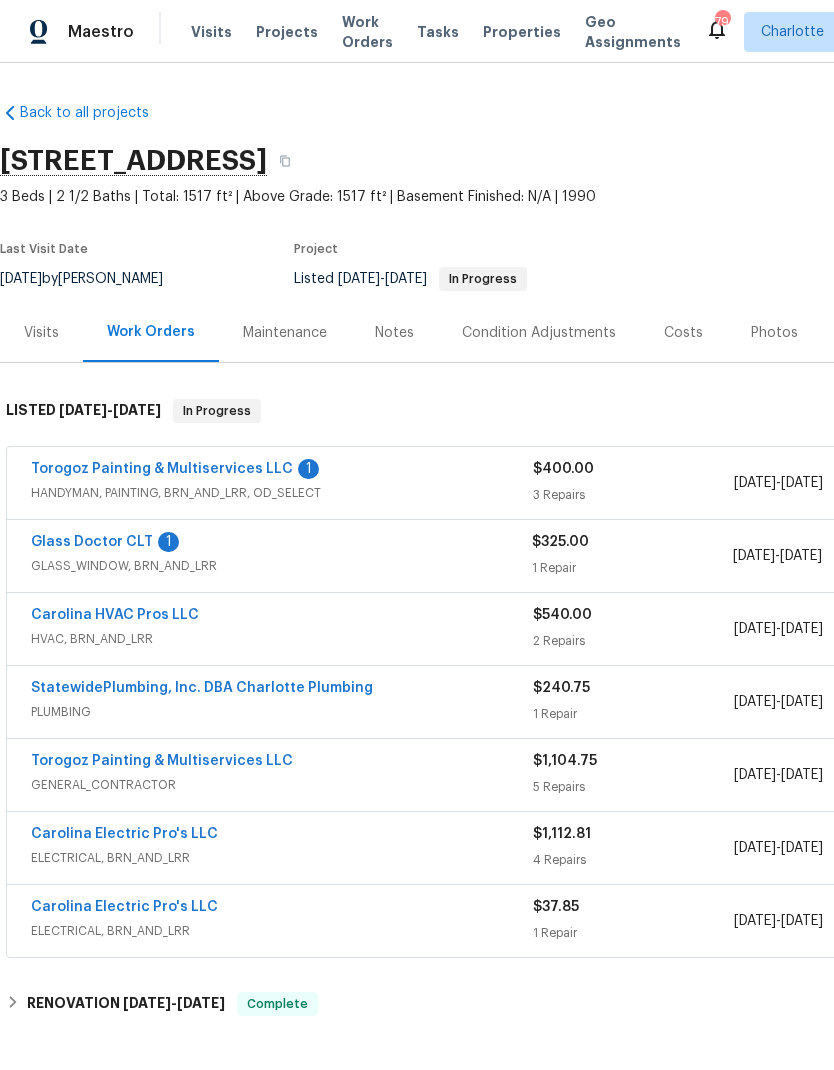 click on "Glass Doctor CLT" at bounding box center [92, 542] 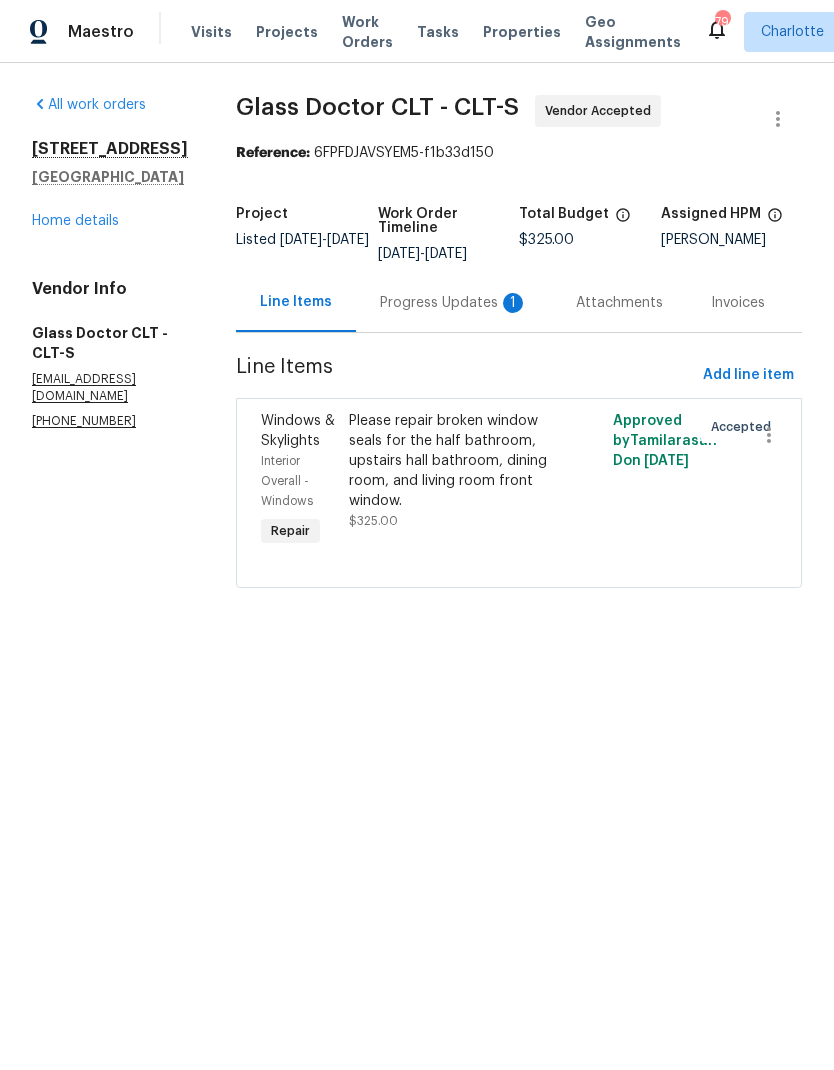 click on "Progress Updates 1" at bounding box center [454, 302] 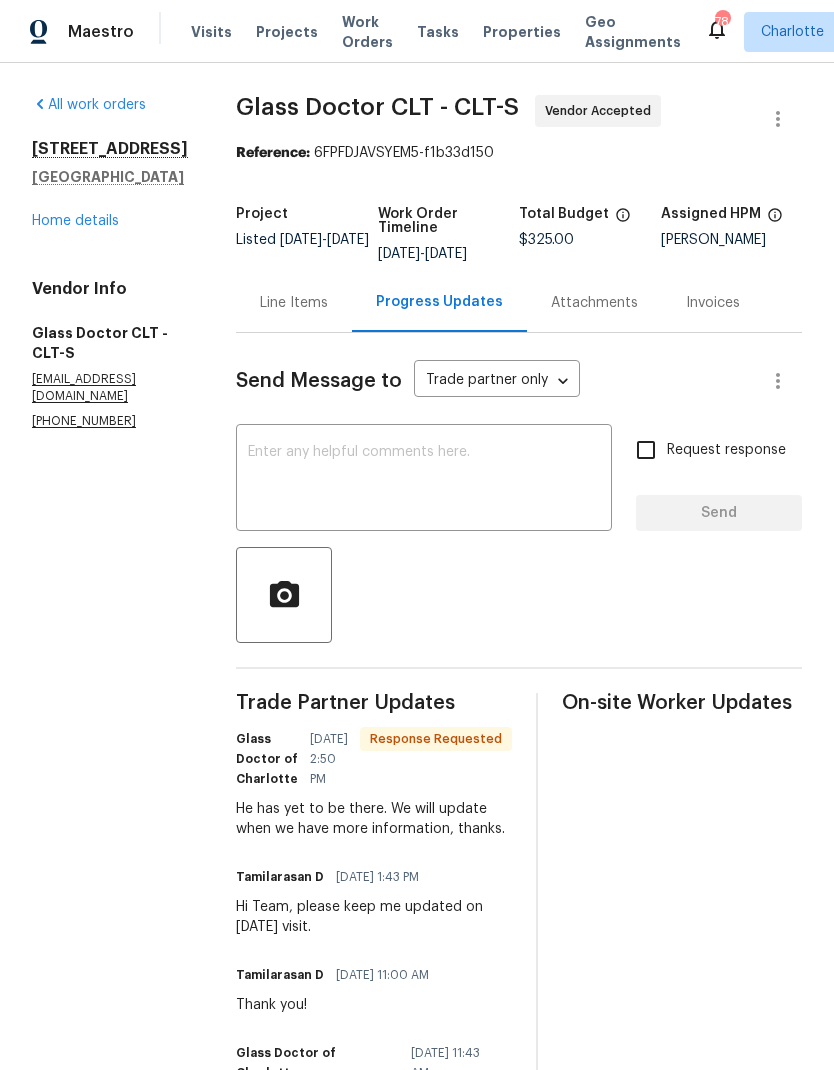 scroll, scrollTop: 0, scrollLeft: 0, axis: both 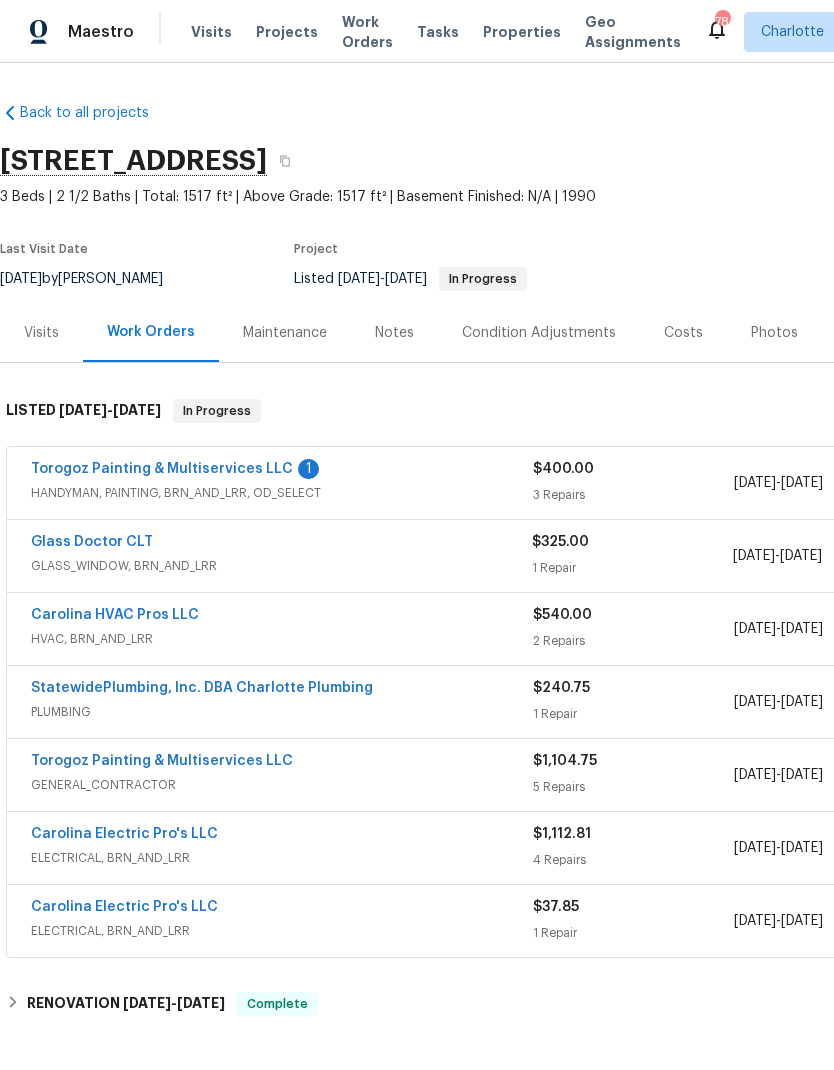 click on "Torogoz Painting & Multiservices LLC" at bounding box center [162, 469] 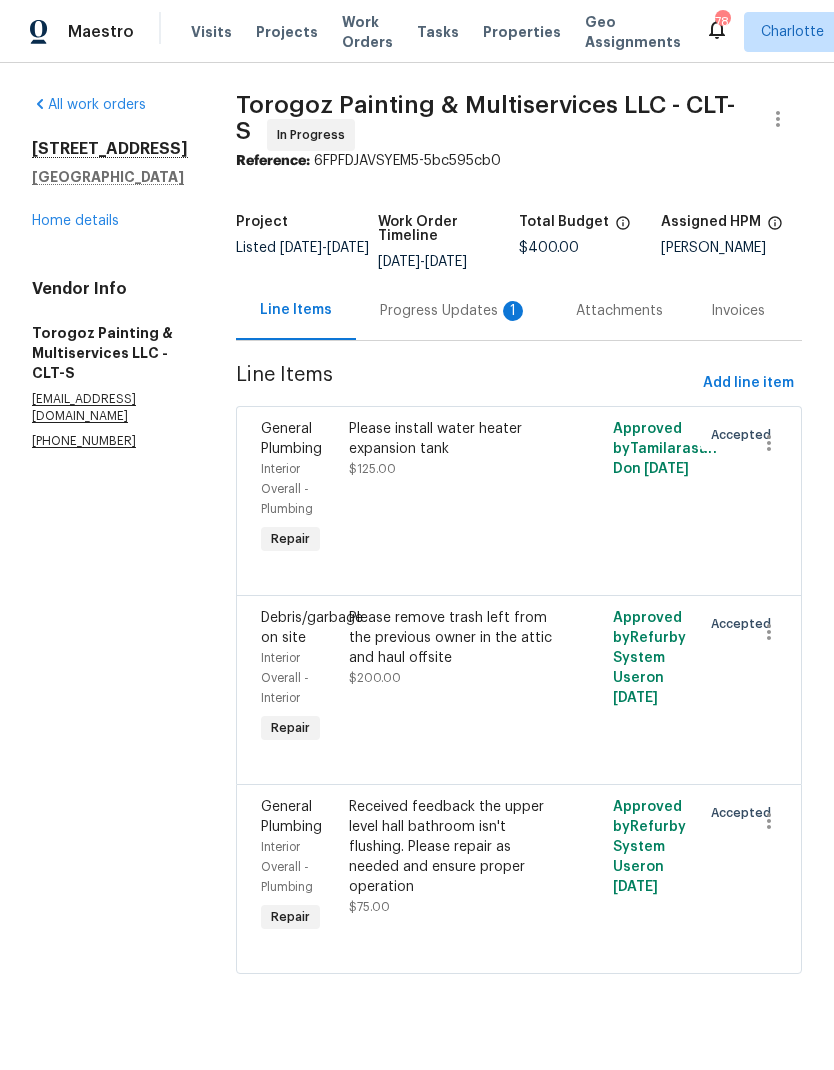 click on "Progress Updates 1" at bounding box center [454, 311] 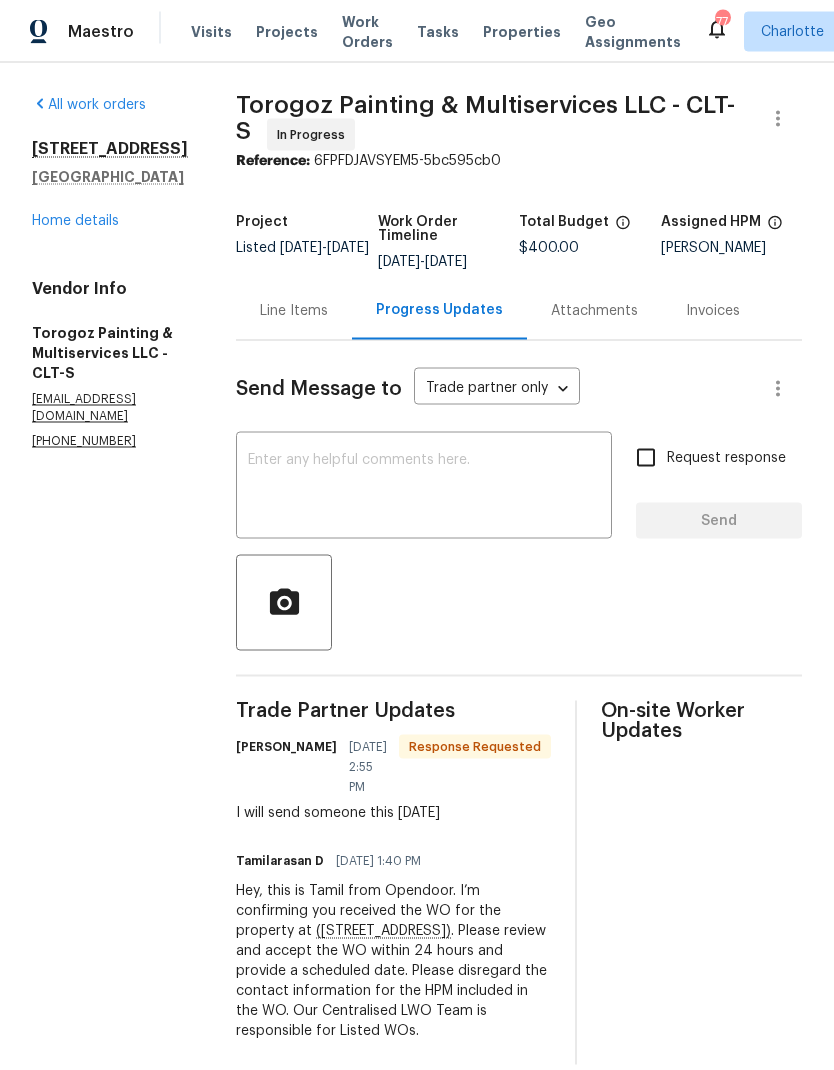 scroll, scrollTop: 65, scrollLeft: 0, axis: vertical 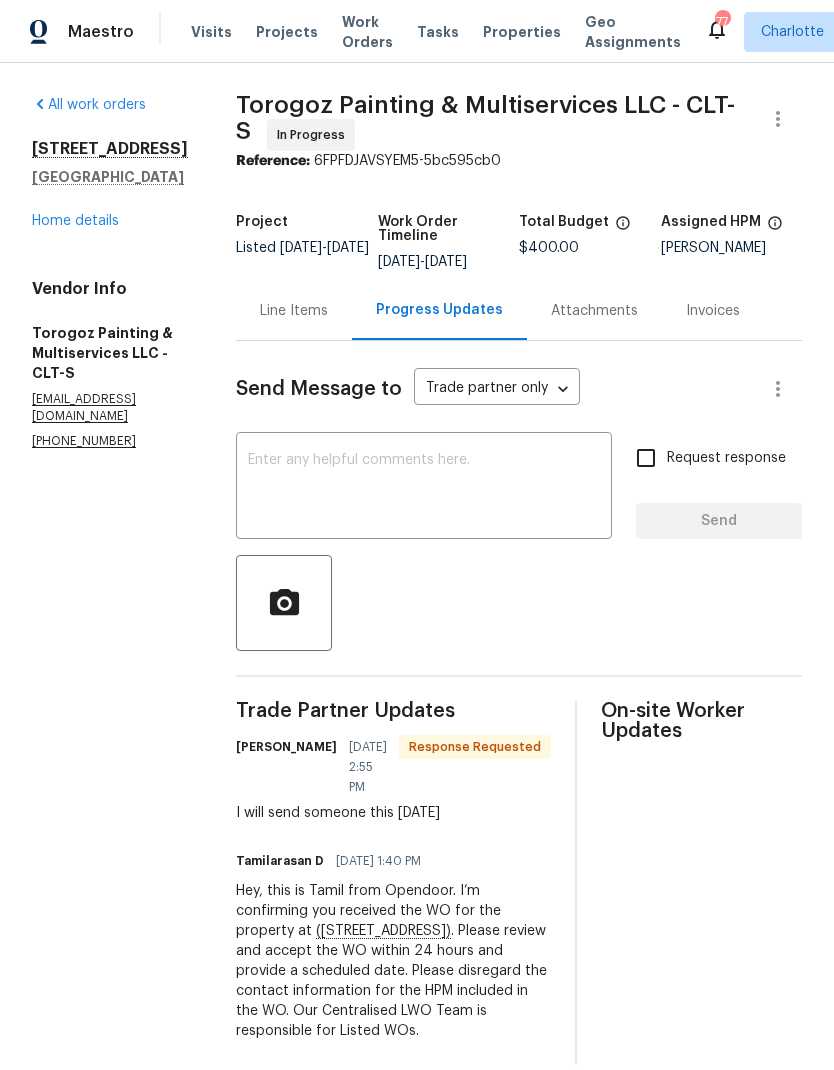 click on "Home details" at bounding box center (75, 221) 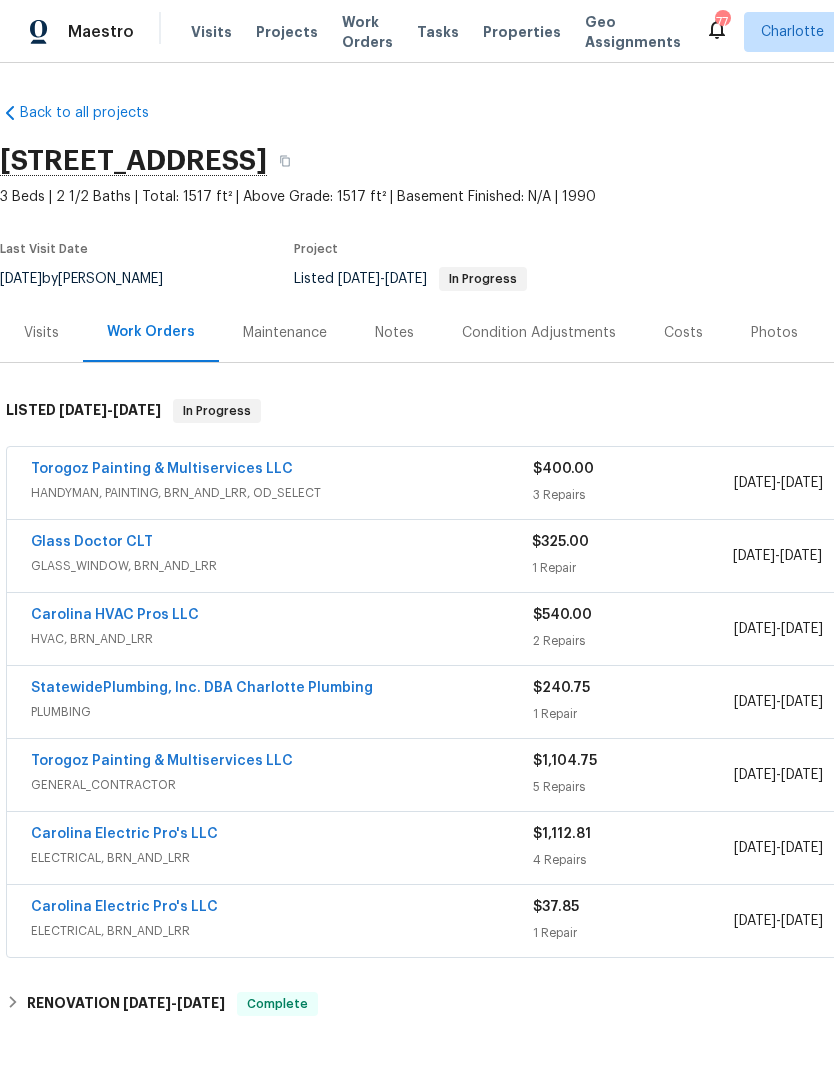 scroll, scrollTop: 0, scrollLeft: 0, axis: both 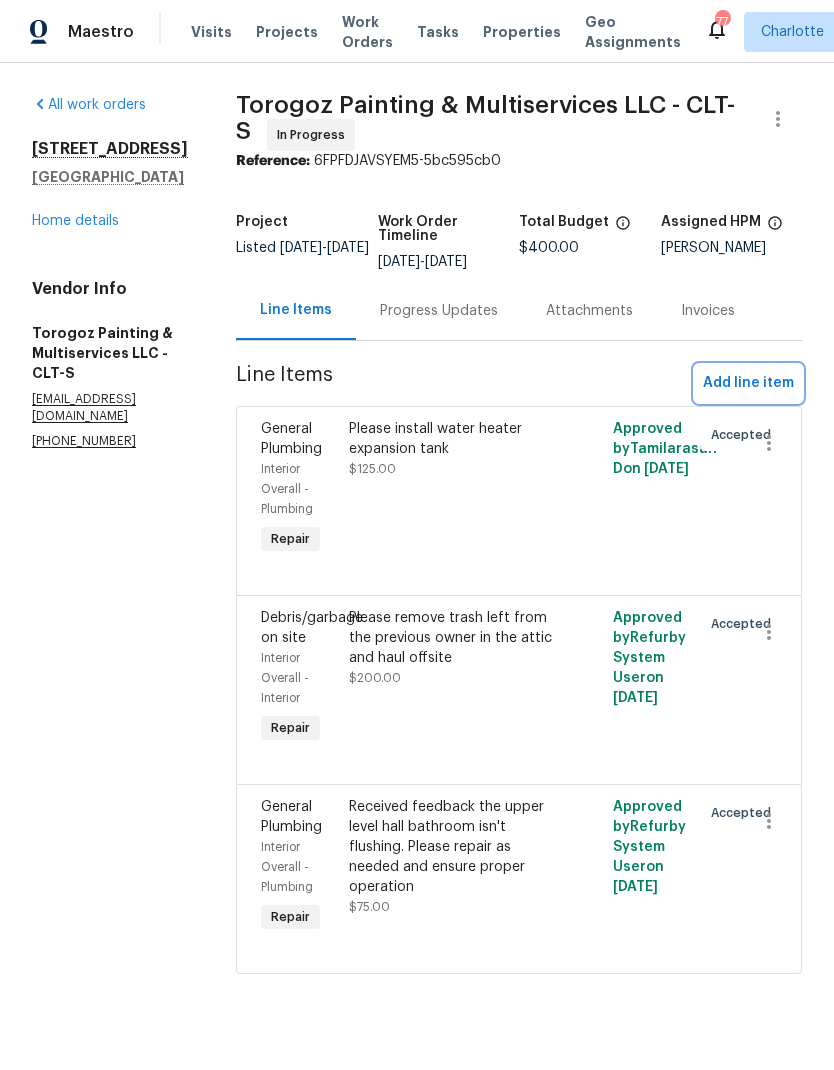 click on "Add line item" at bounding box center [748, 383] 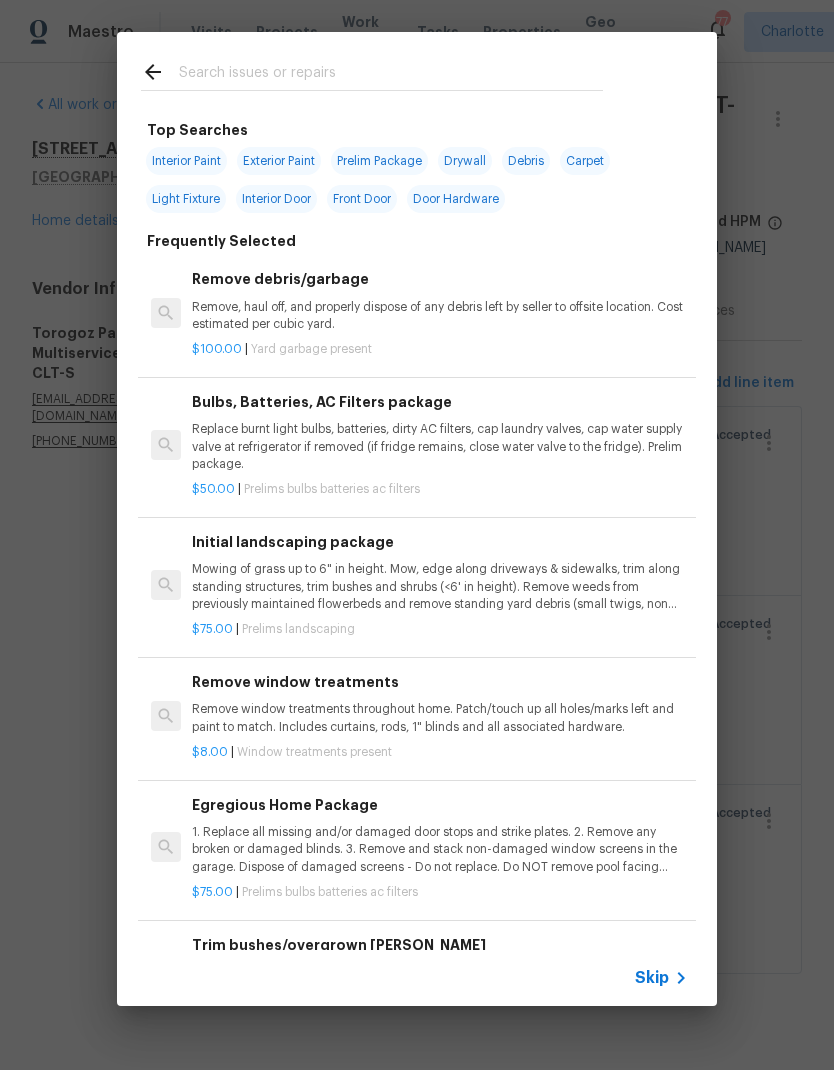 click at bounding box center (372, 71) 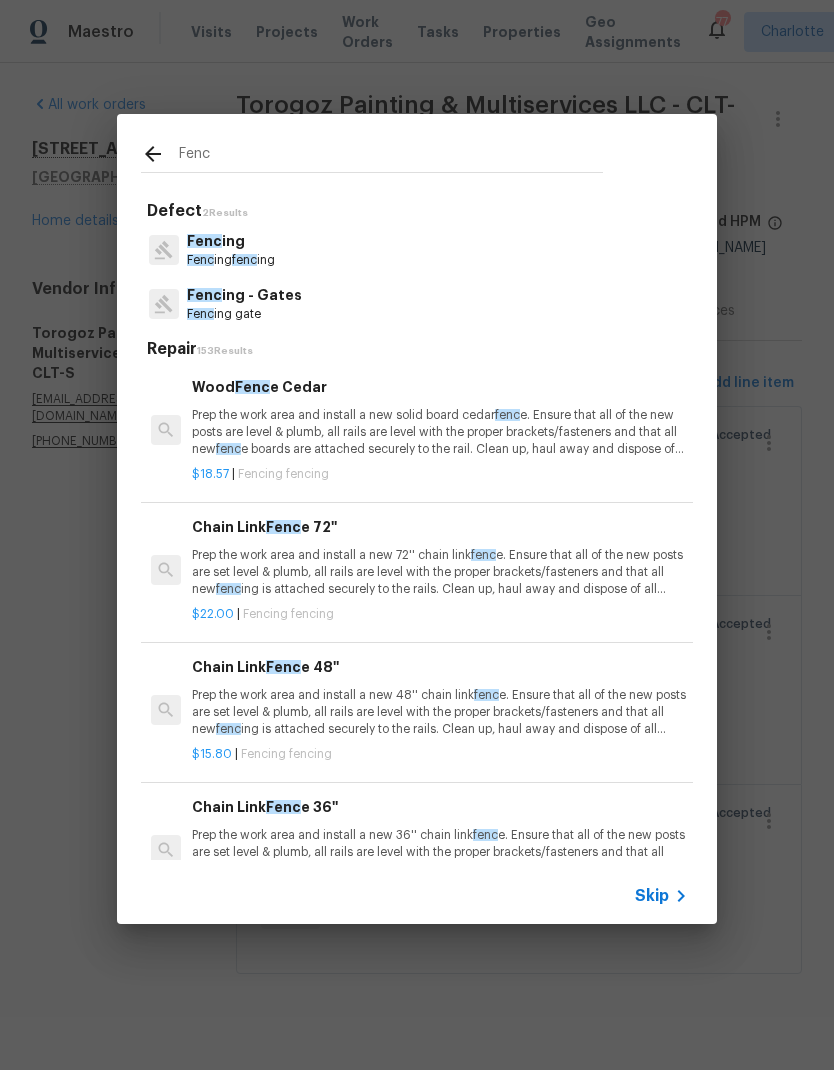 type on "Fenc" 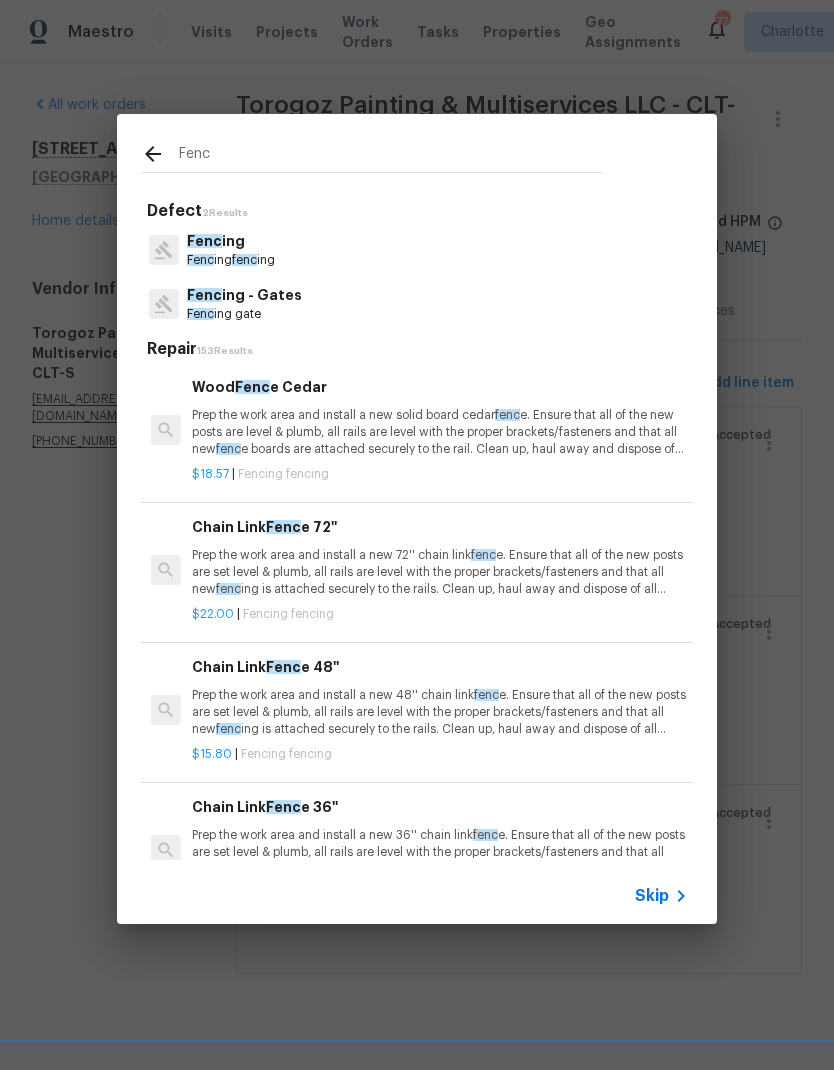 click on "Fenc ing Fenc ing  fenc ing" at bounding box center (417, 250) 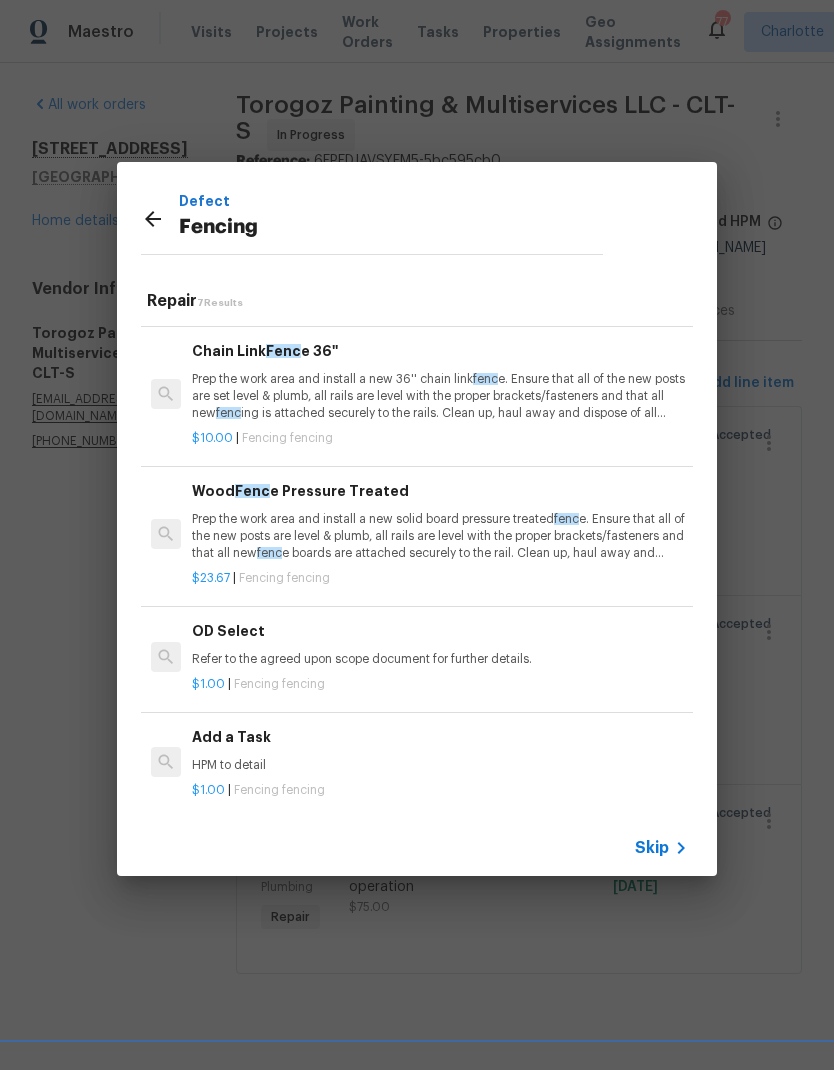 scroll, scrollTop: 408, scrollLeft: 0, axis: vertical 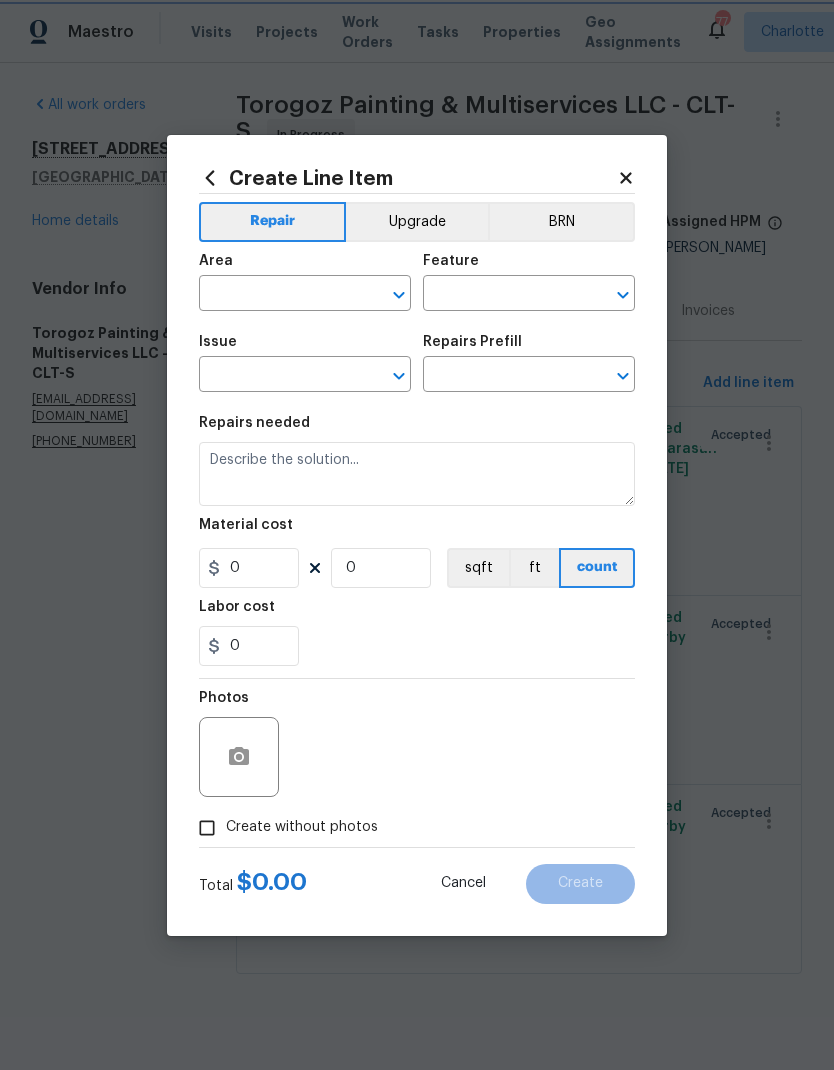 type on "Fencing" 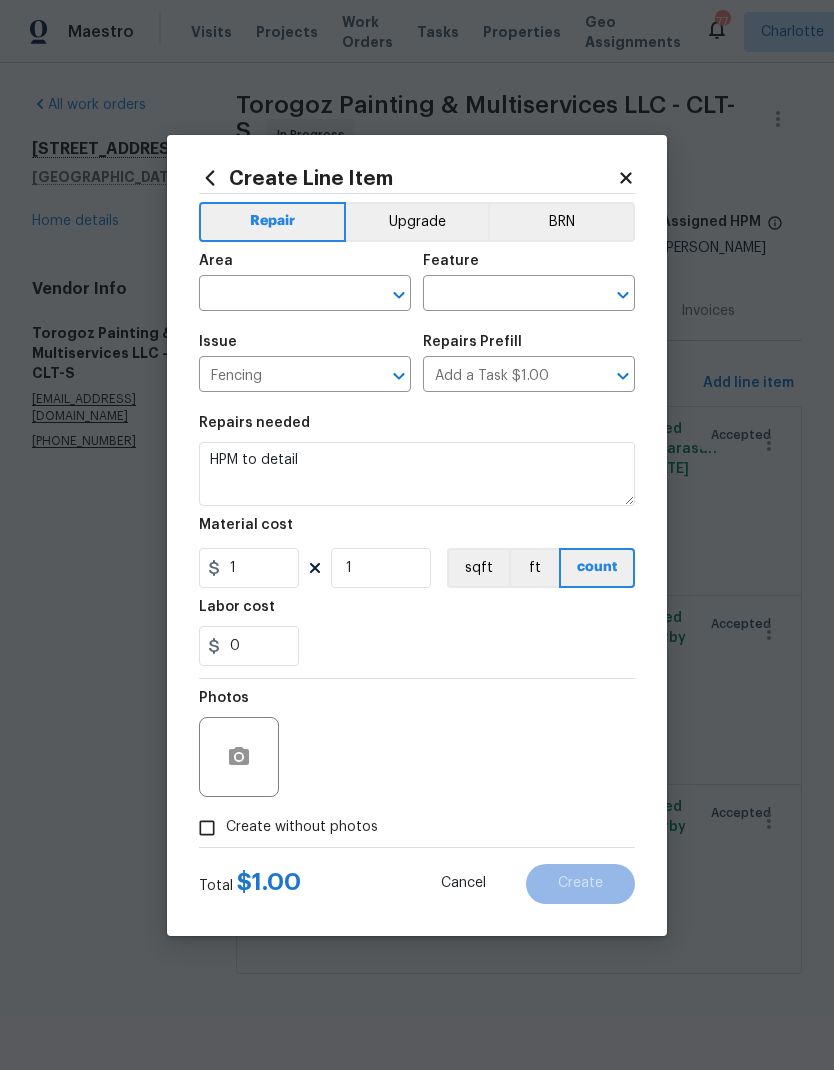 click at bounding box center (277, 295) 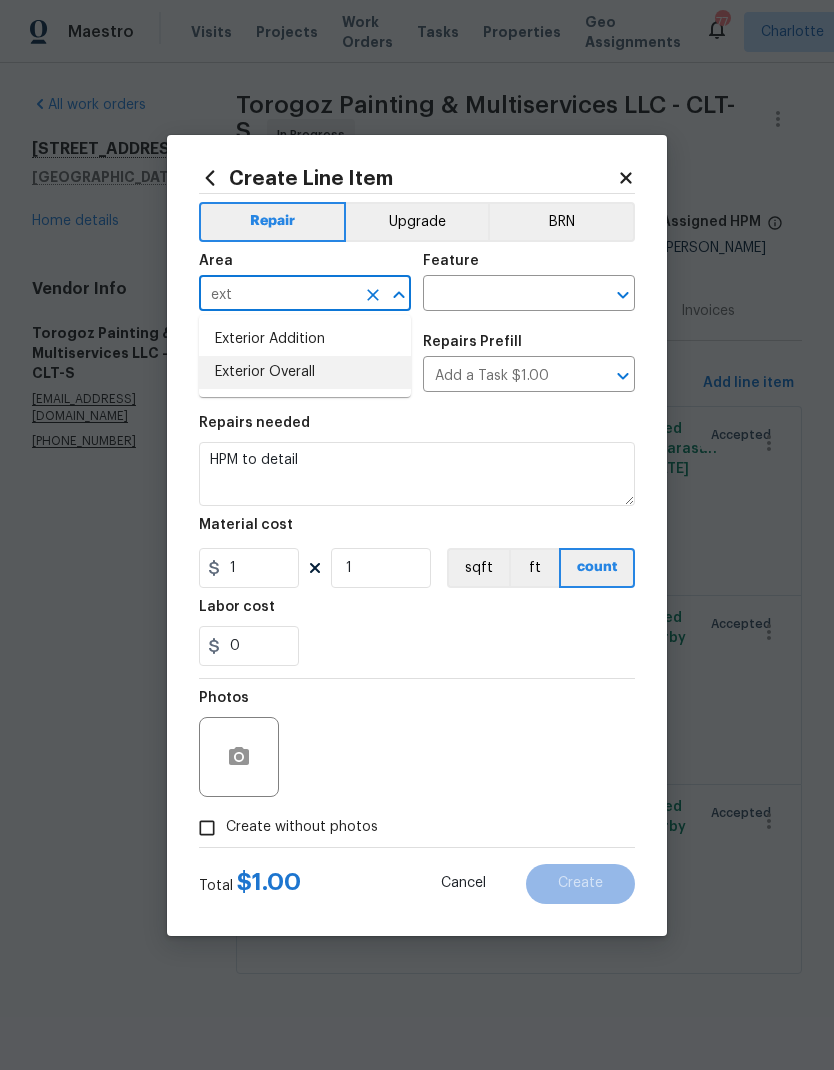 click on "Exterior Overall" at bounding box center [305, 372] 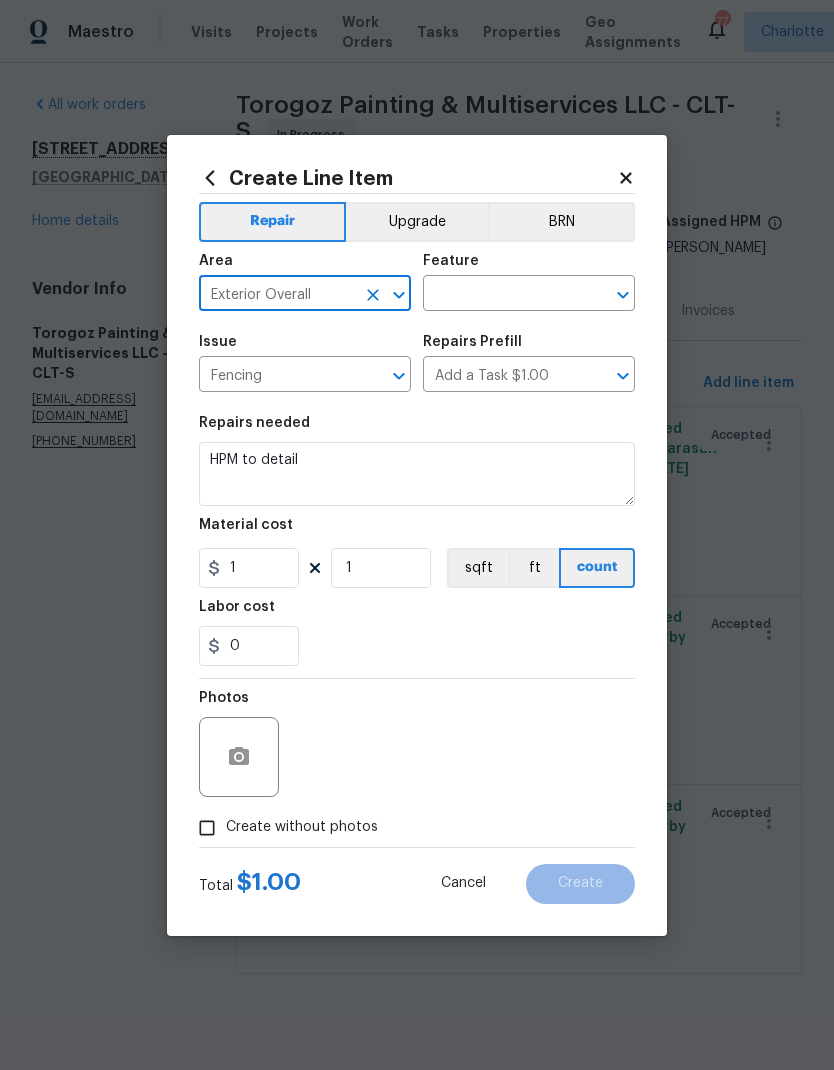 click at bounding box center [501, 295] 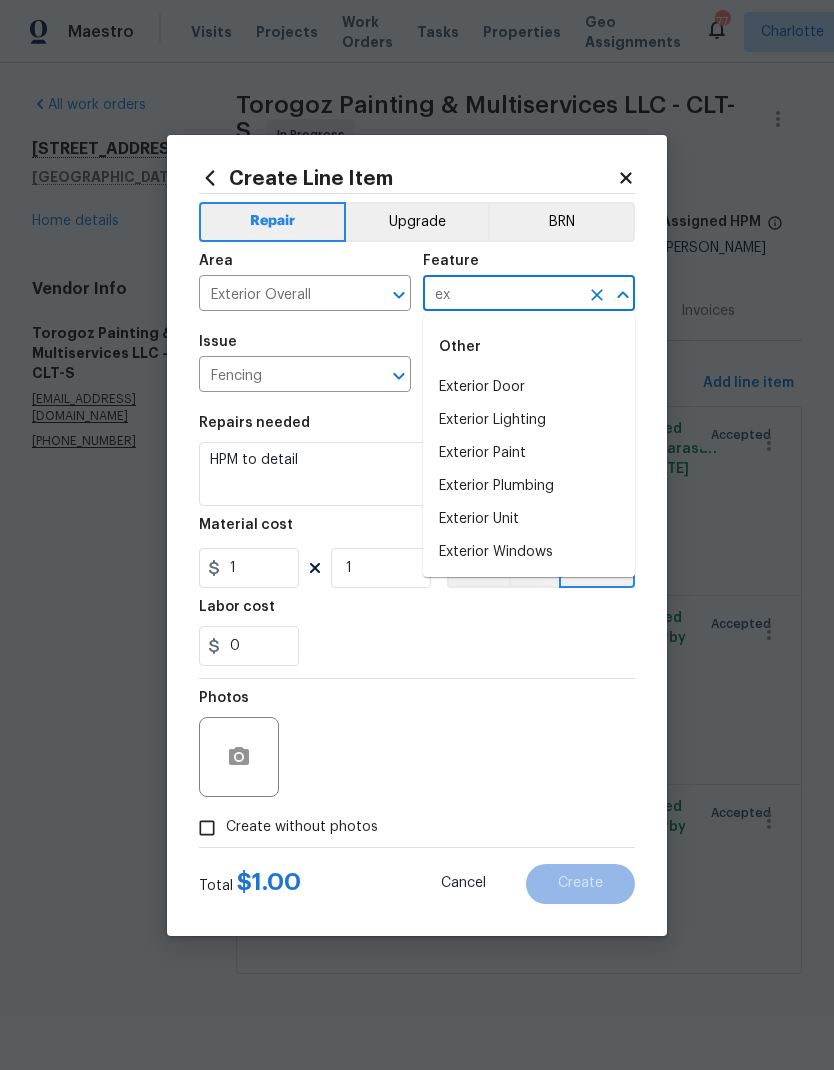 type on "e" 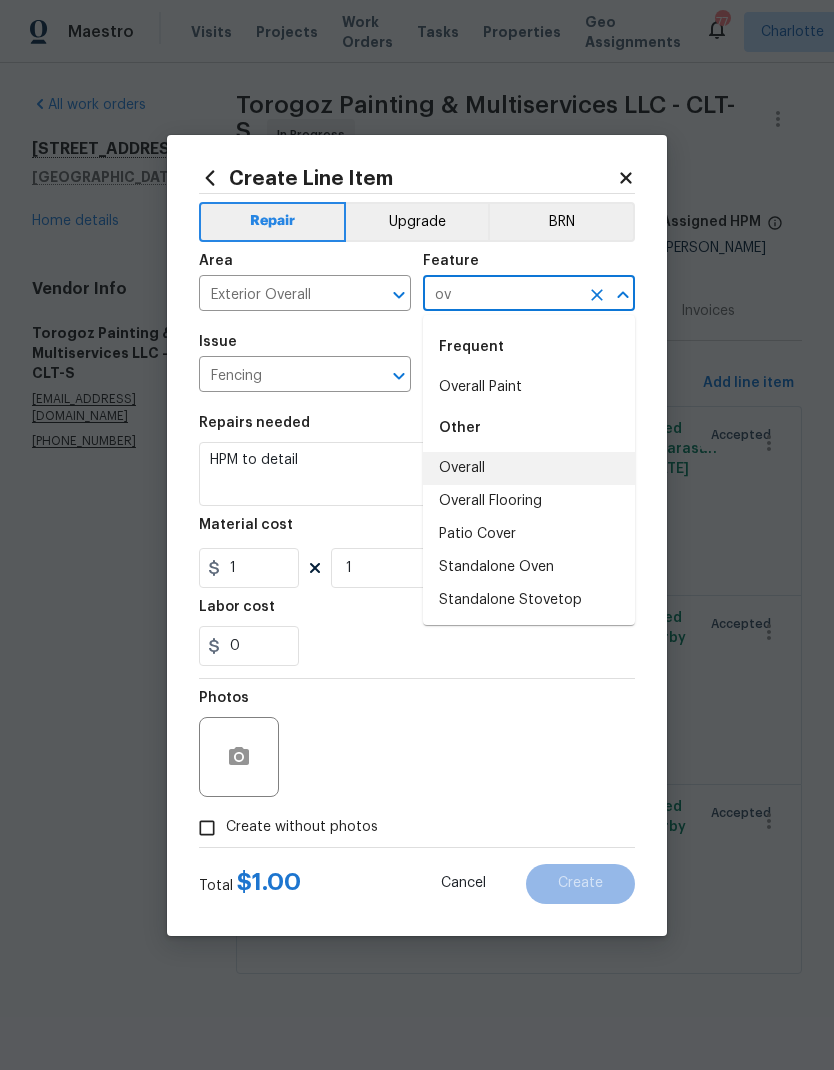 click on "Overall" at bounding box center (529, 468) 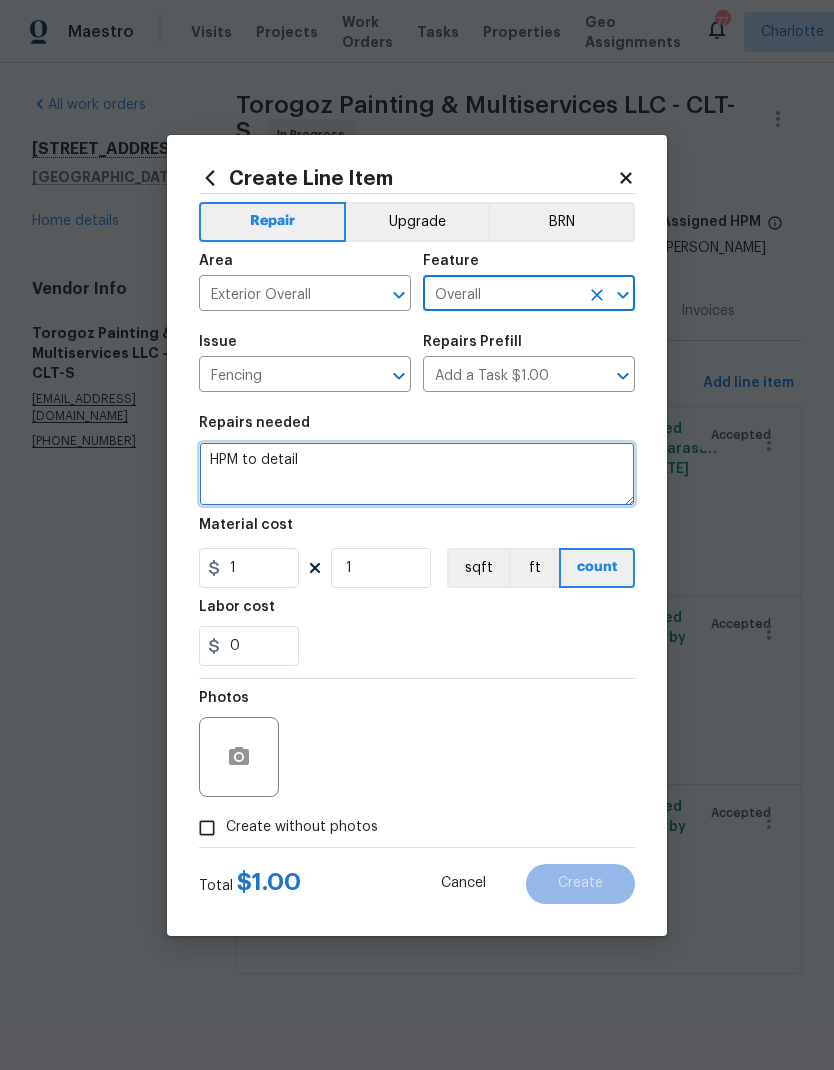 click on "HPM to detail" at bounding box center (417, 474) 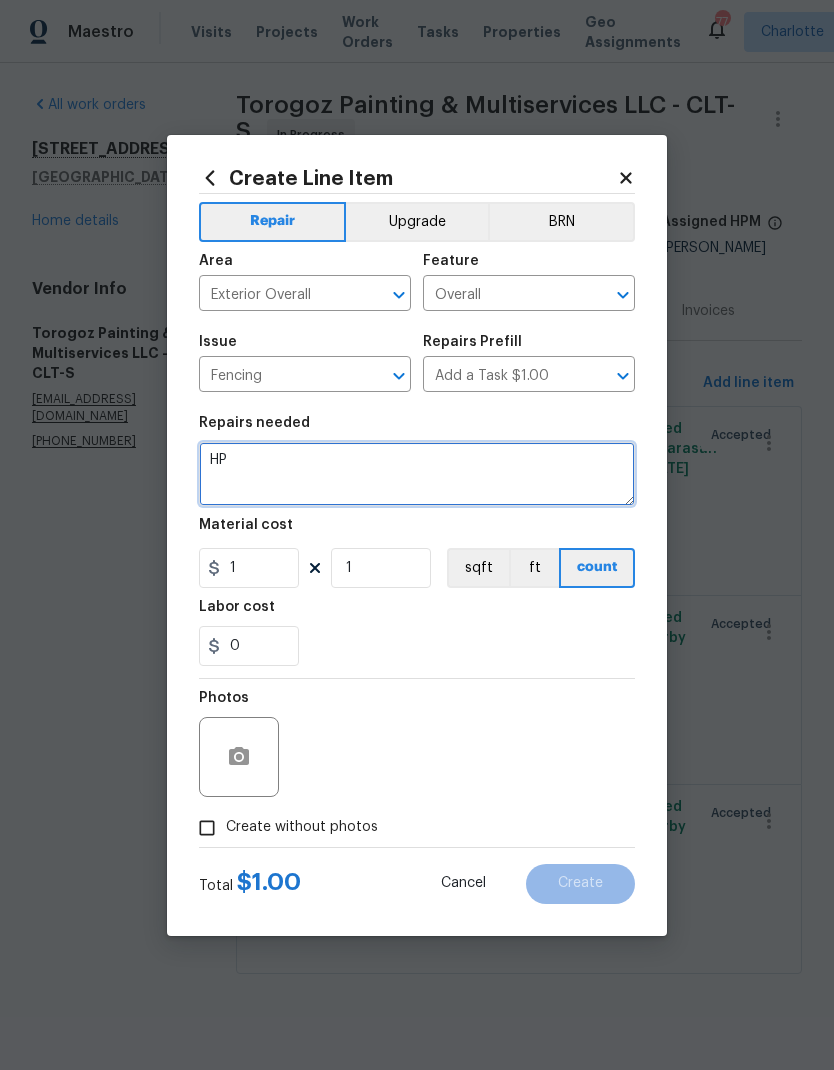 type on "H" 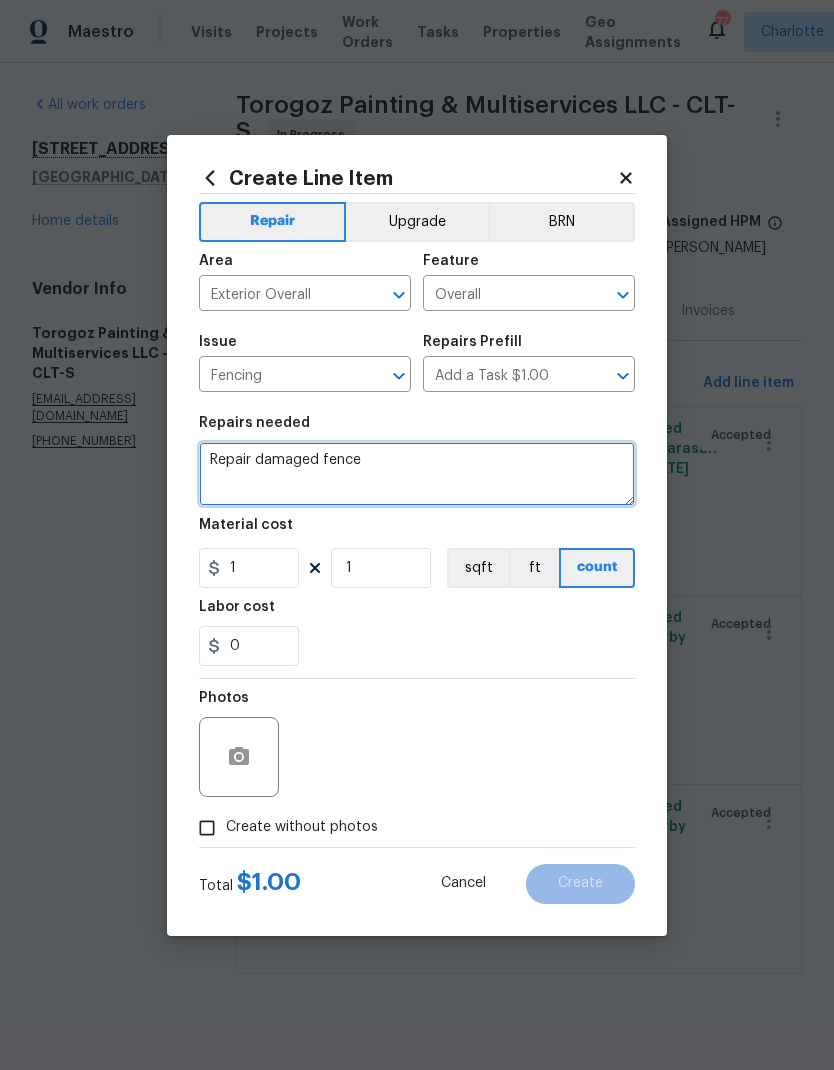click on "Repair damaged fence" at bounding box center [417, 474] 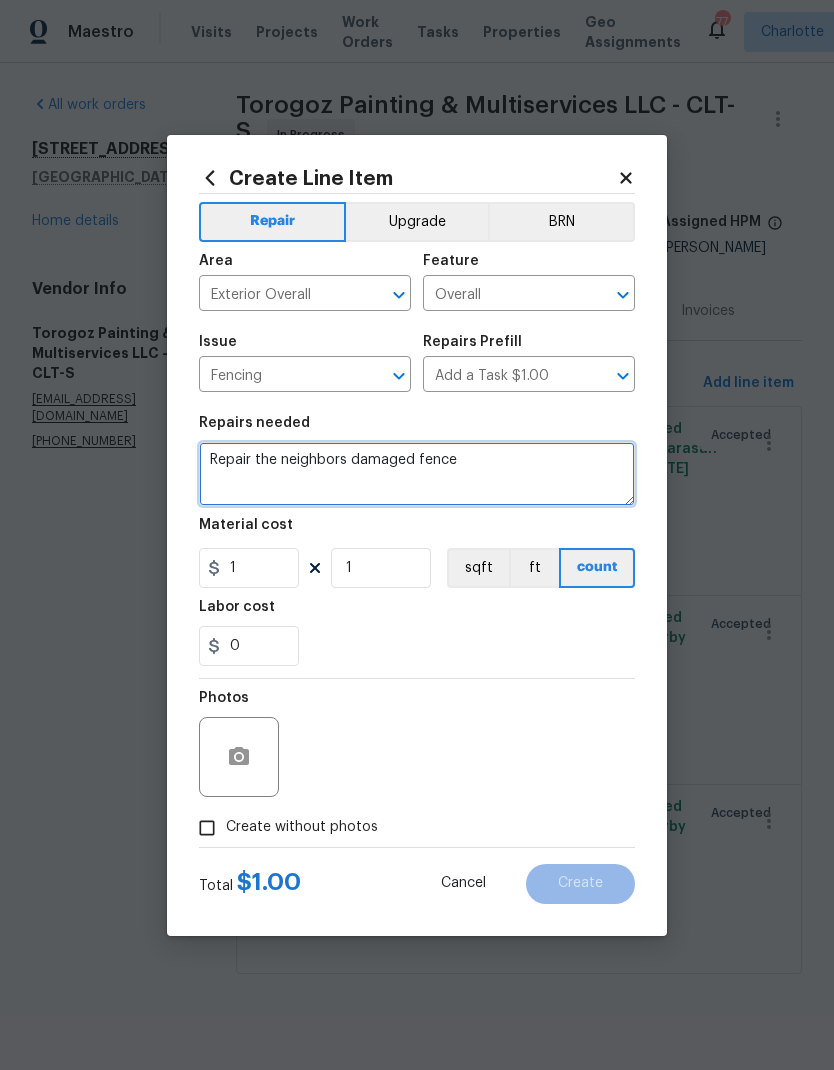 click on "Repair the neighbors damaged fence" at bounding box center (417, 474) 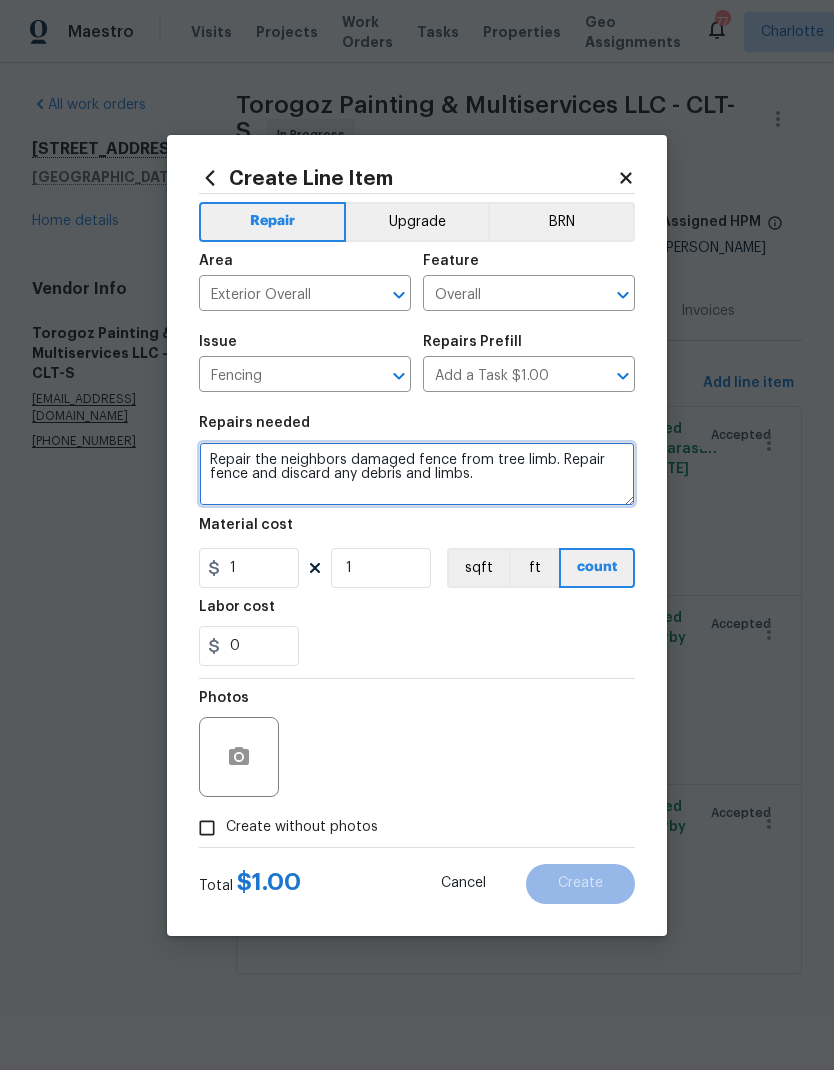 type on "Repair the neighbors damaged fence from tree limb. Repair fence and discard any debris and limbs." 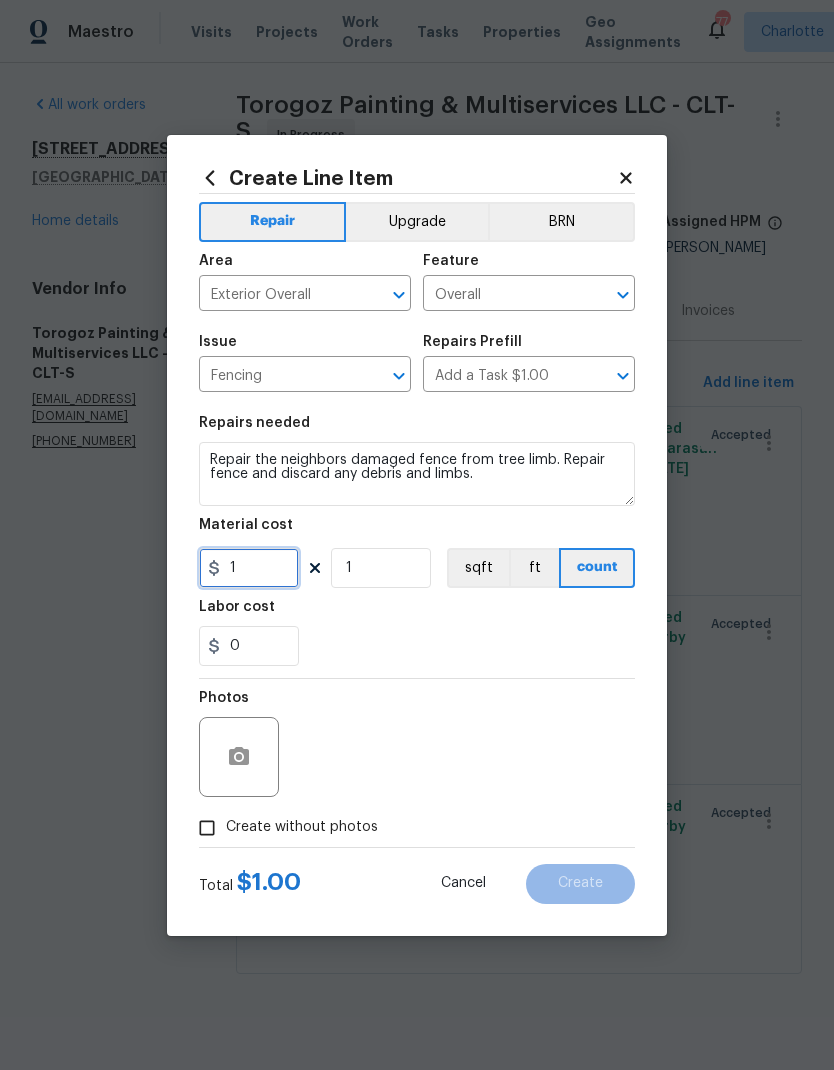 click on "1" at bounding box center [249, 568] 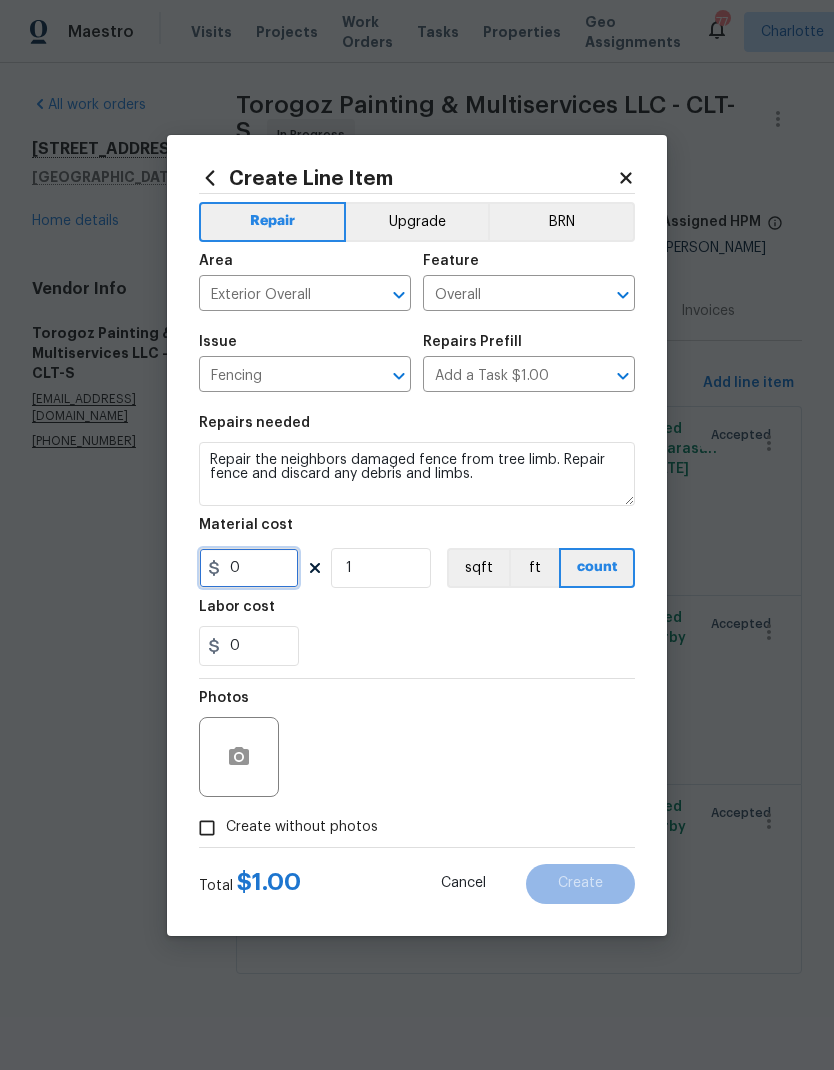 type on "1" 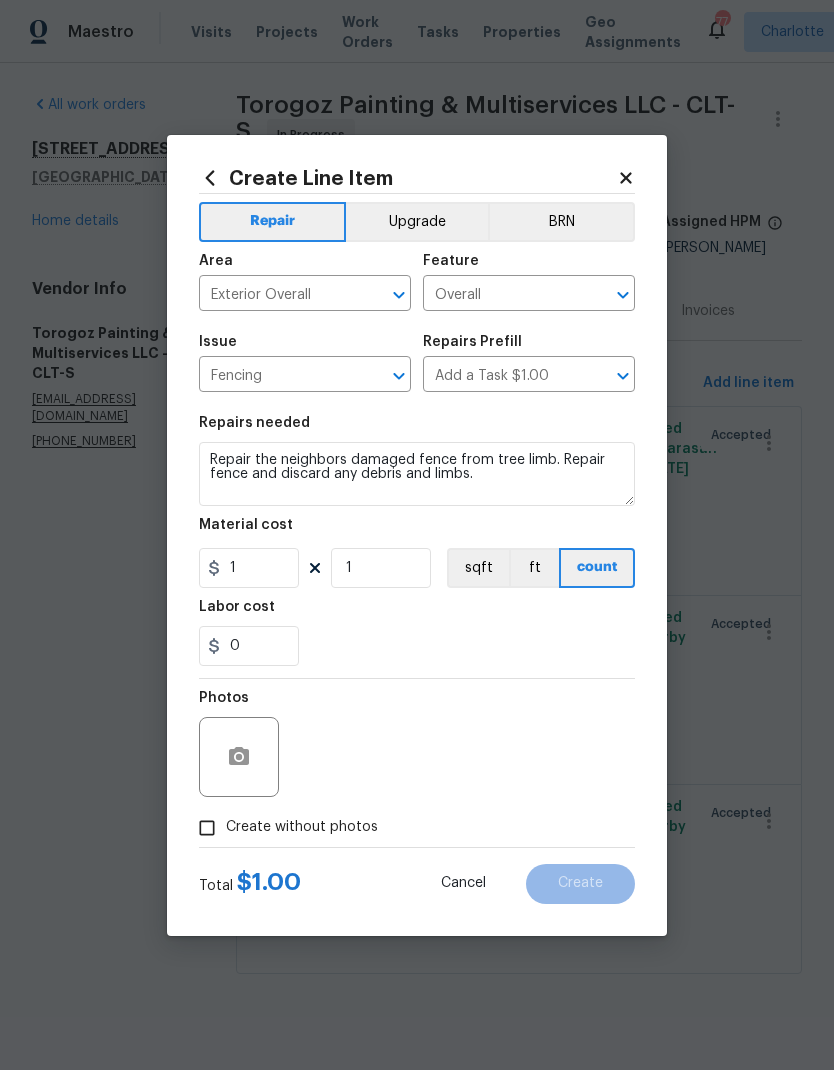 click on "Labor cost" at bounding box center [417, 613] 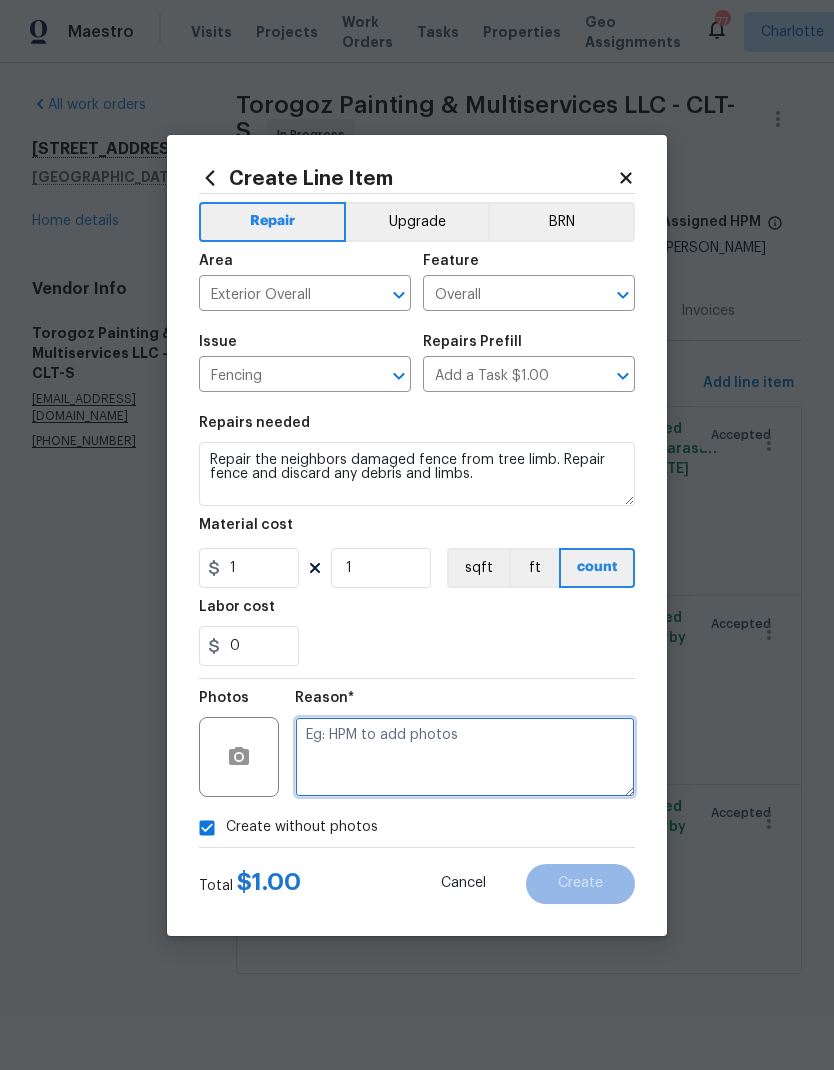 click at bounding box center [465, 757] 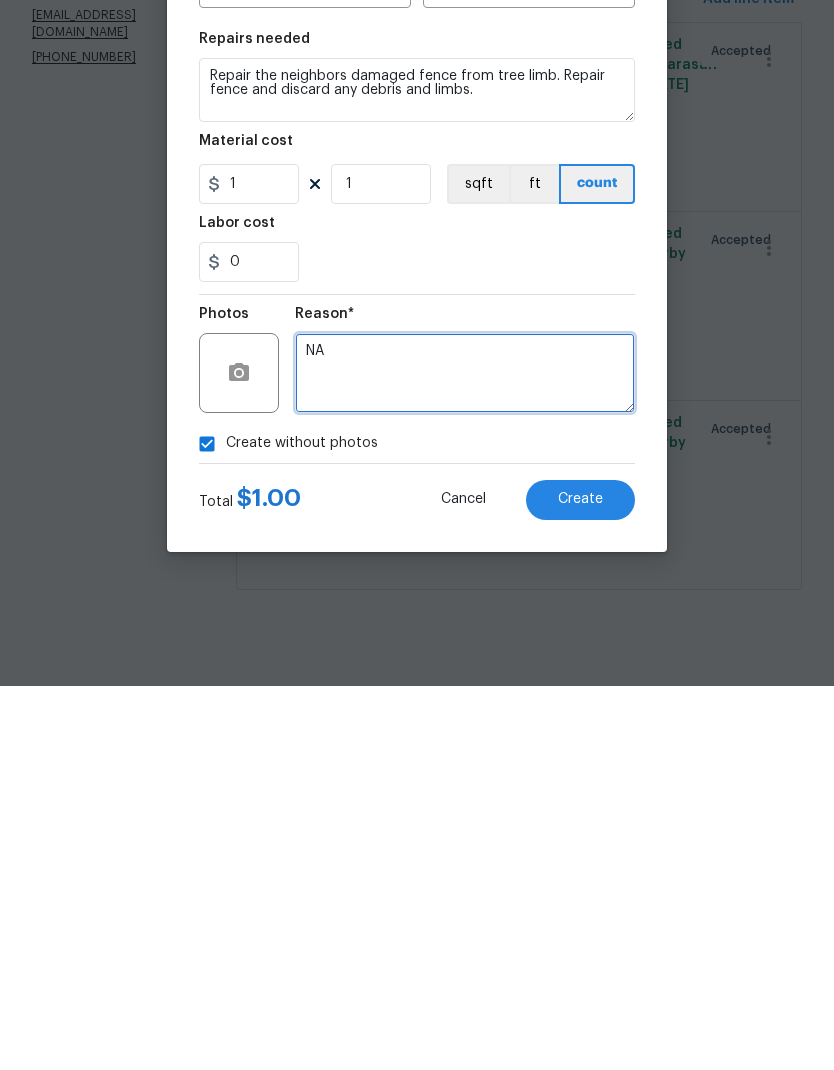 type on "NA" 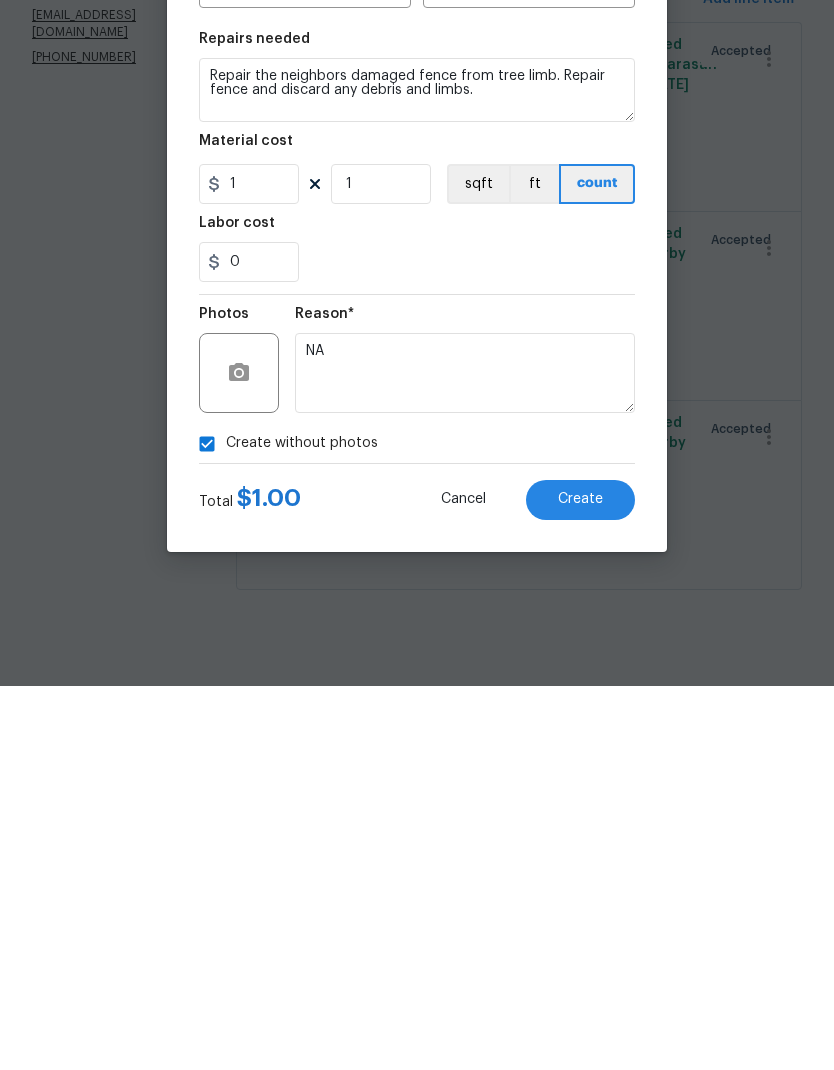 click on "Create" at bounding box center (580, 883) 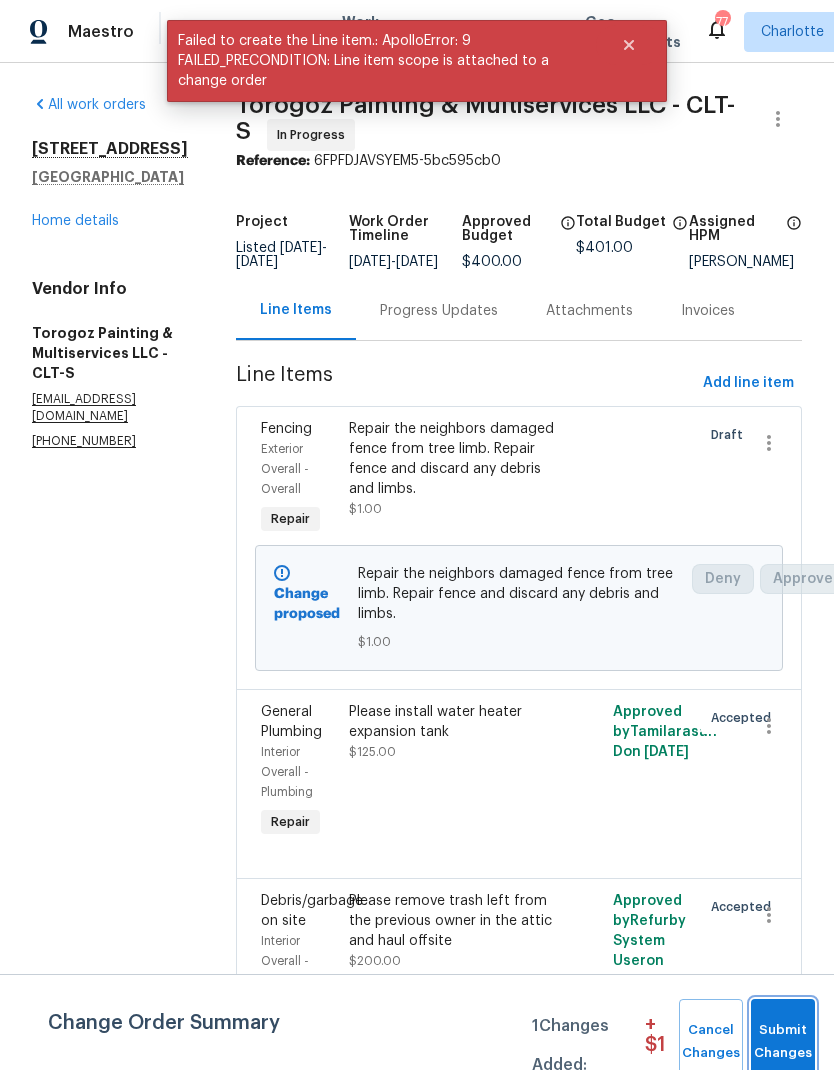 click on "Submit Changes" at bounding box center (783, 1042) 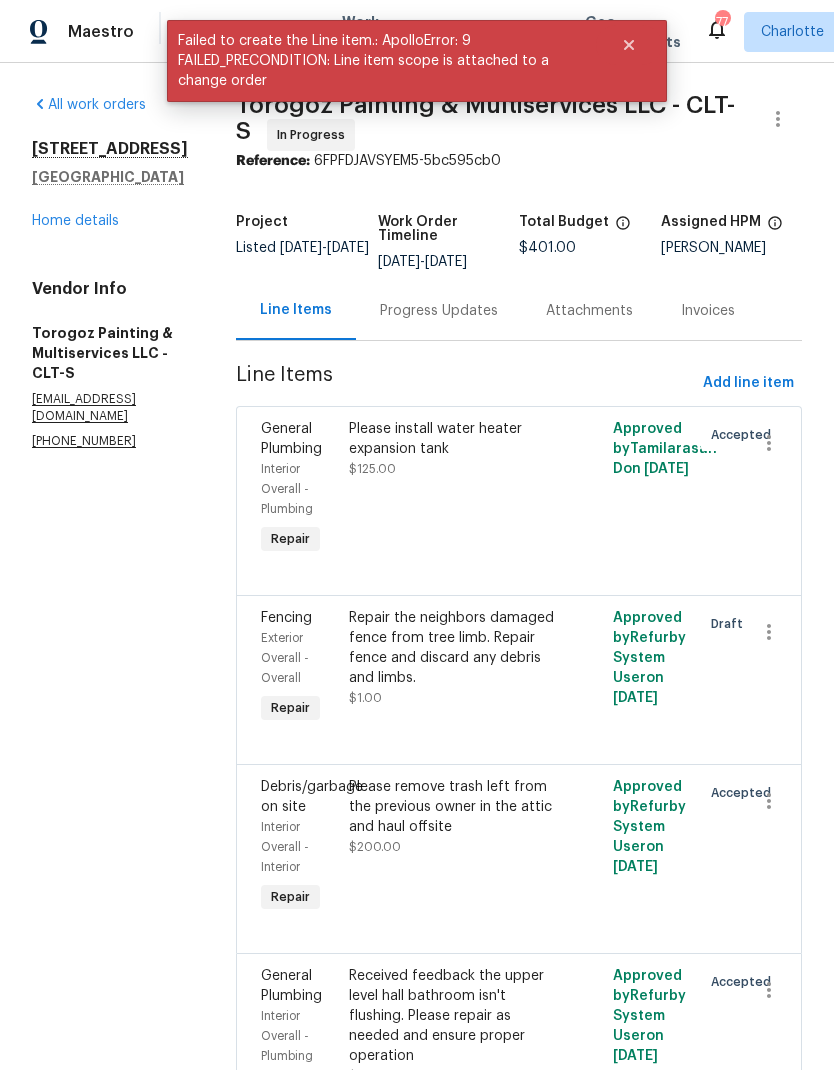 click at bounding box center [629, 45] 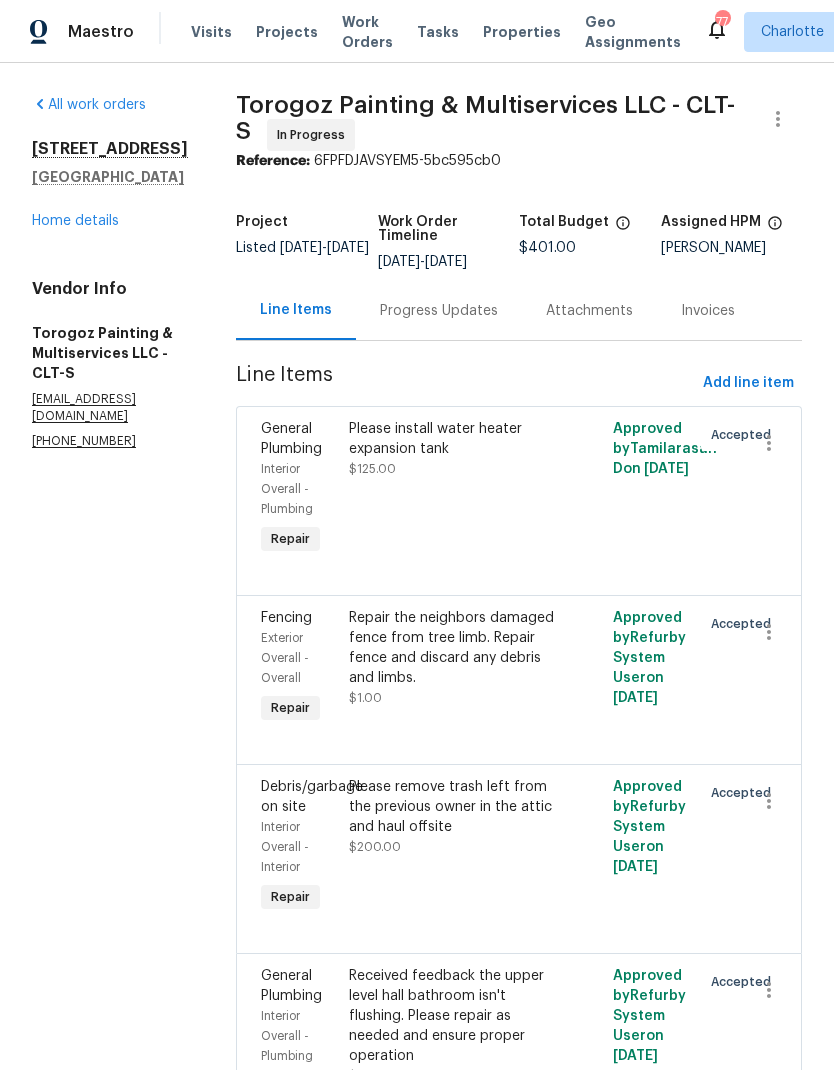 click on "Progress Updates" at bounding box center [439, 311] 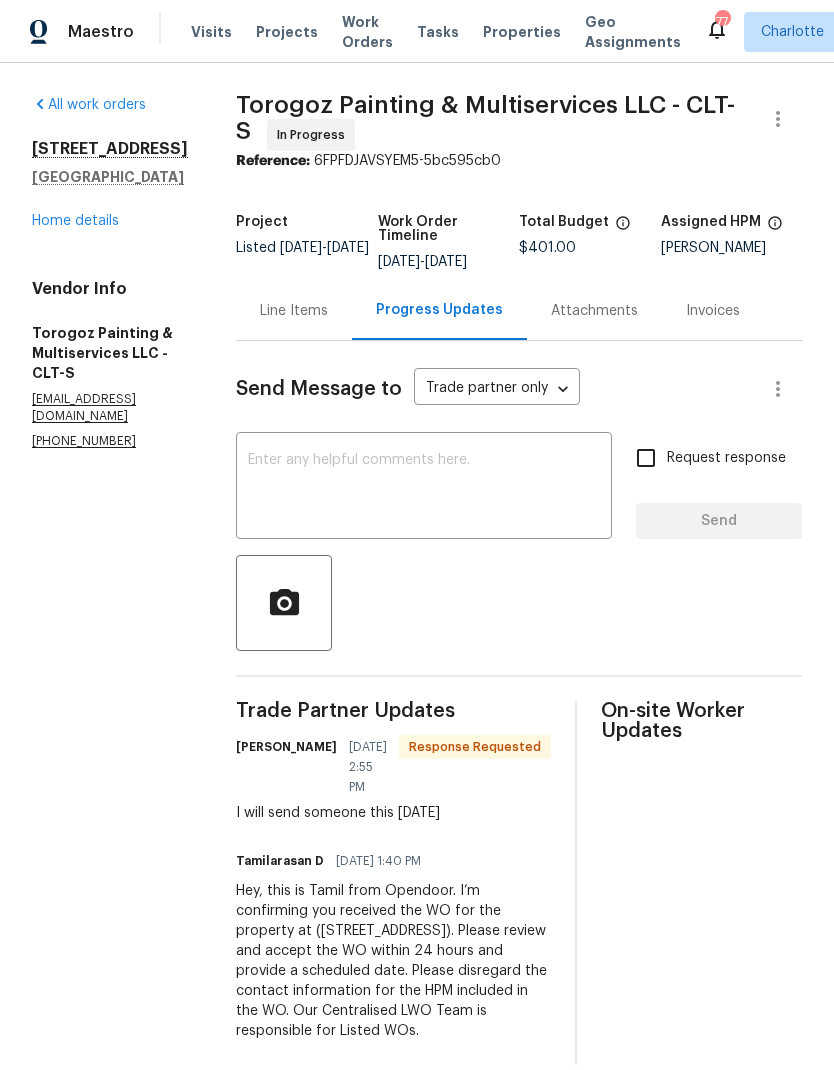 click at bounding box center [424, 488] 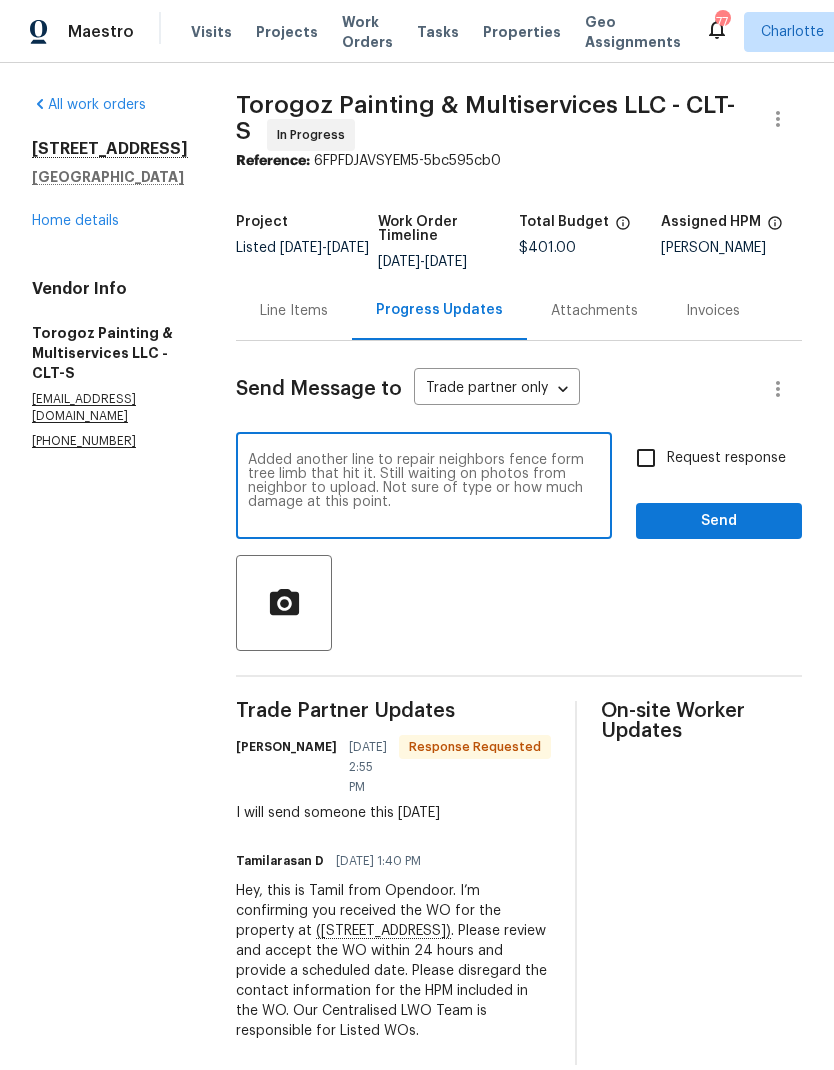 type on "Added another line to repair neighbors fence form tree limb that hit it. Still waiting on photos from neighbor to upload. Not sure of type or how much damage at this point." 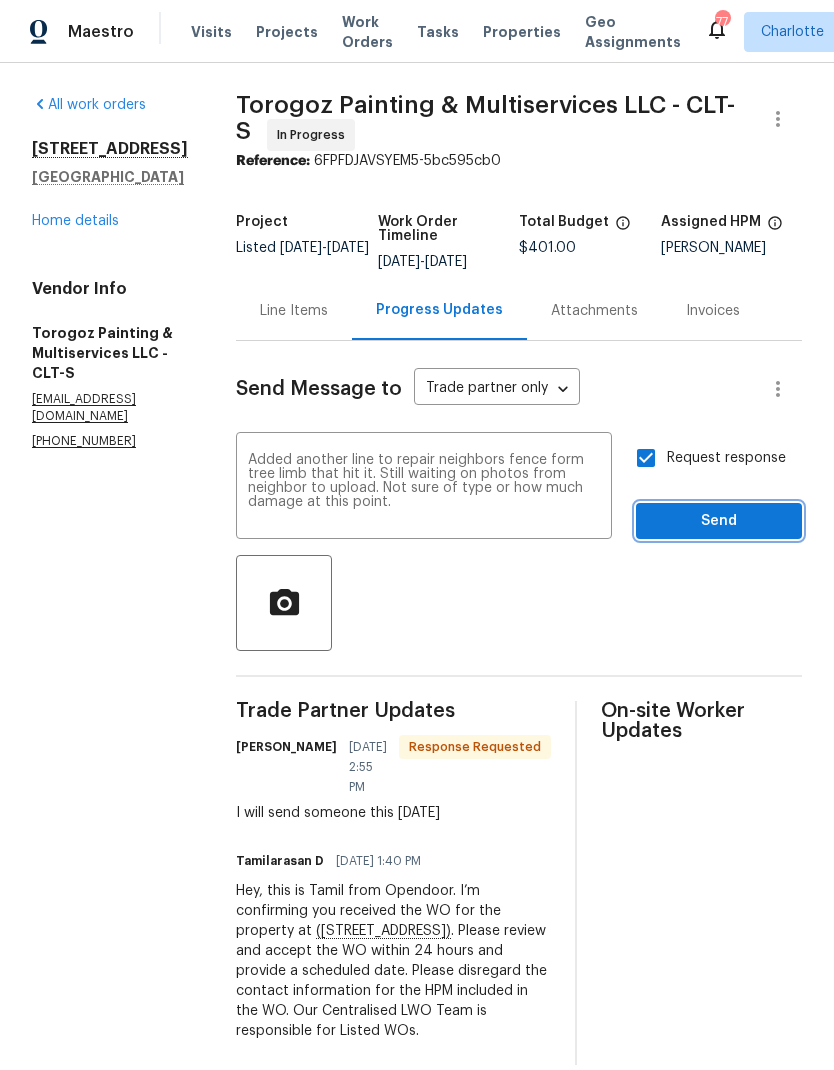 click on "Send" at bounding box center (719, 521) 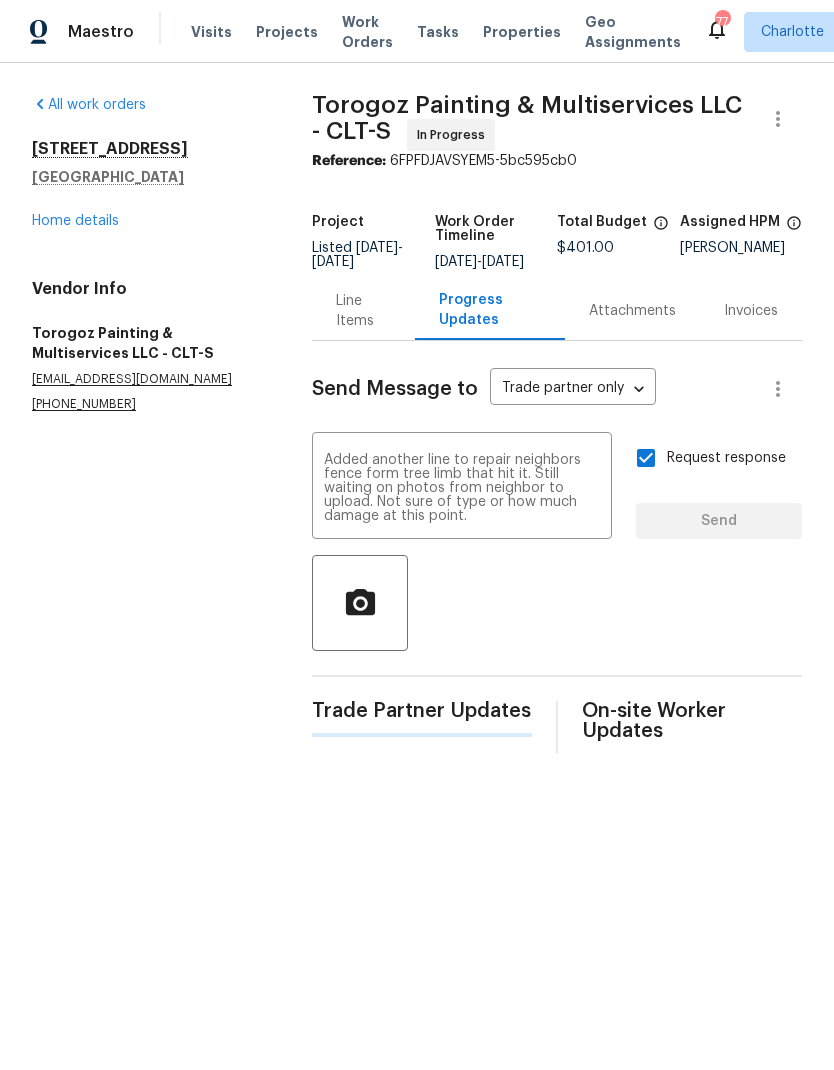 type 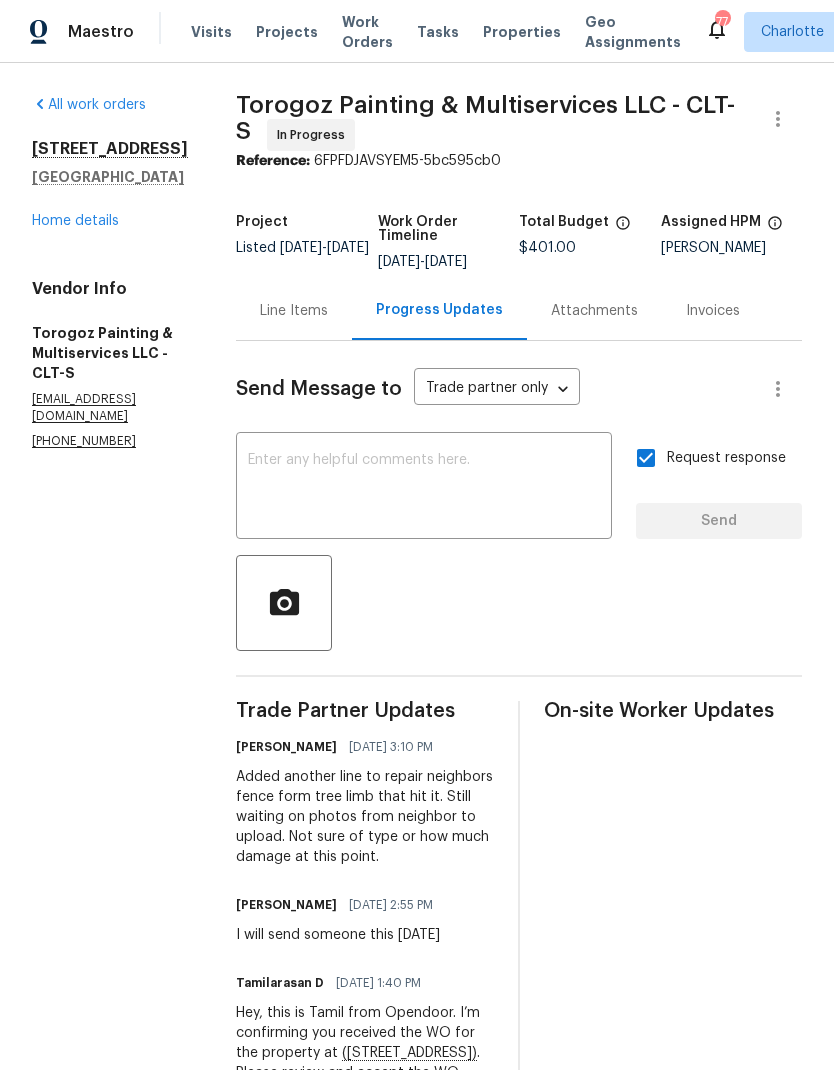 click on "Home details" at bounding box center [75, 221] 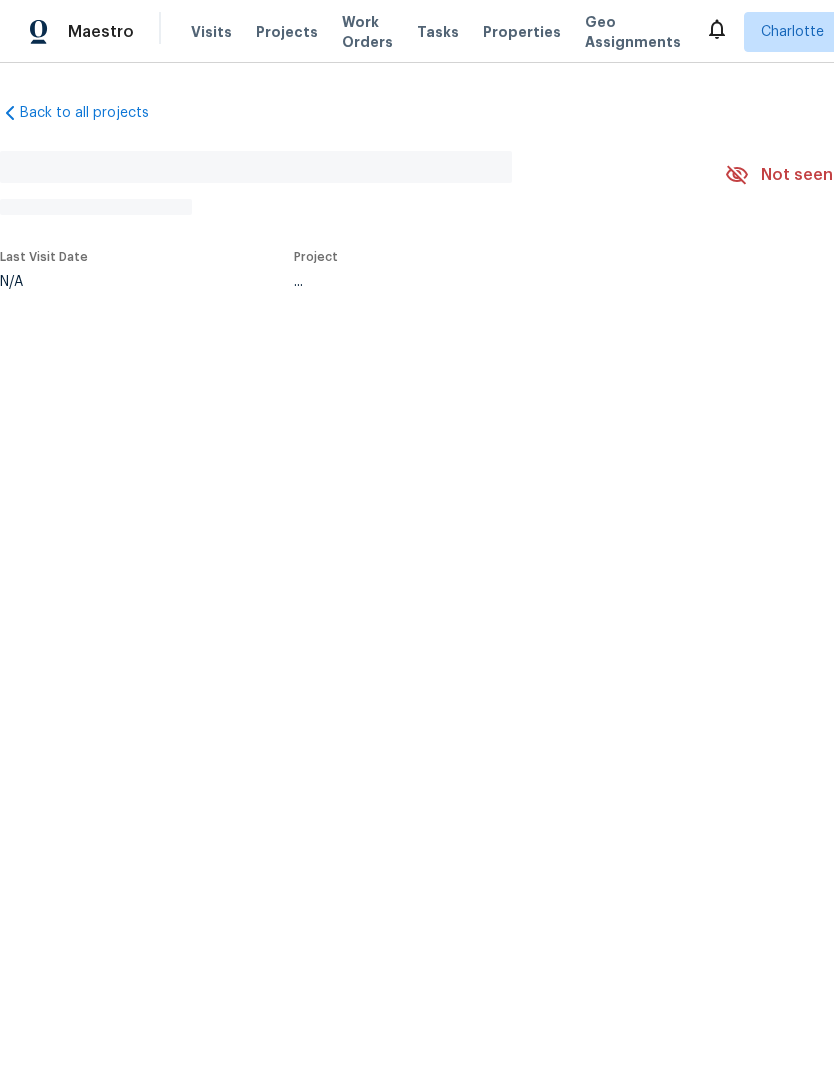scroll, scrollTop: 0, scrollLeft: 0, axis: both 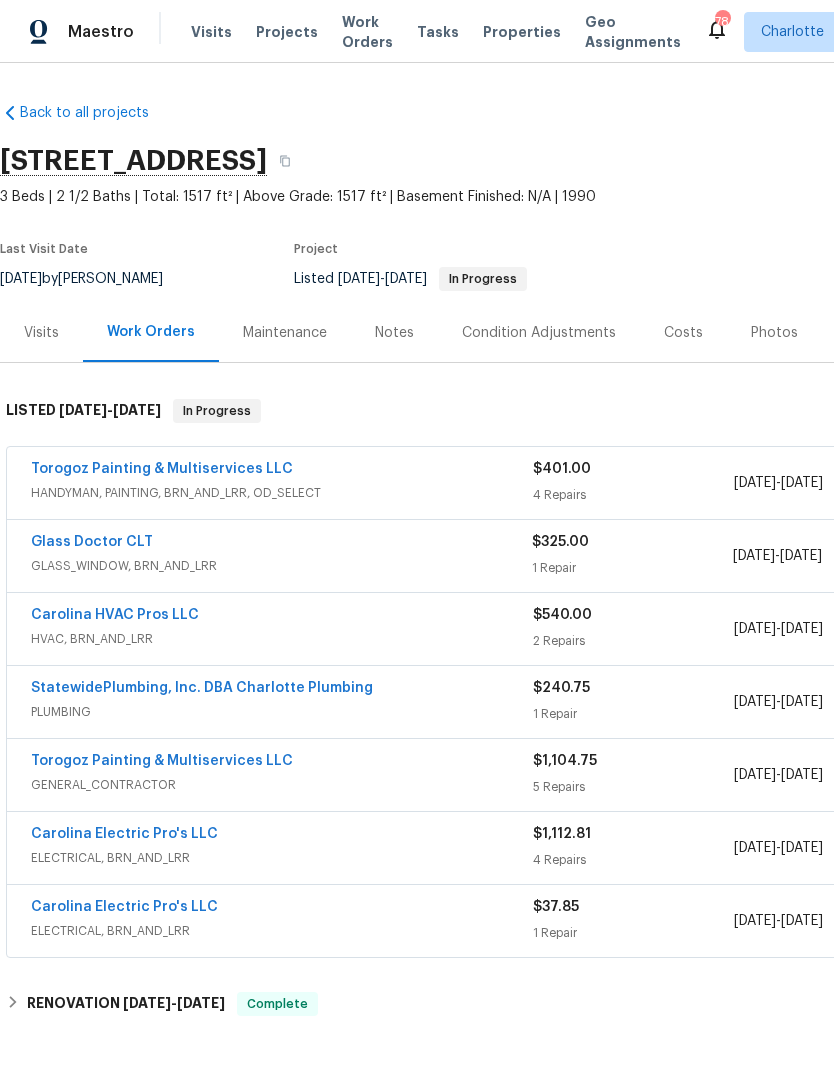 click on "Visits" at bounding box center [211, 32] 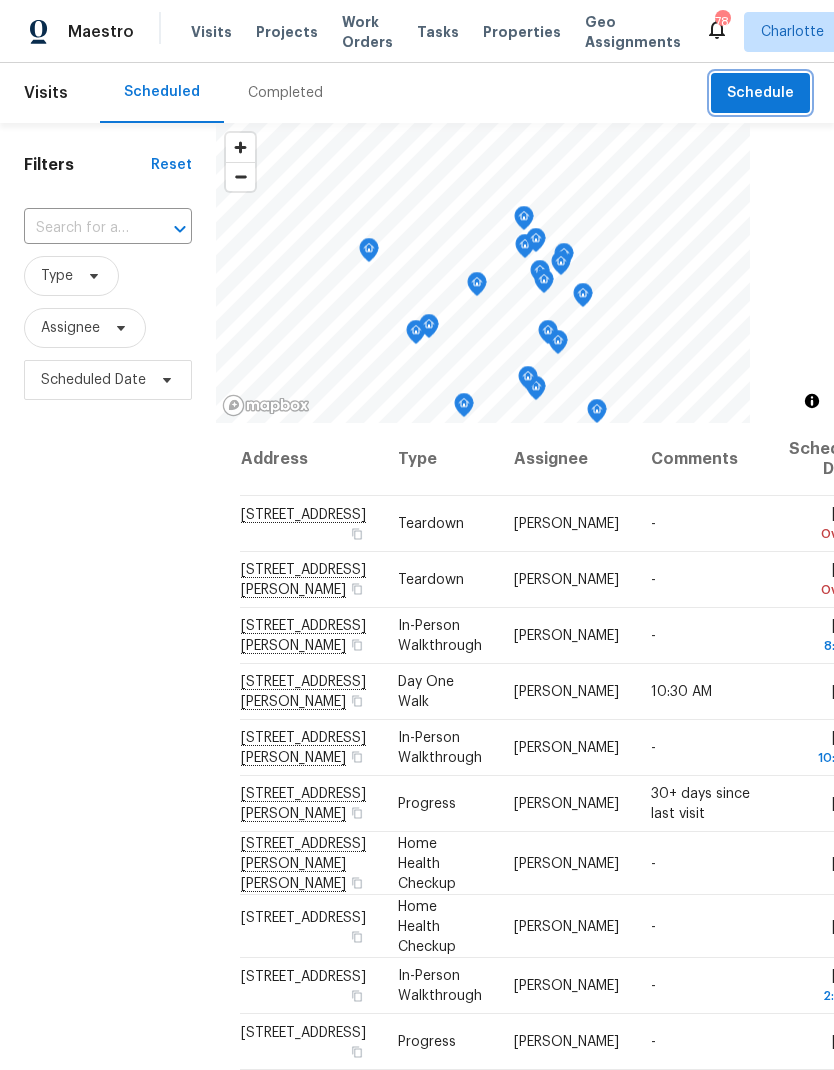 click on "Schedule" at bounding box center [760, 93] 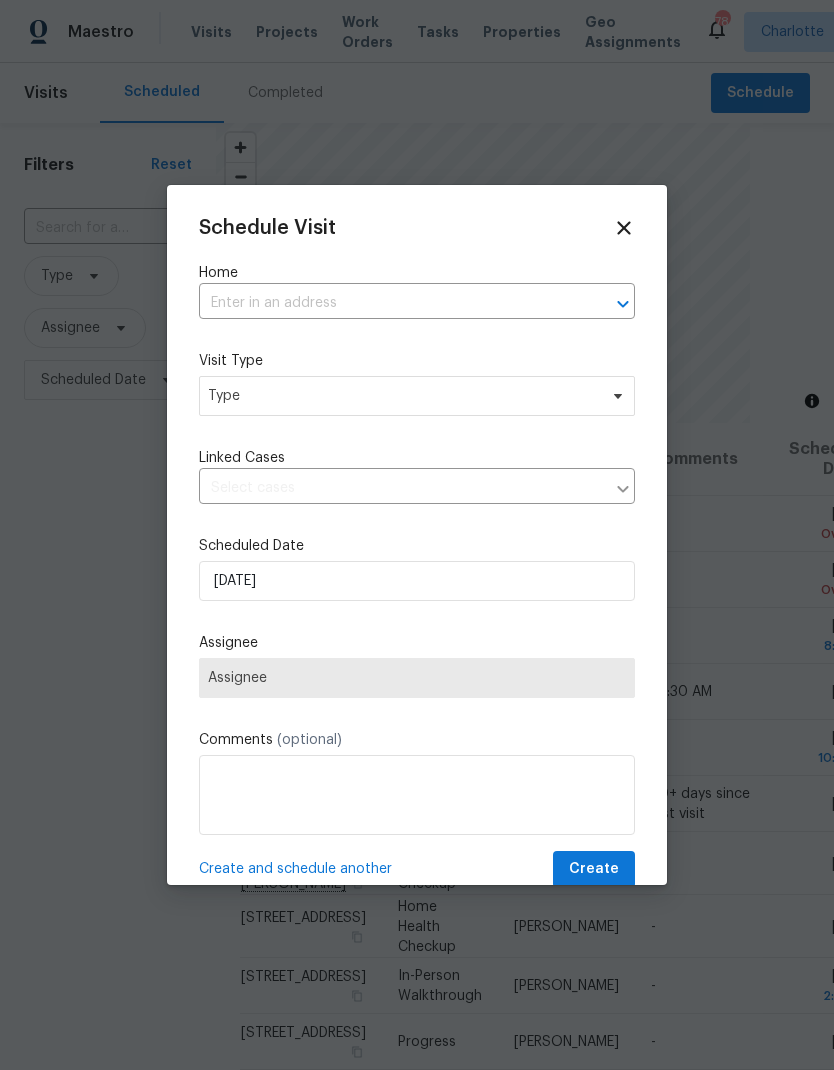 click 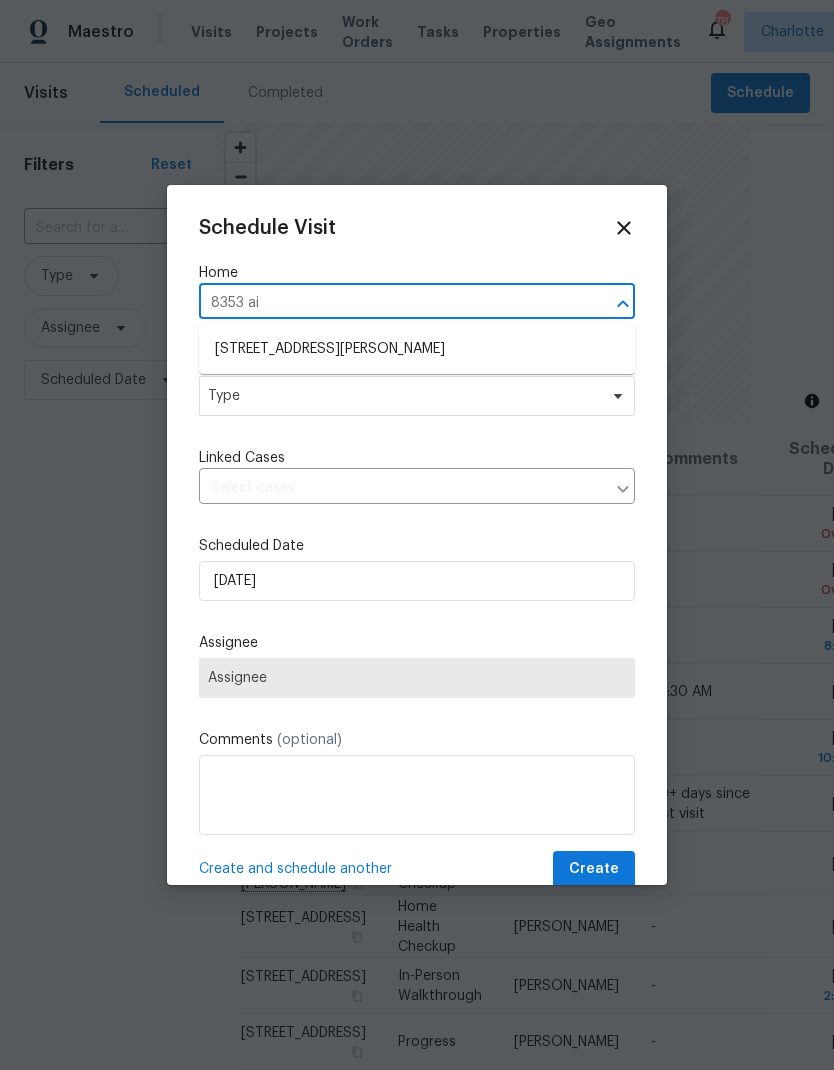 type on "8353 ain" 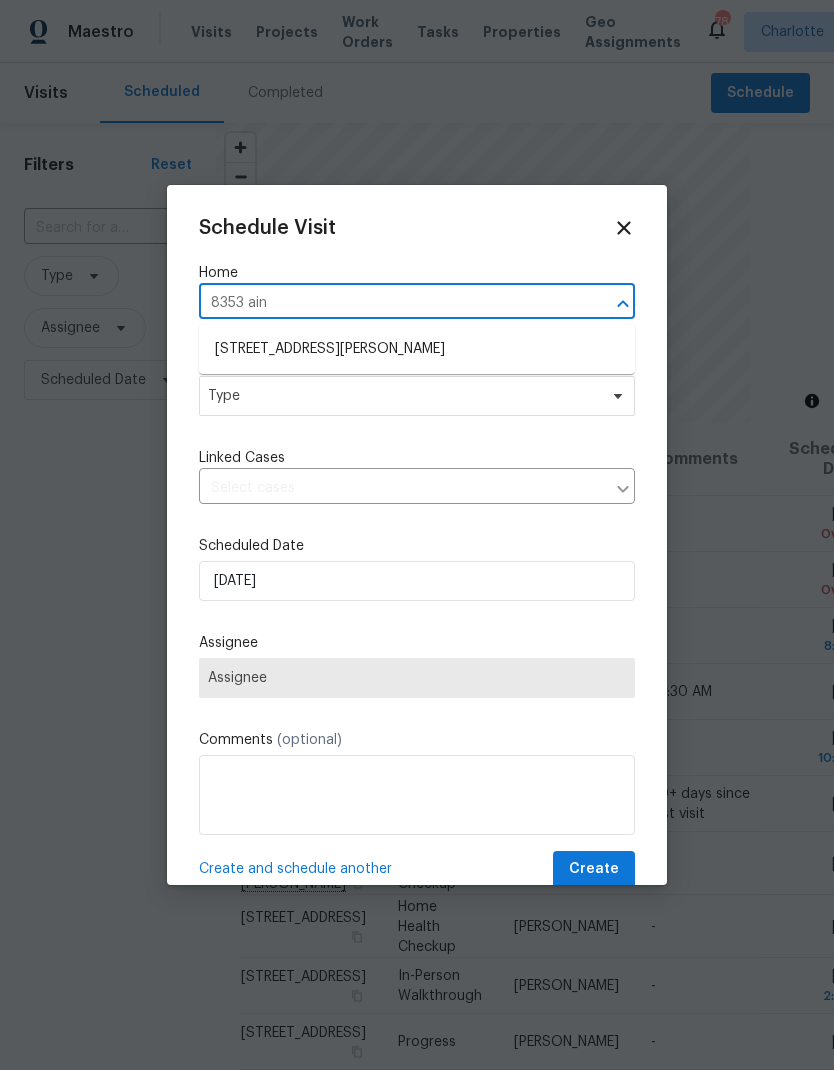 click on "8353 Ainsworth St, Charlotte, NC 28216" at bounding box center [417, 349] 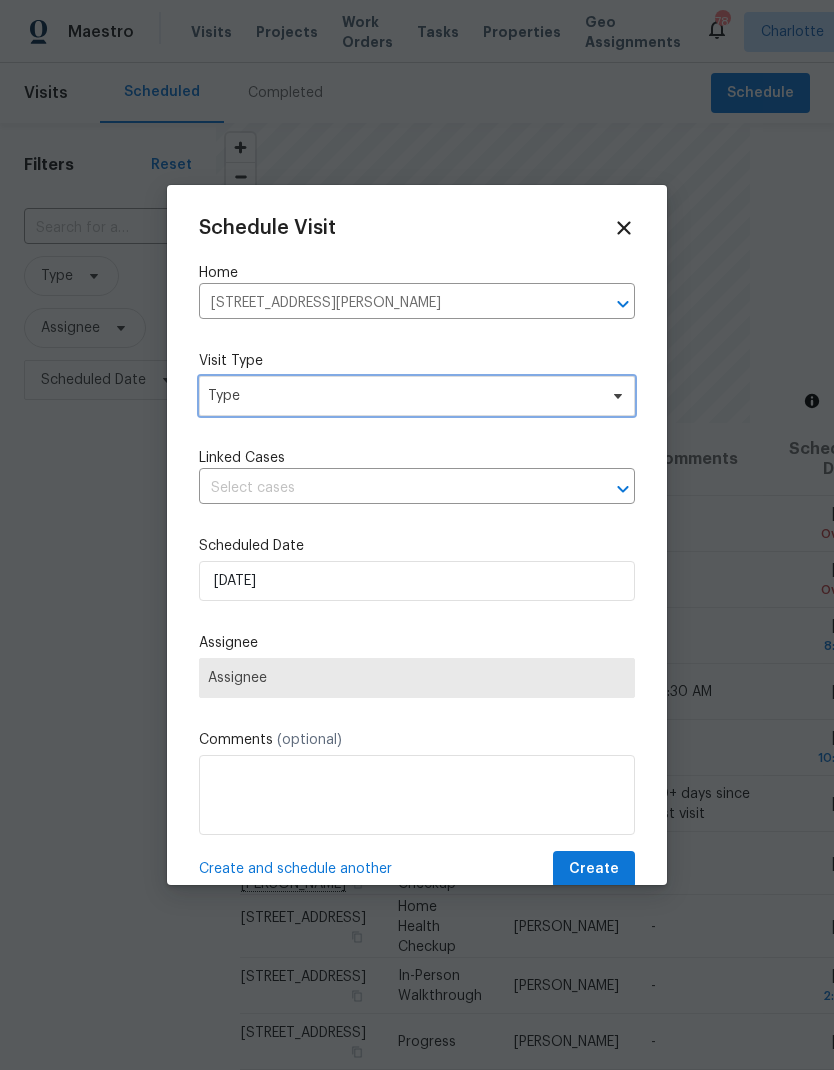 click on "Type" at bounding box center [417, 396] 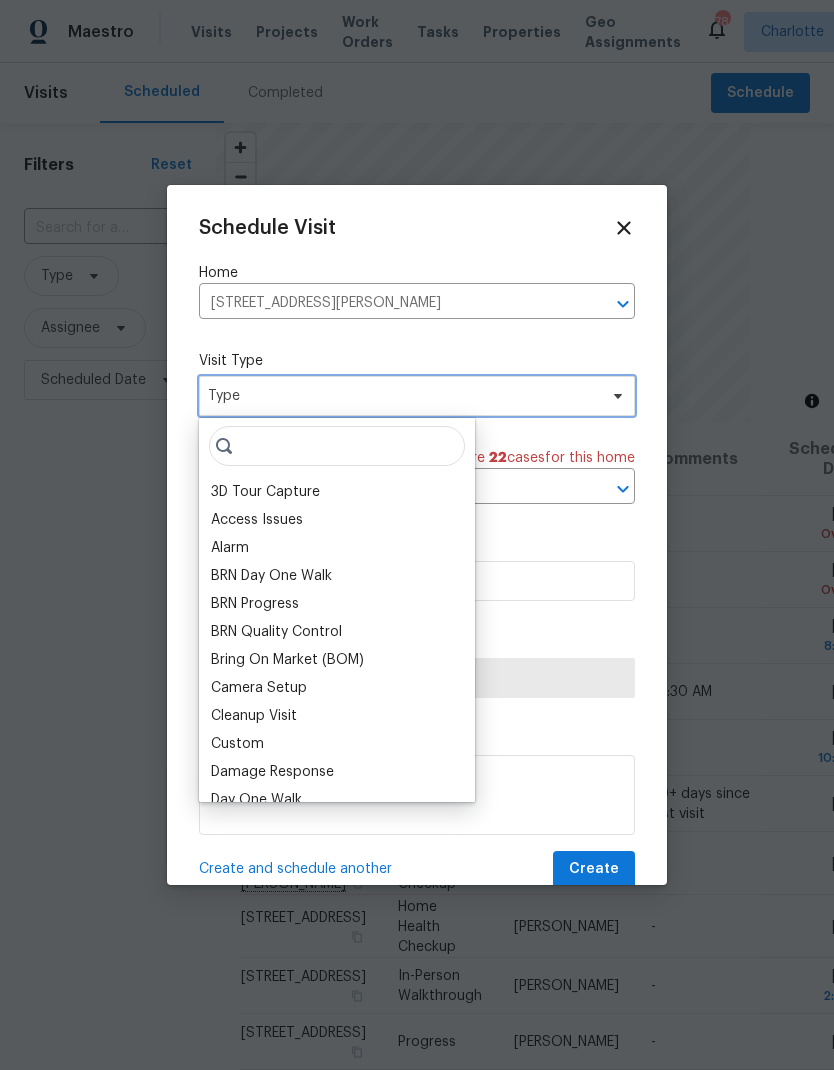 click 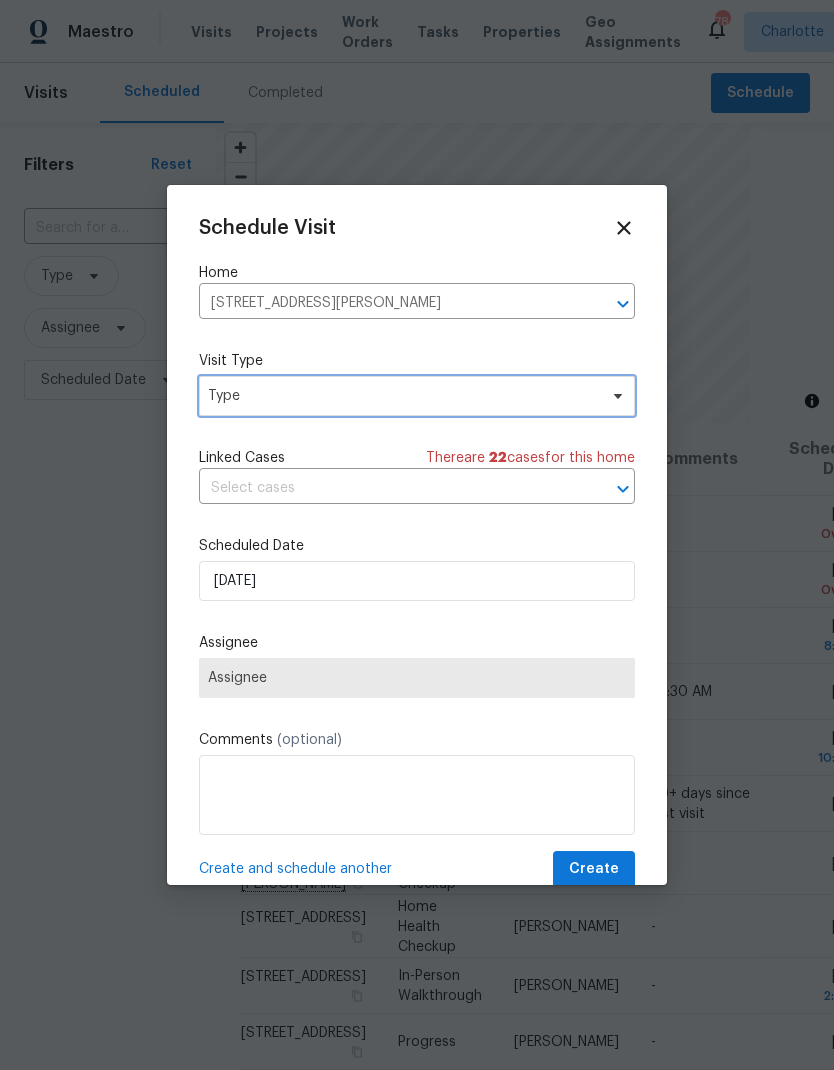 click 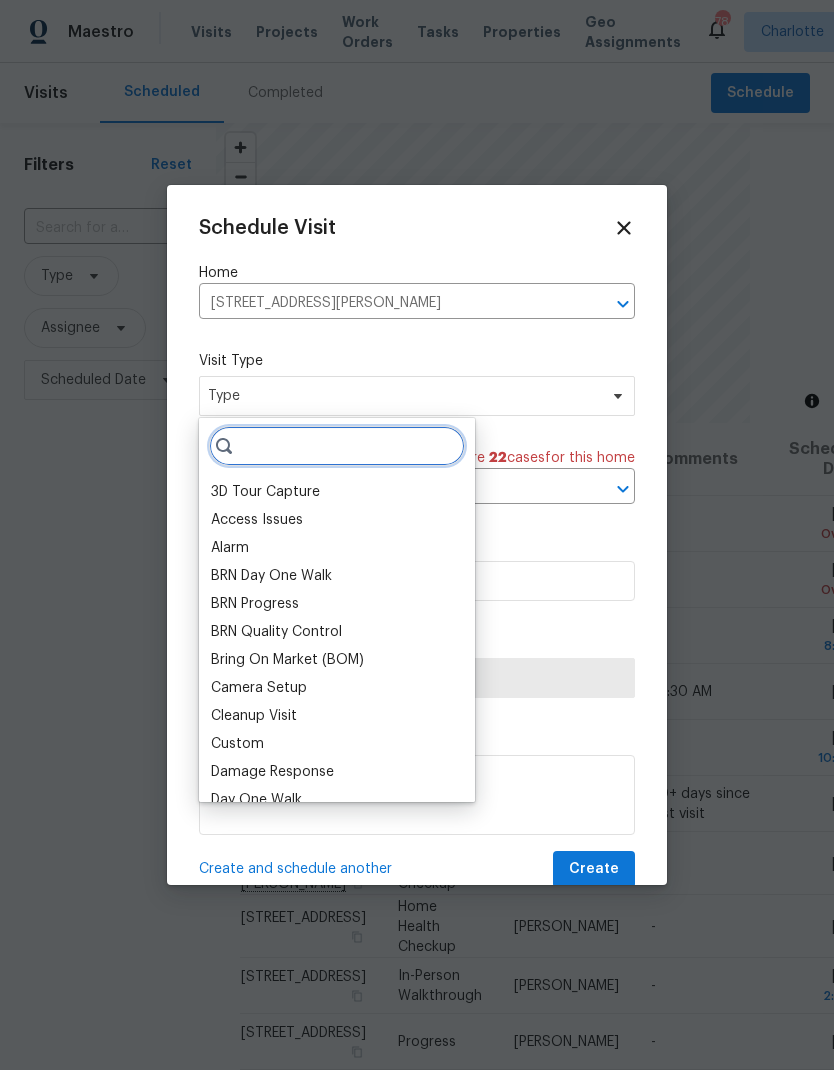 click at bounding box center [337, 446] 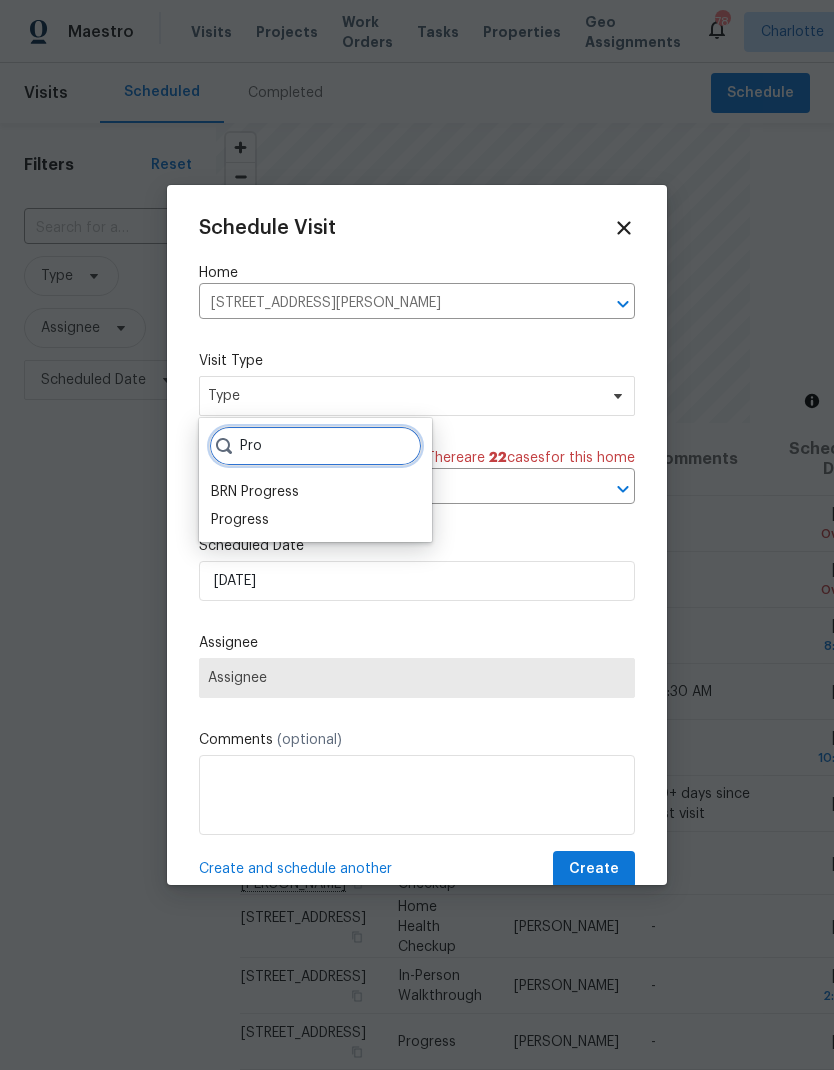 type on "Pro" 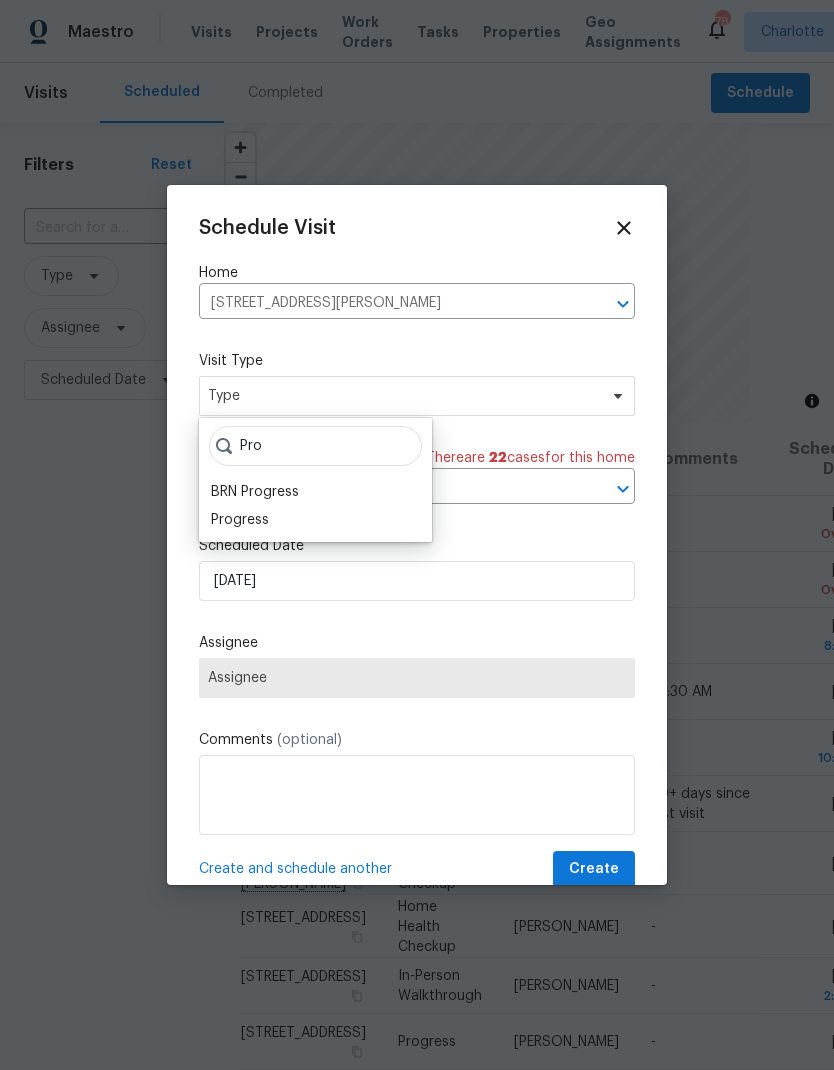 click on "Progress" at bounding box center [240, 520] 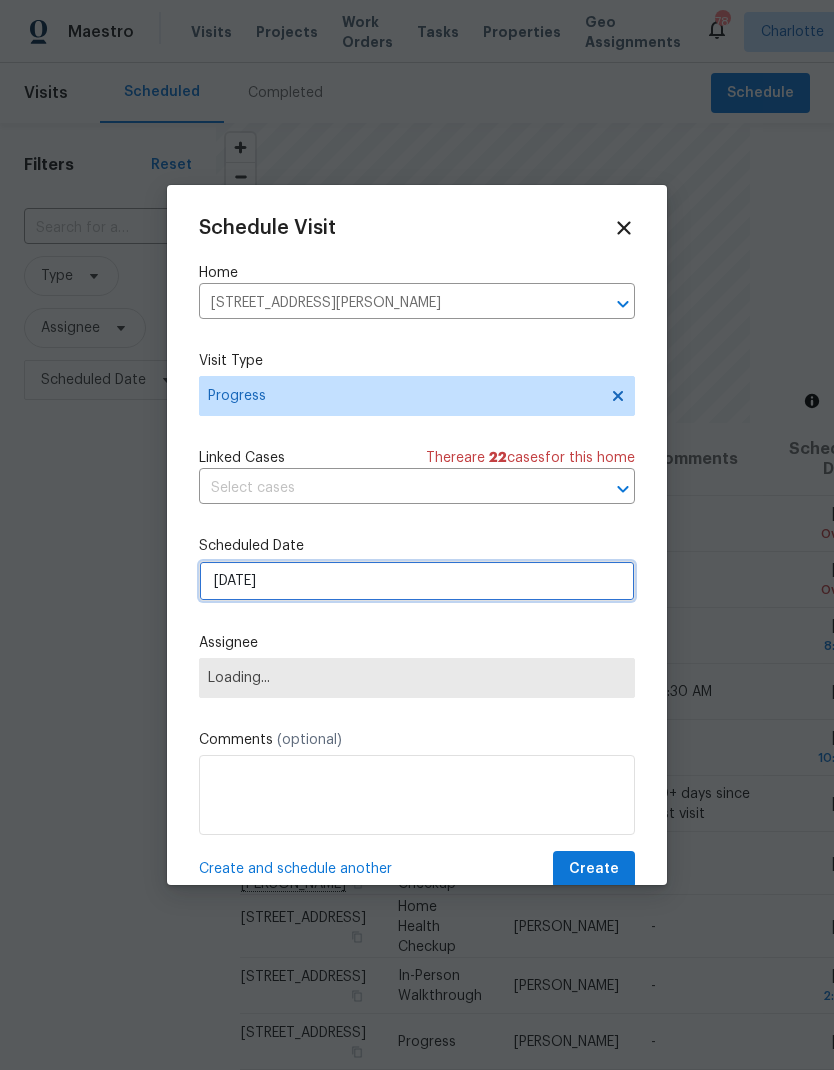click on "7/21/2025" at bounding box center (417, 581) 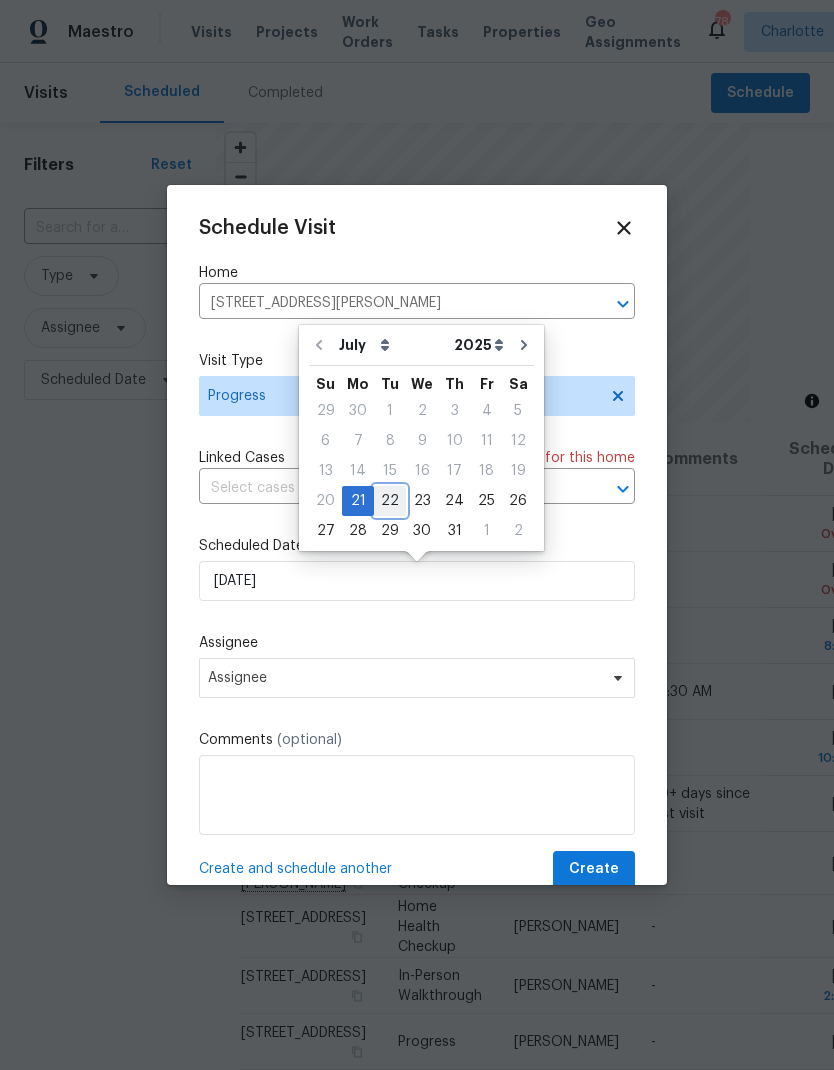 click on "22" at bounding box center (390, 501) 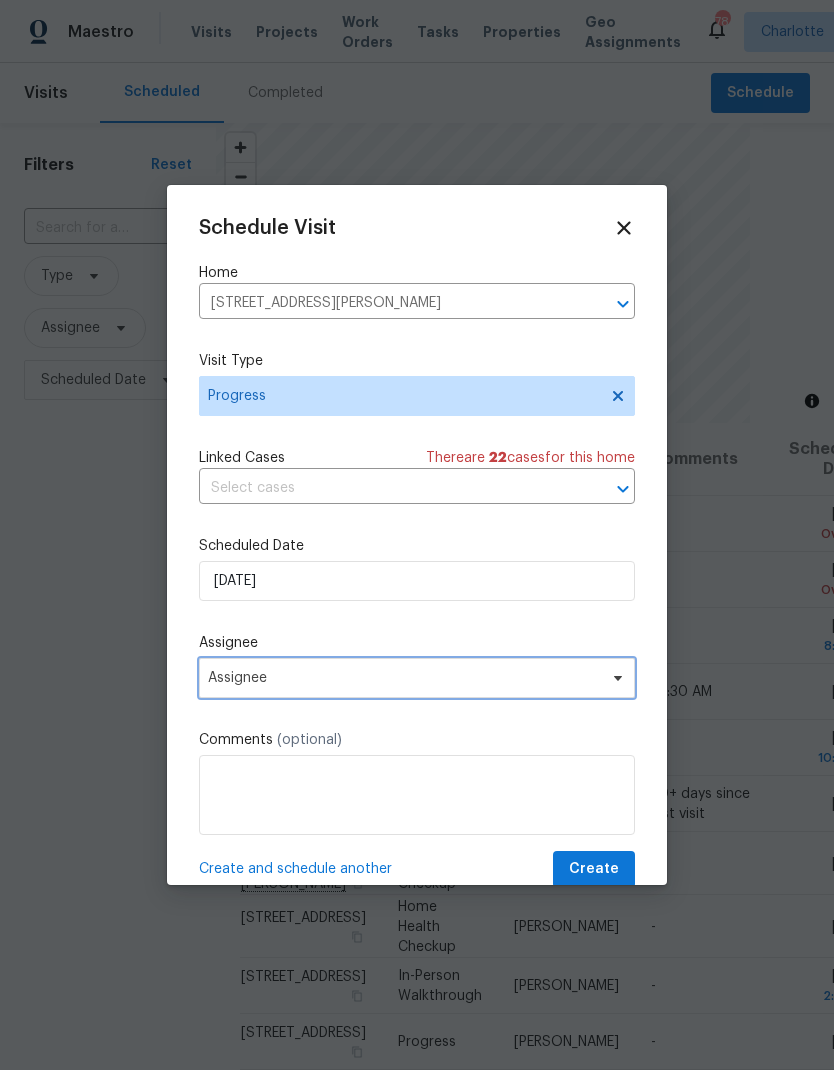 click at bounding box center (615, 678) 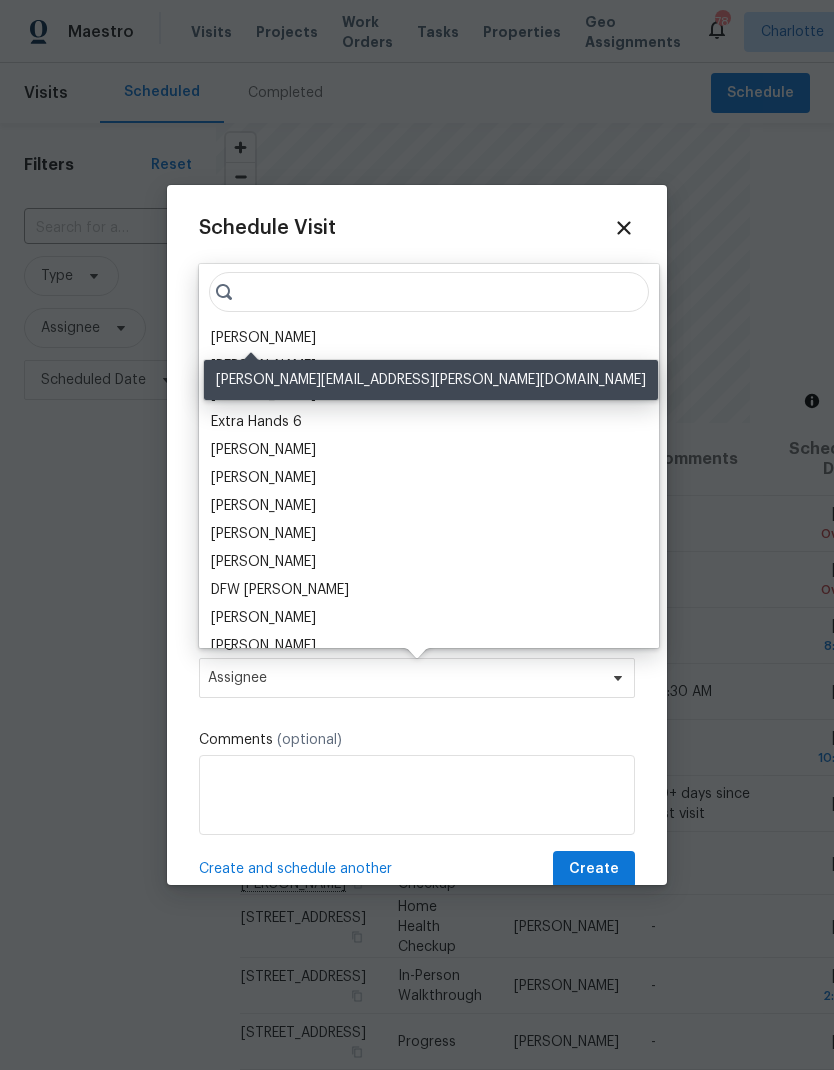 click on "[PERSON_NAME]" at bounding box center (263, 338) 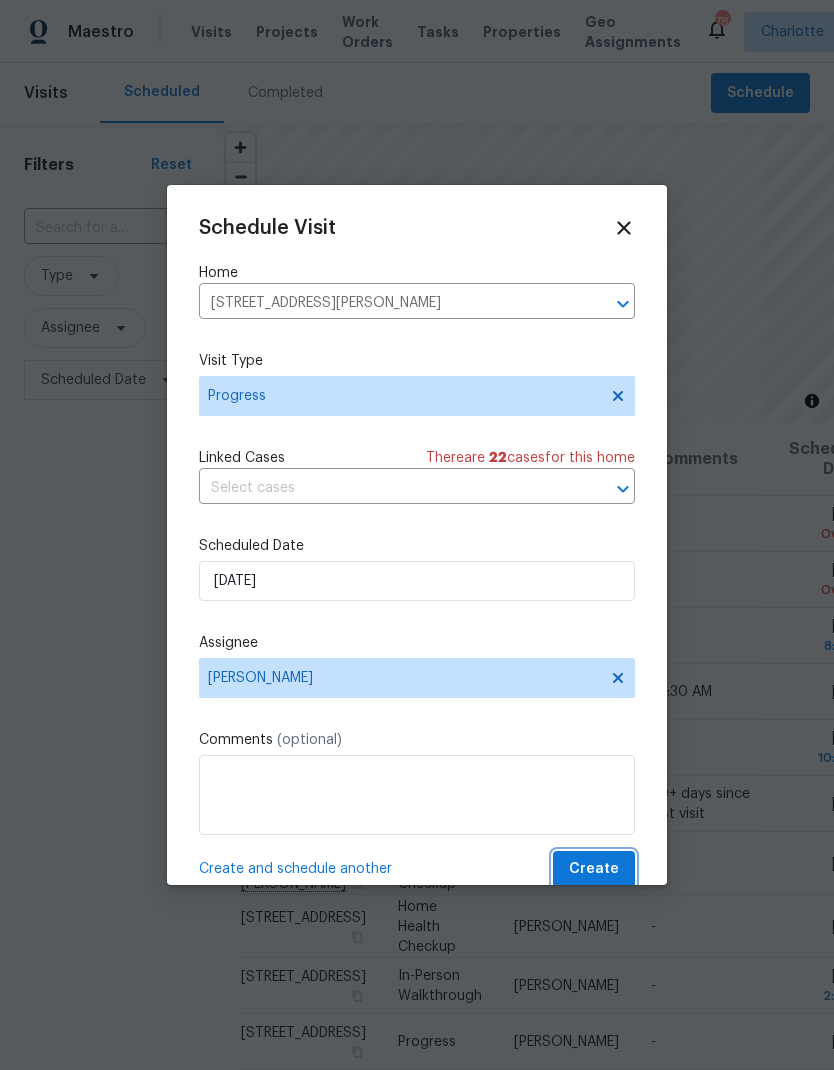 click on "Create" at bounding box center (594, 869) 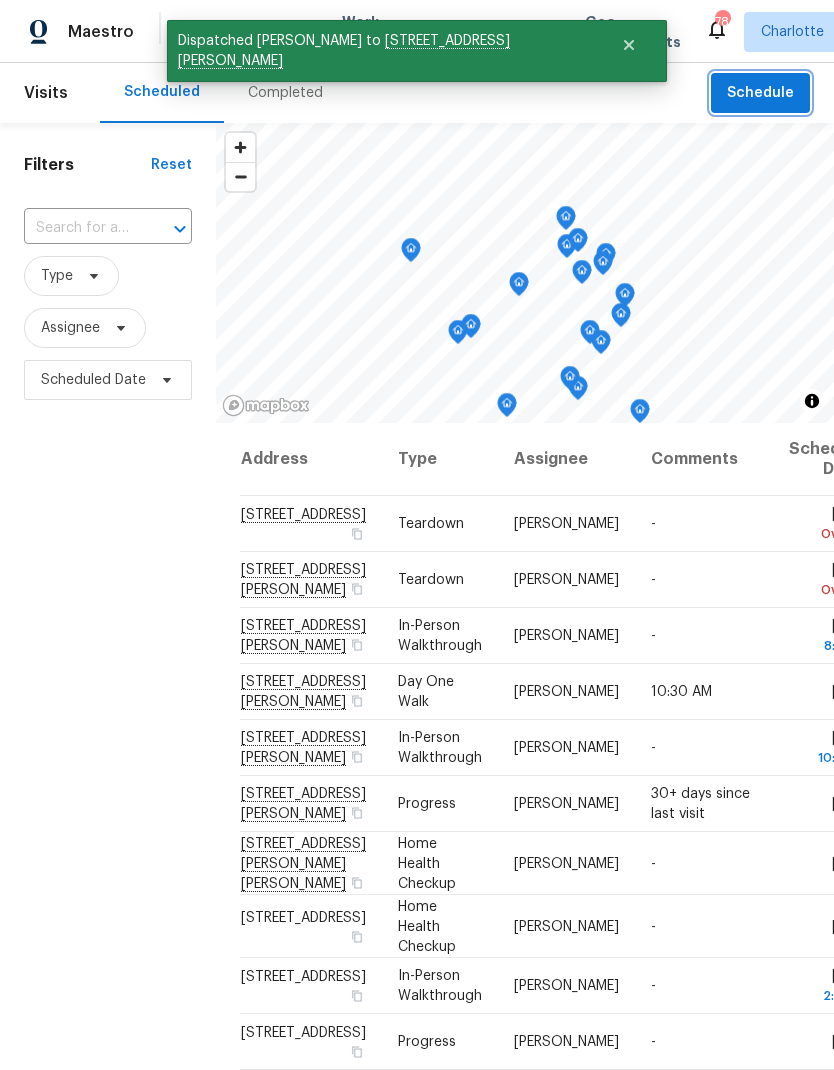 click on "Schedule" at bounding box center [760, 93] 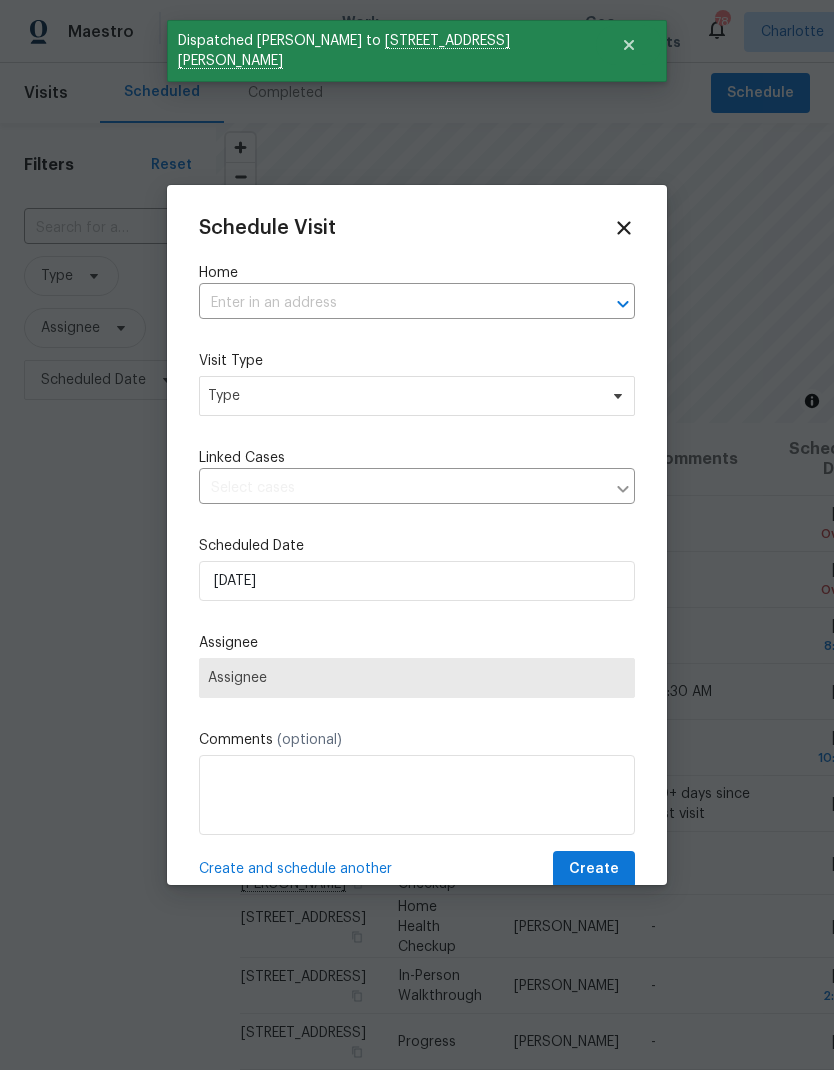 click at bounding box center [623, 304] 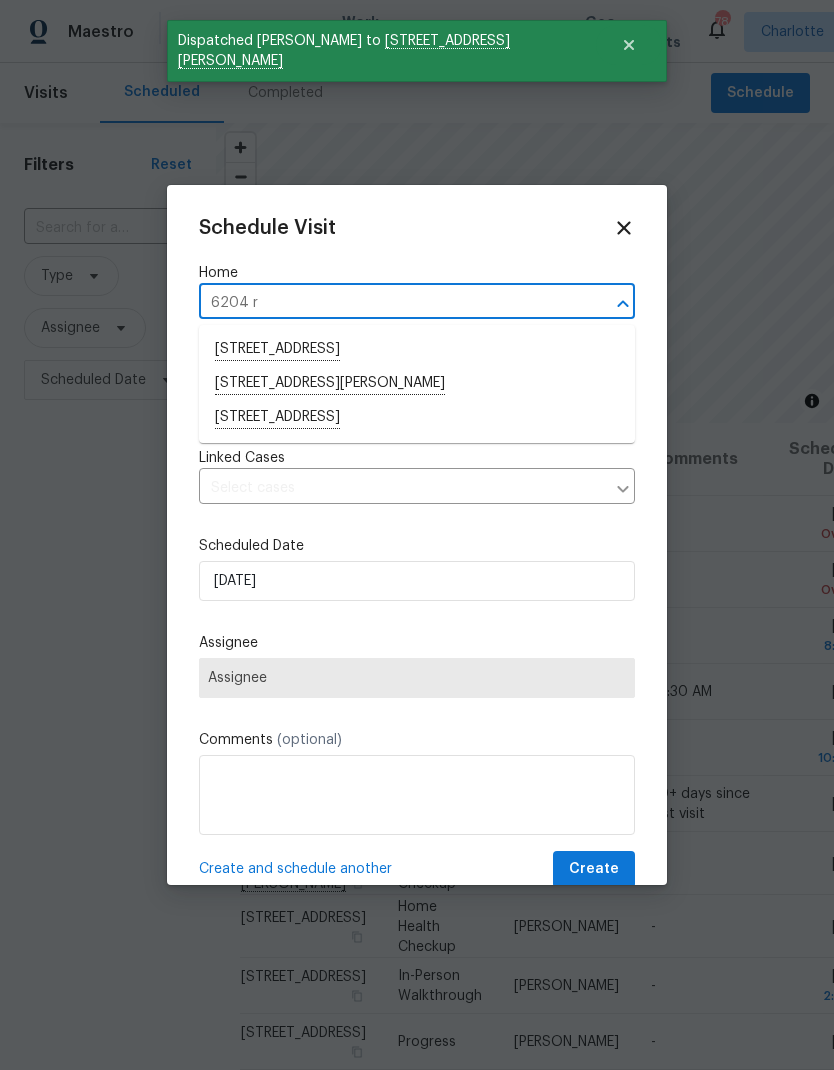 type on "6204 ri" 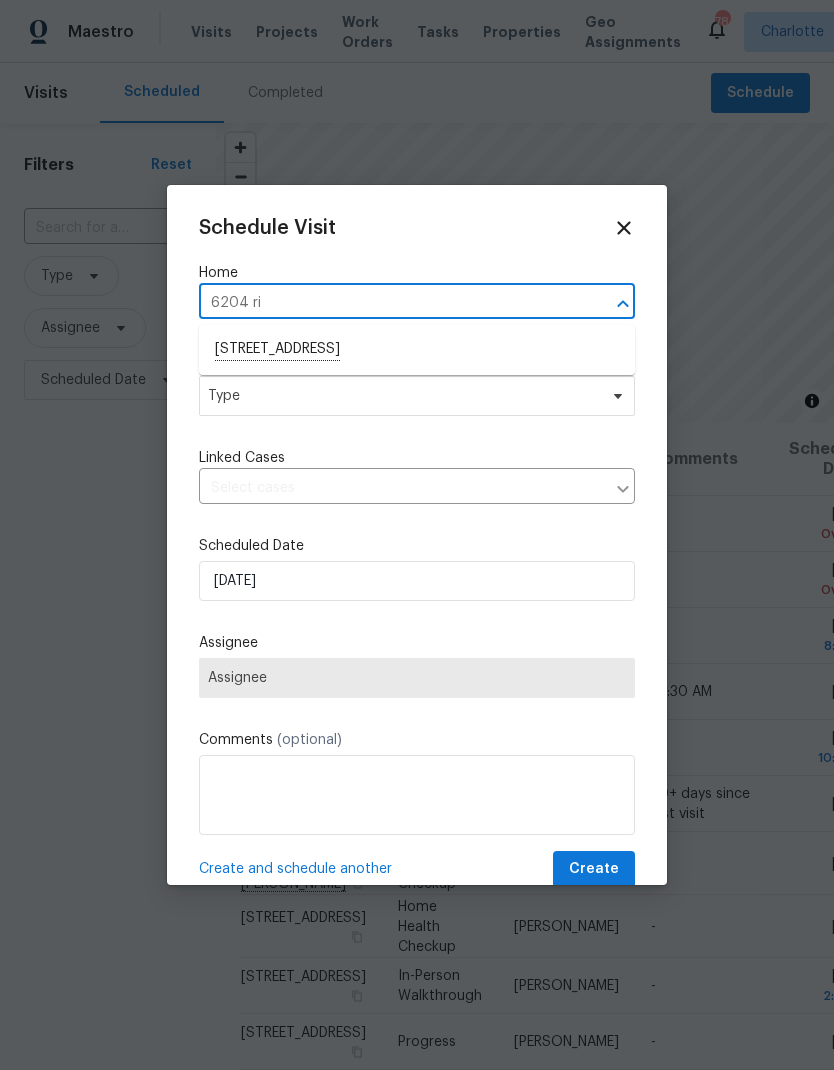 click on "6204 River Birch Dr, Gastonia, NC 28056" at bounding box center (417, 350) 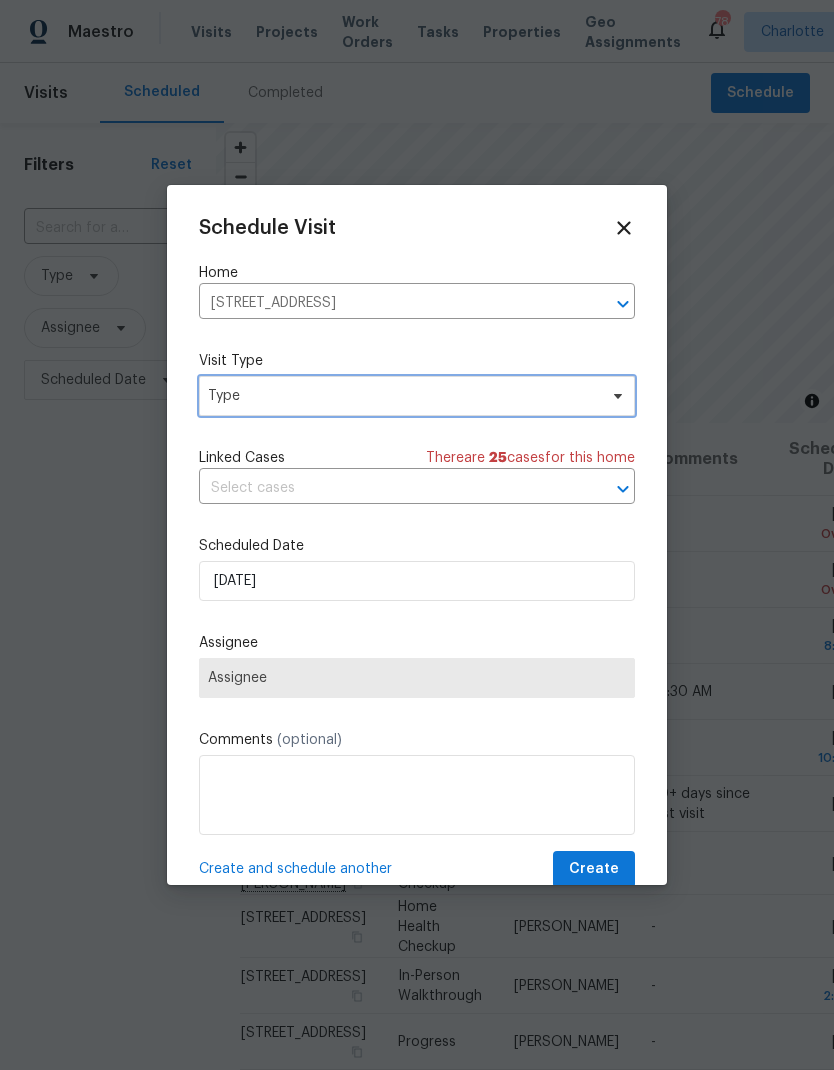 click 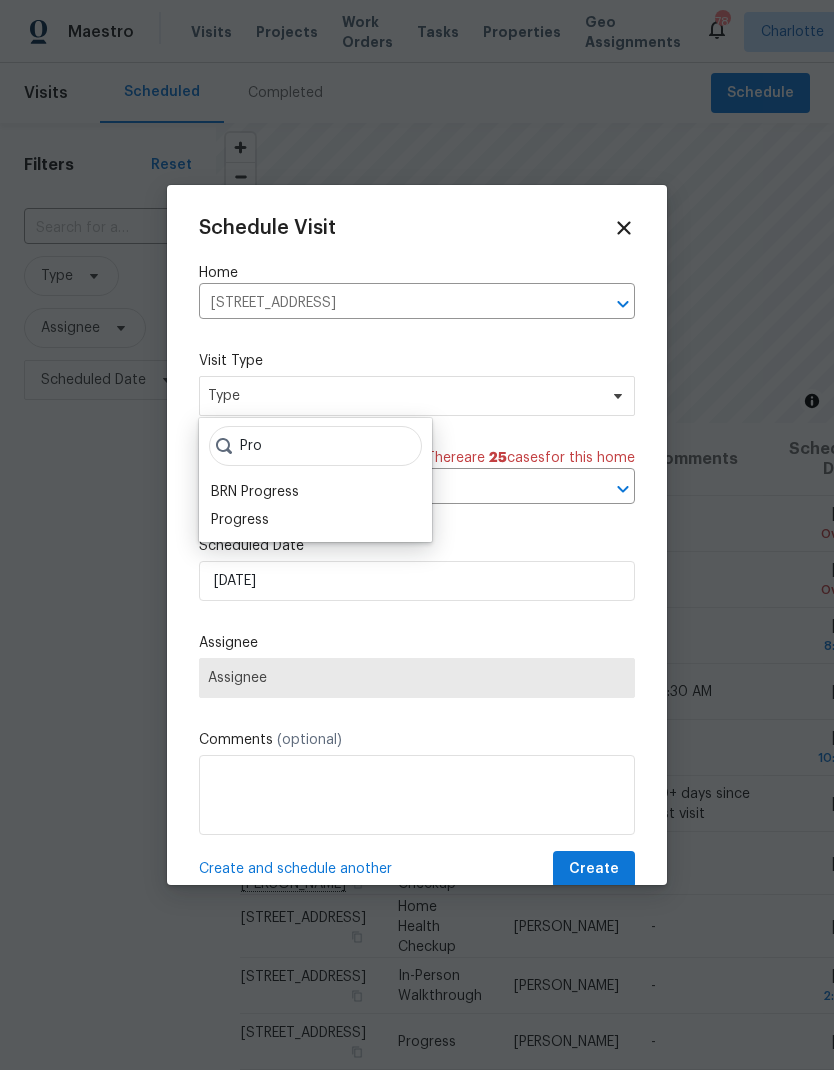 type on "Pro" 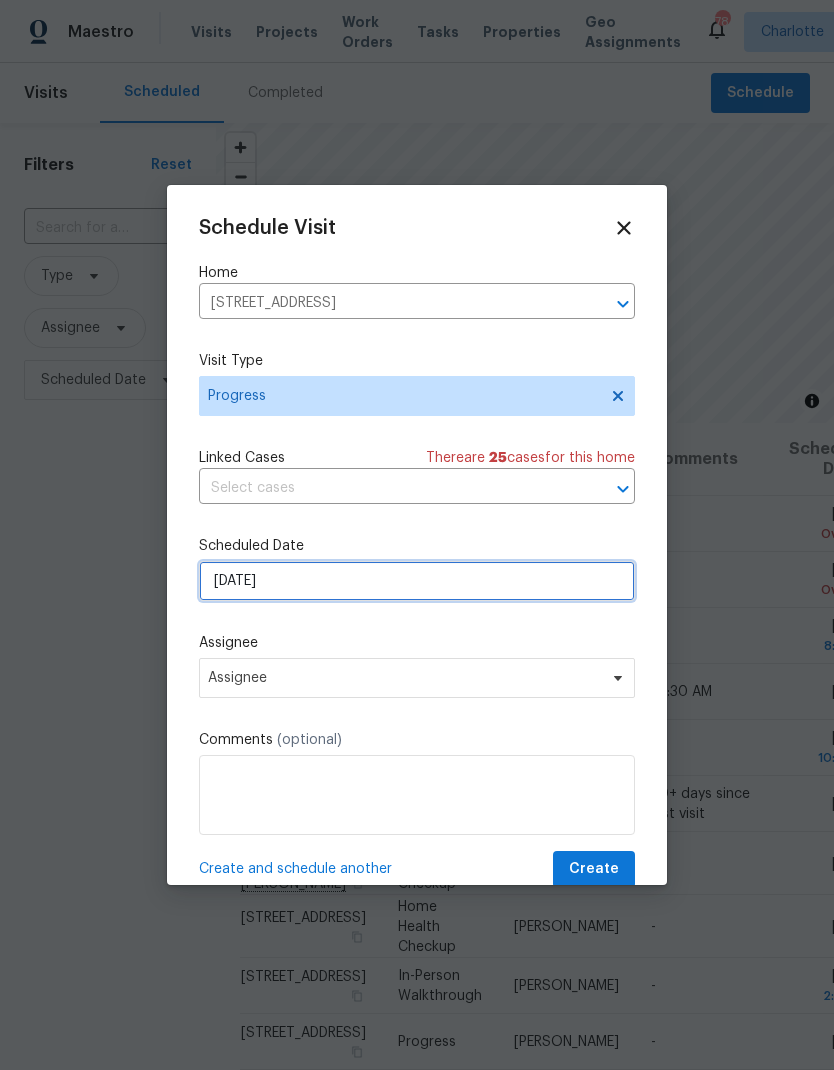 click on "7/21/2025" at bounding box center (417, 581) 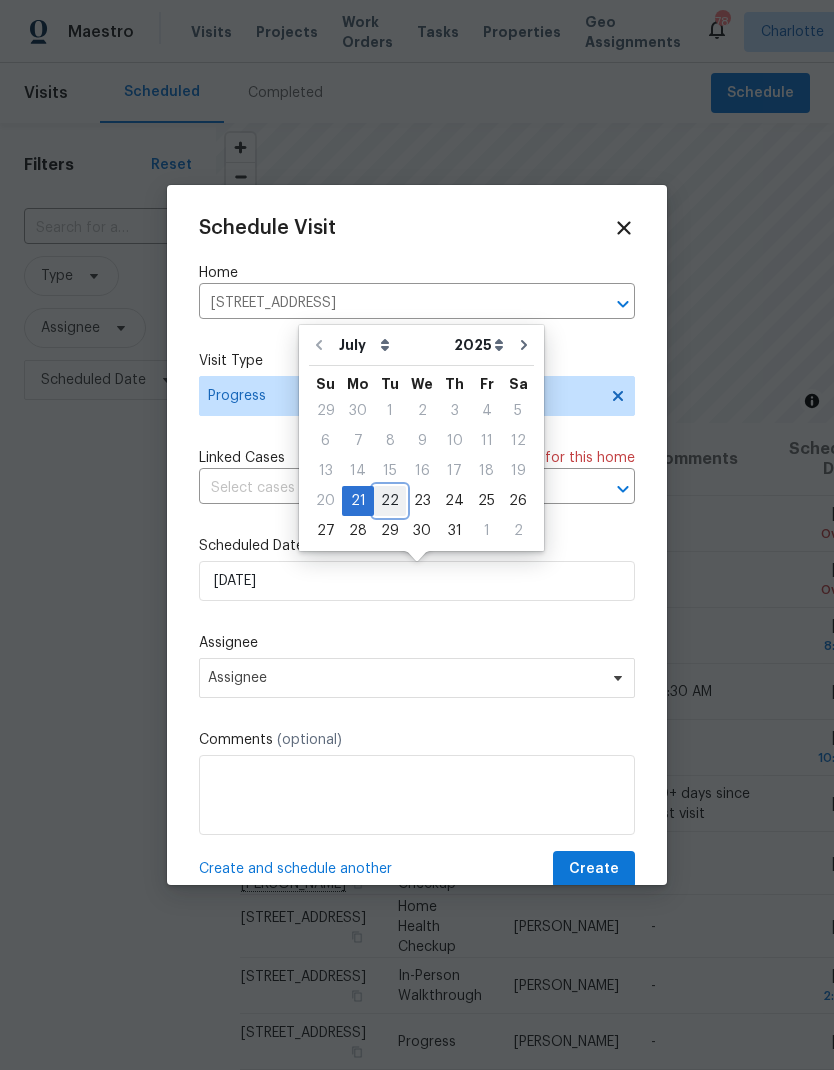 click on "22" at bounding box center [390, 501] 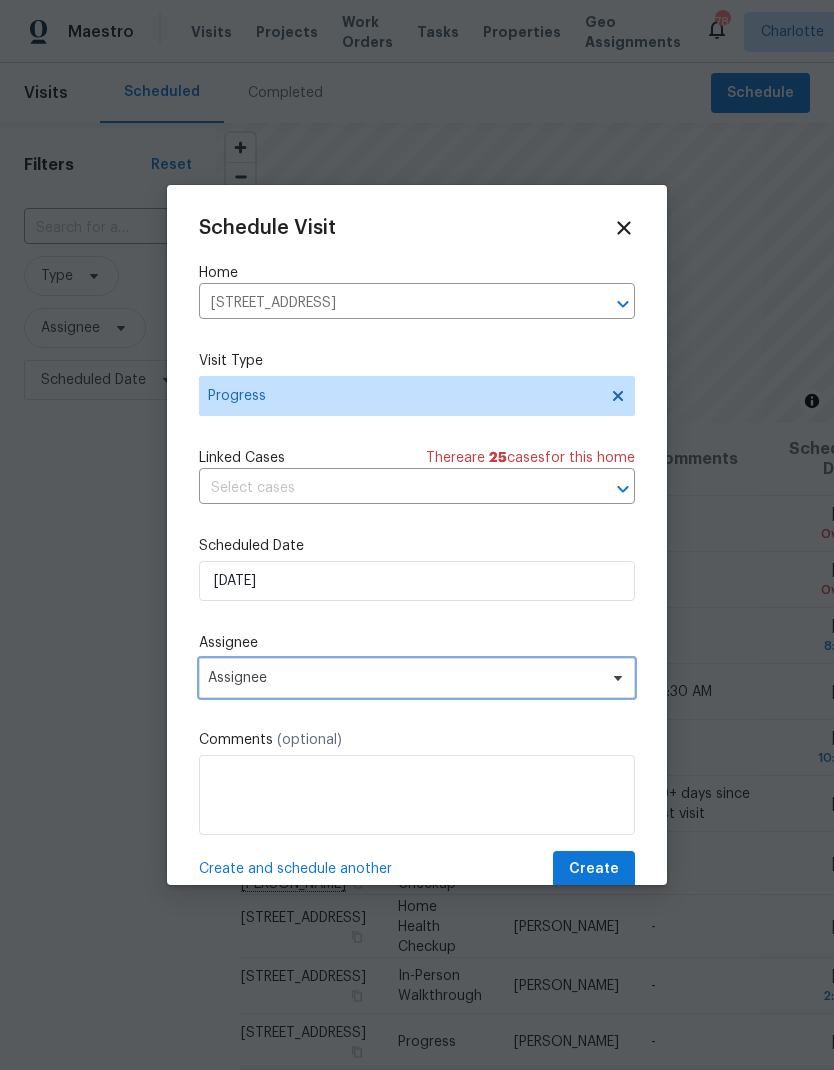 click on "Assignee" at bounding box center (417, 678) 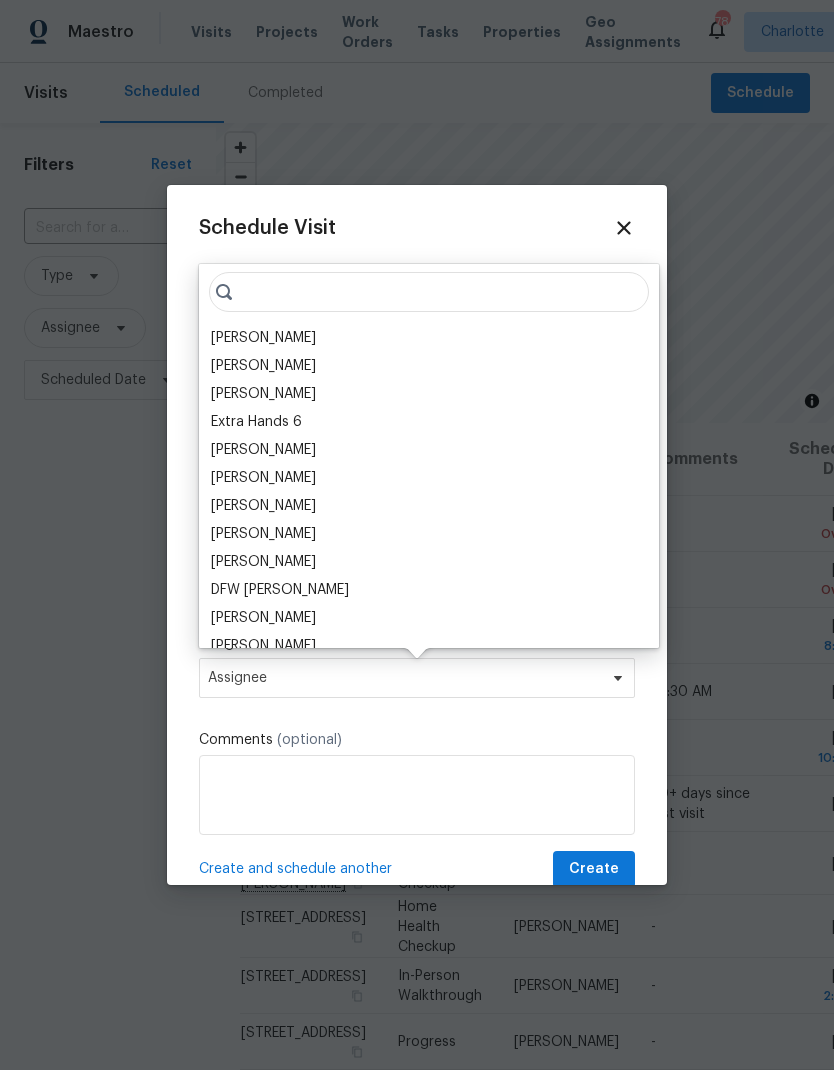 click on "[PERSON_NAME]" at bounding box center (263, 338) 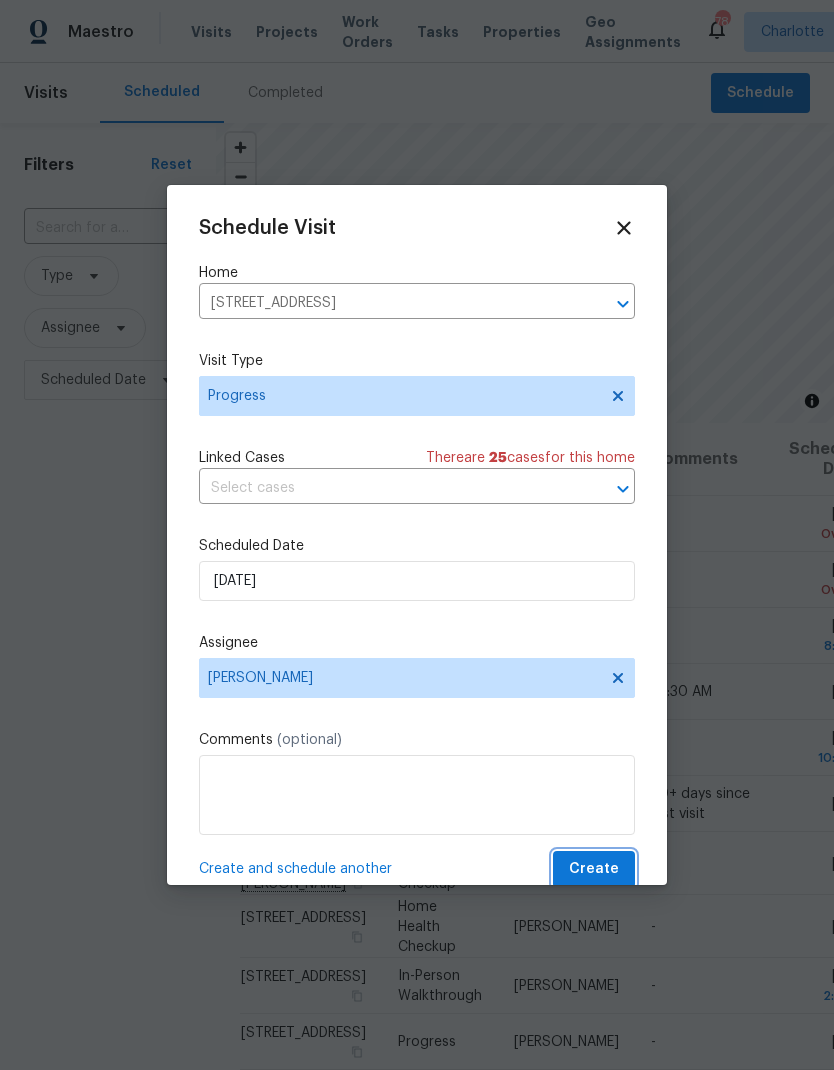 click on "Create" at bounding box center (594, 869) 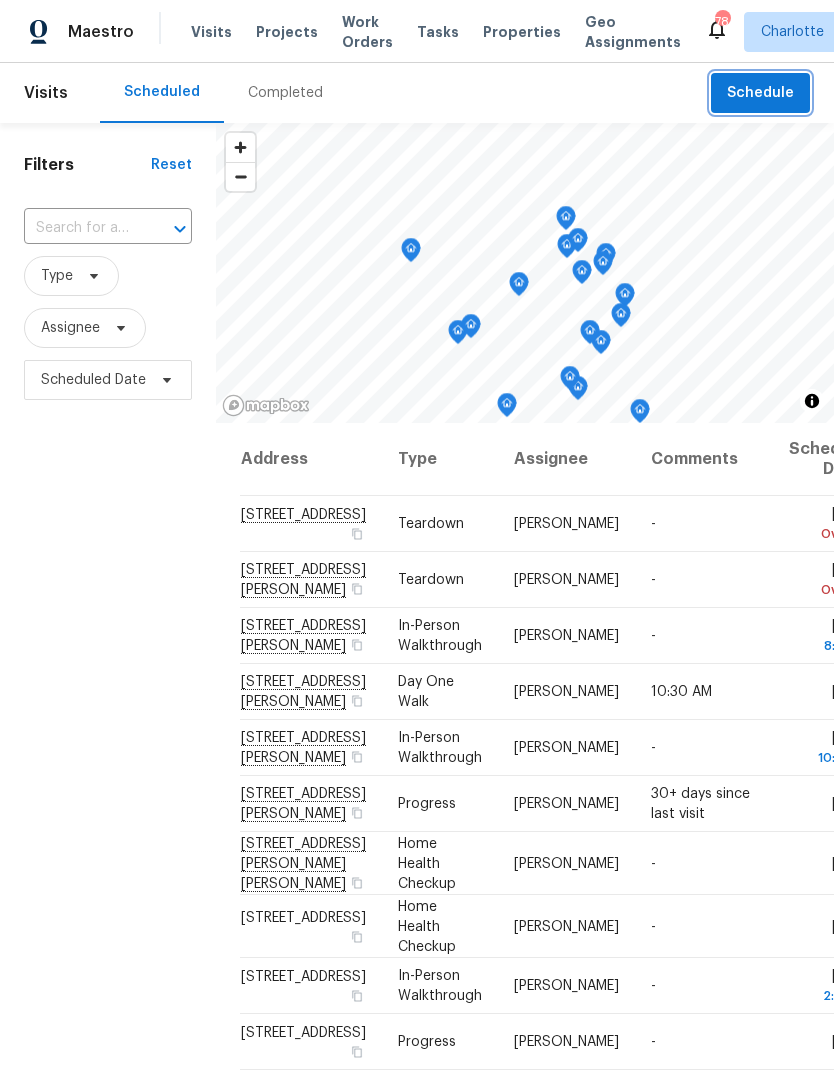 click on "Schedule" at bounding box center [760, 93] 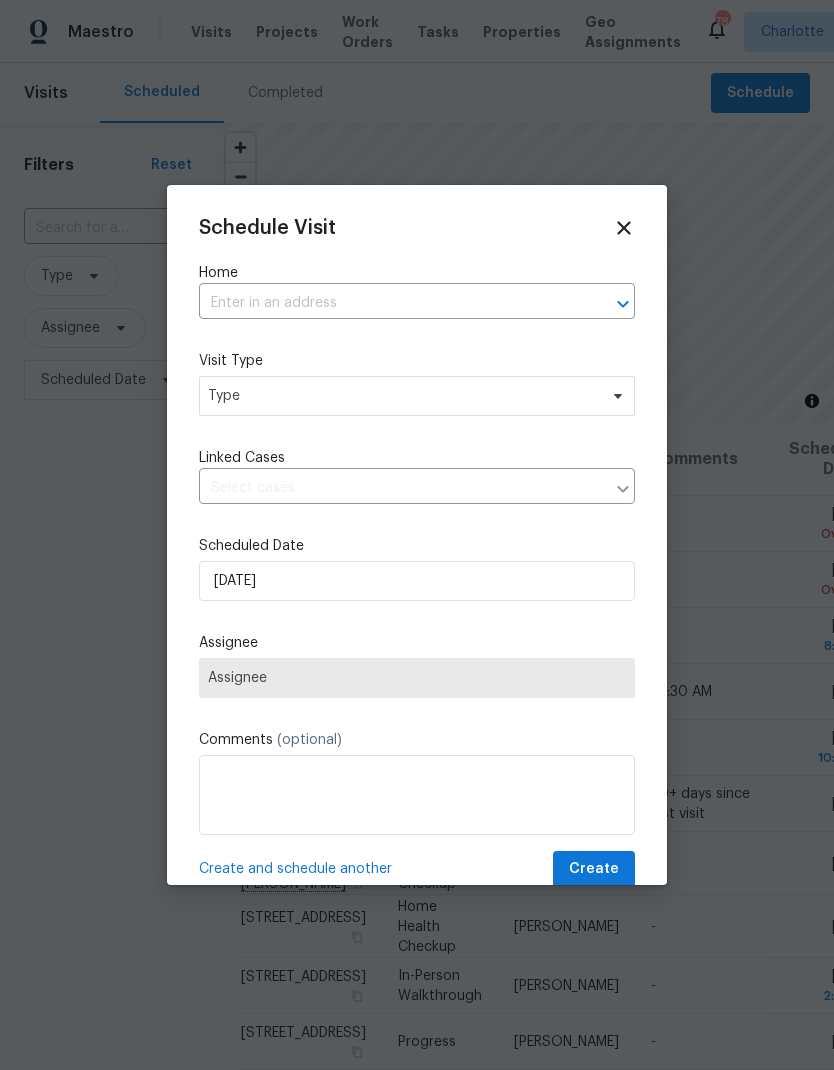 click 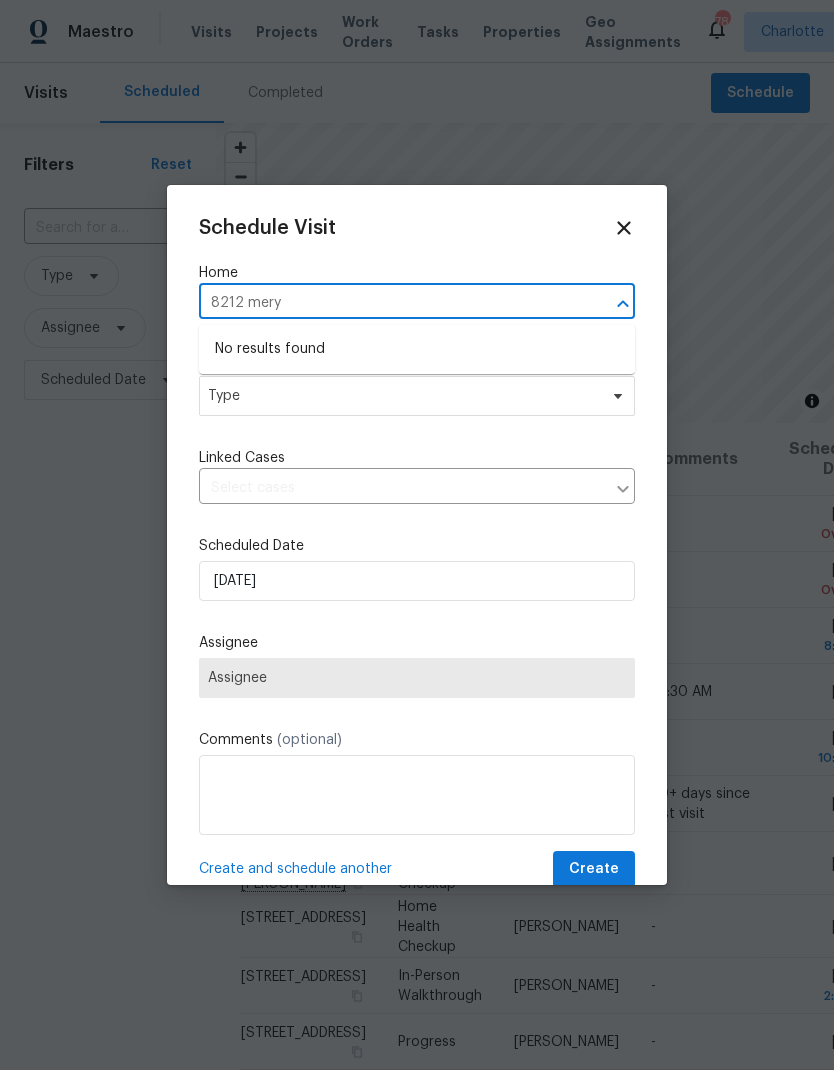 type on "8212 mer" 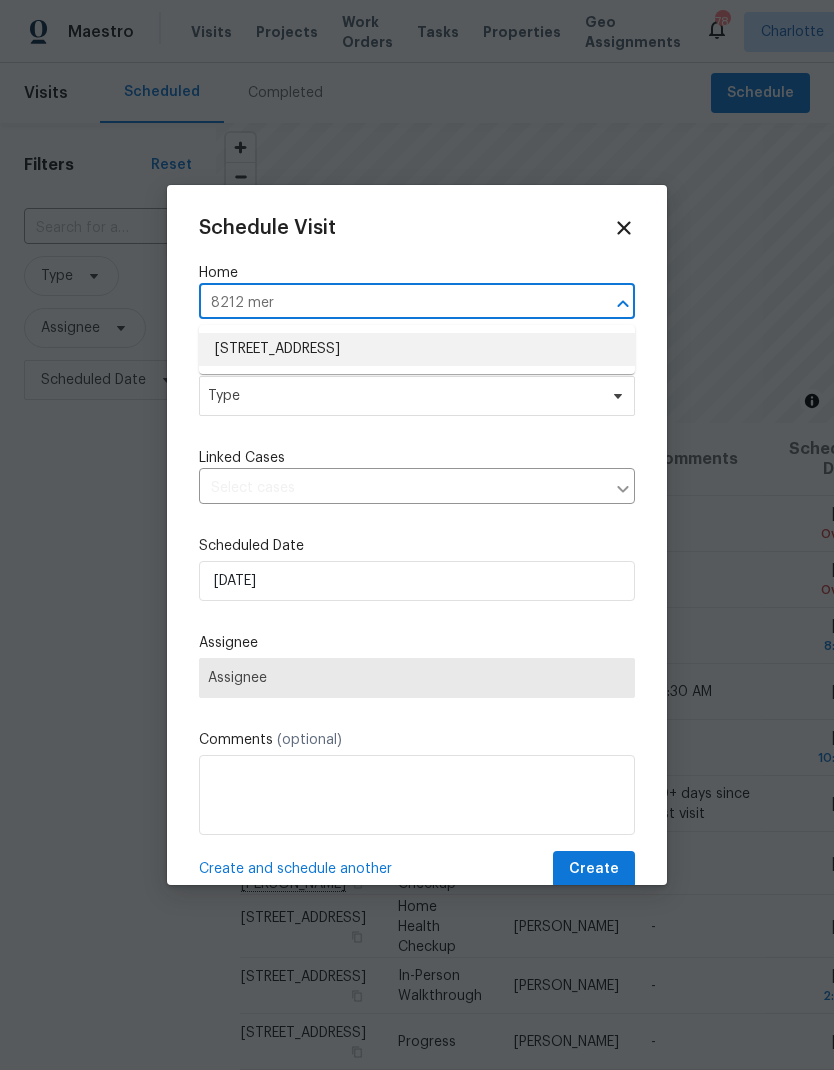 click on "8212 Merryvale Ln, Charlotte, NC 28214" at bounding box center [417, 349] 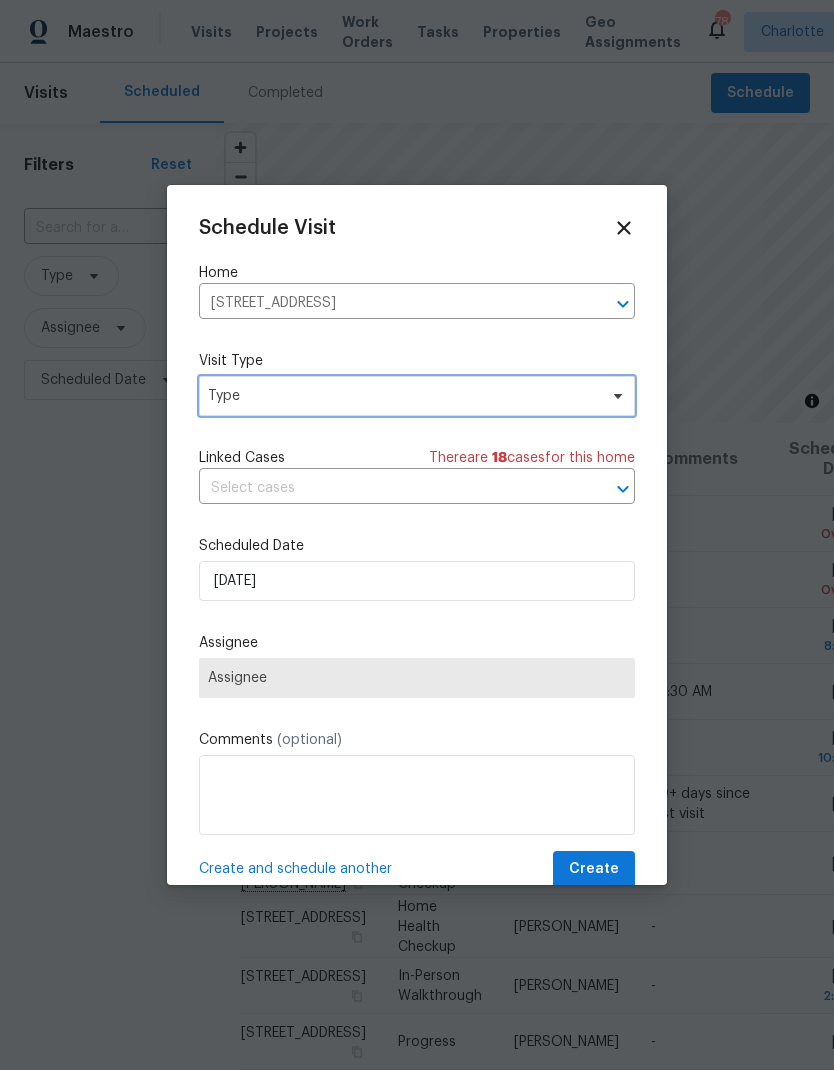 click on "Type" at bounding box center [417, 396] 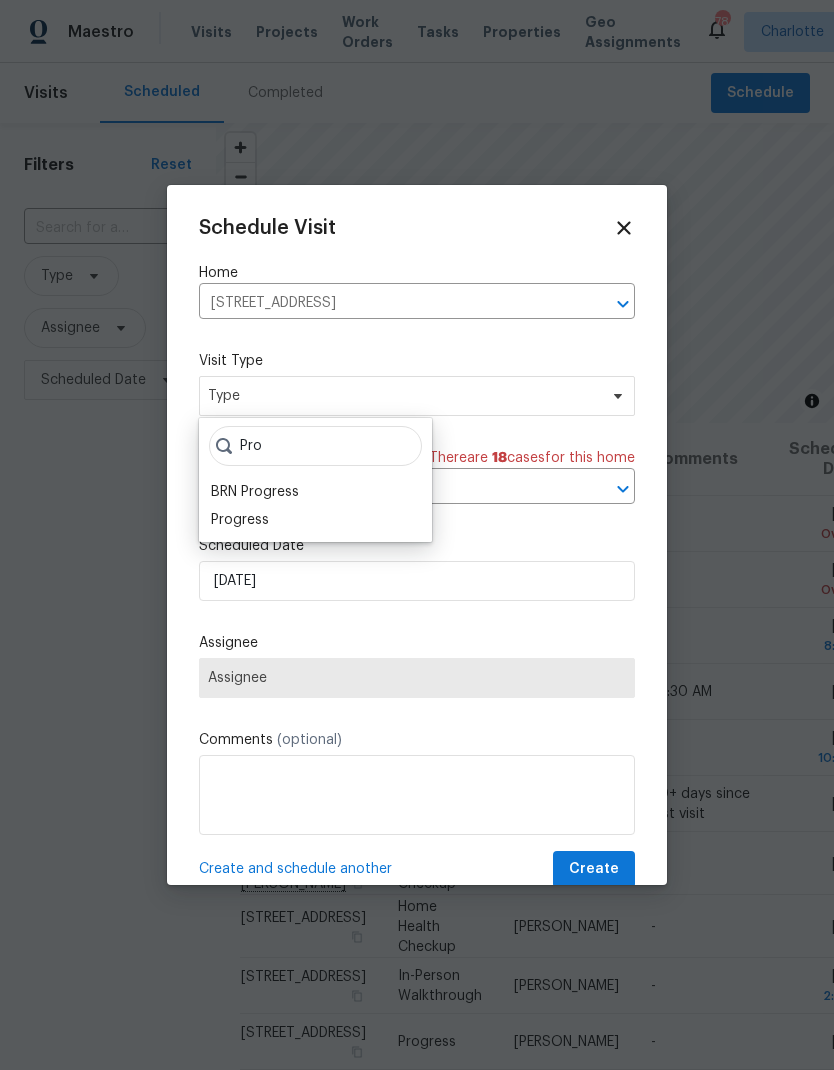type on "Pro" 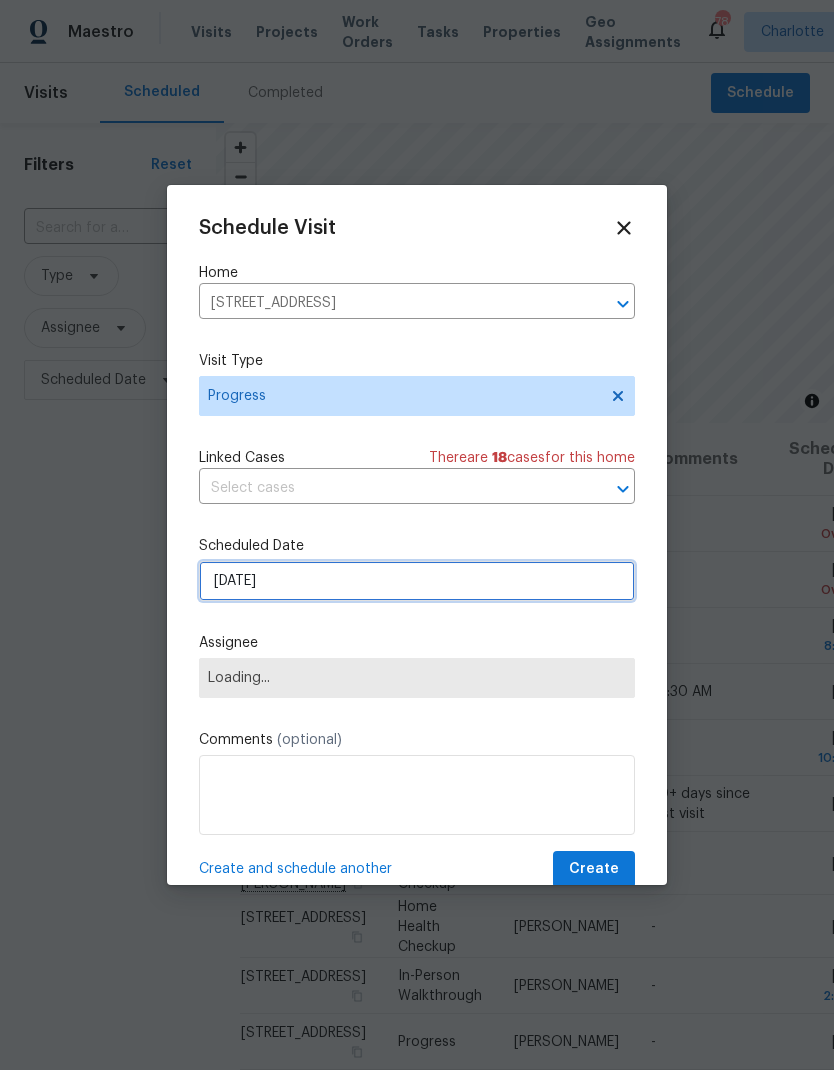click on "7/21/2025" at bounding box center [417, 581] 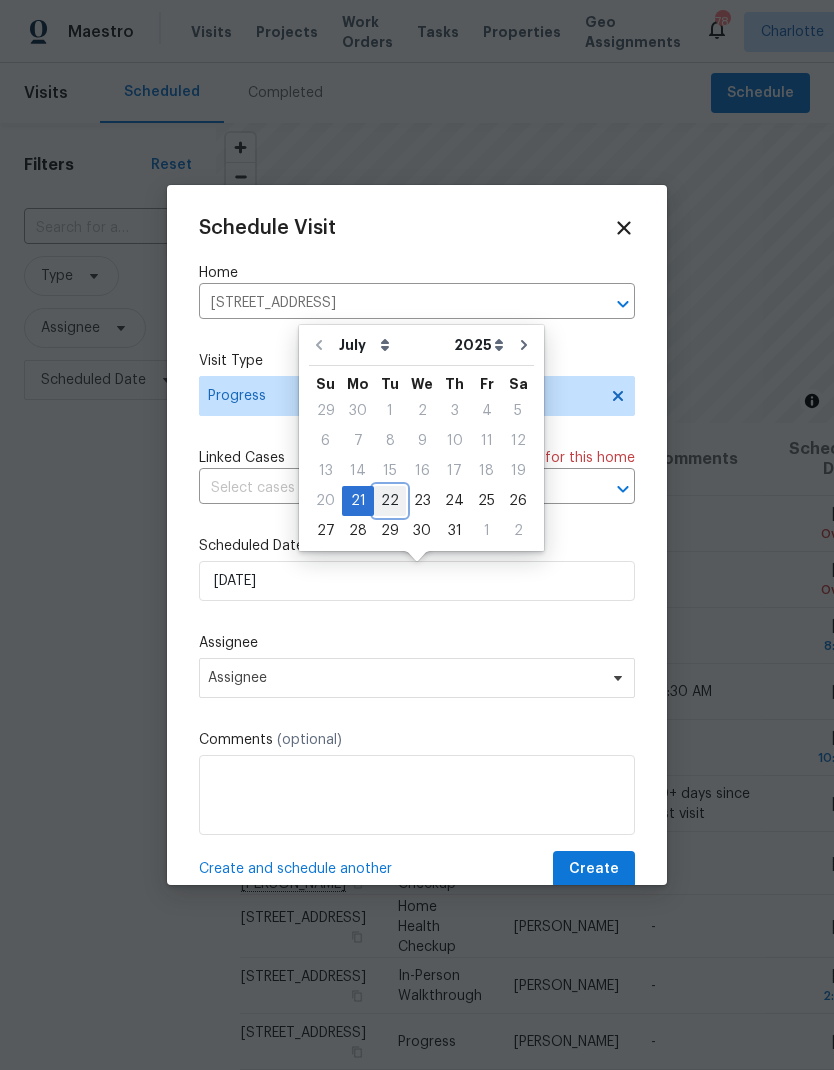 click on "22" at bounding box center (390, 501) 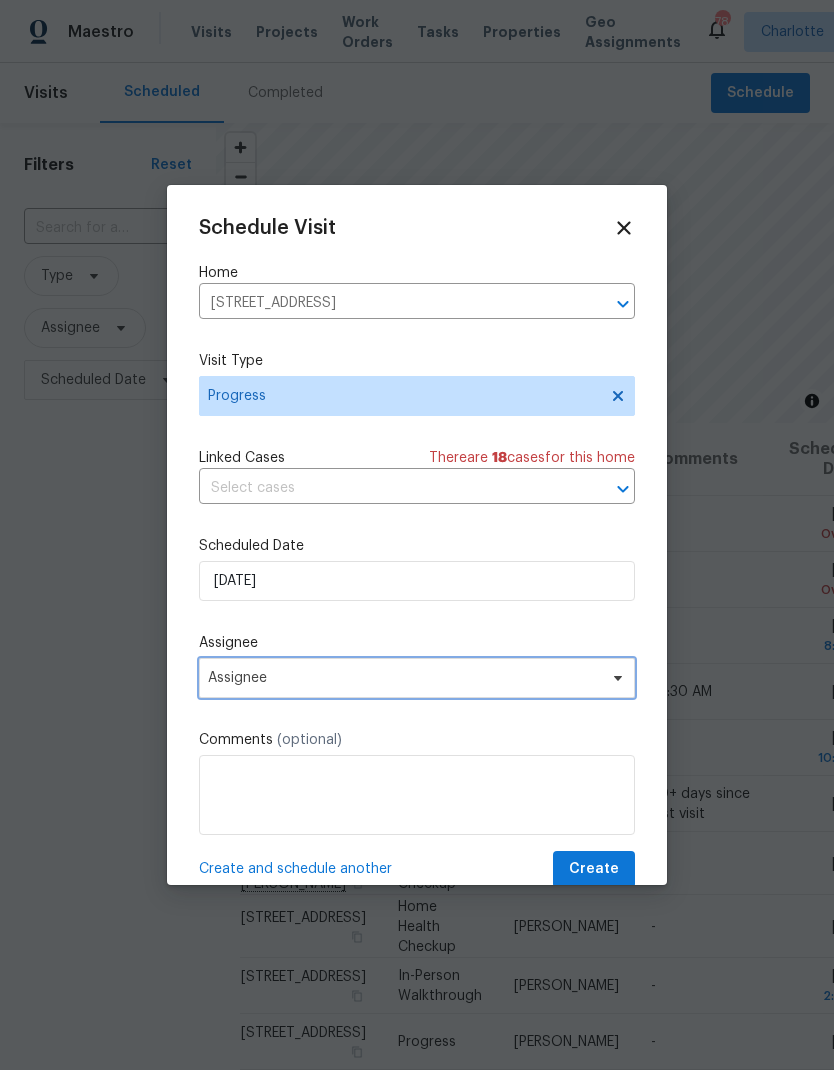 click 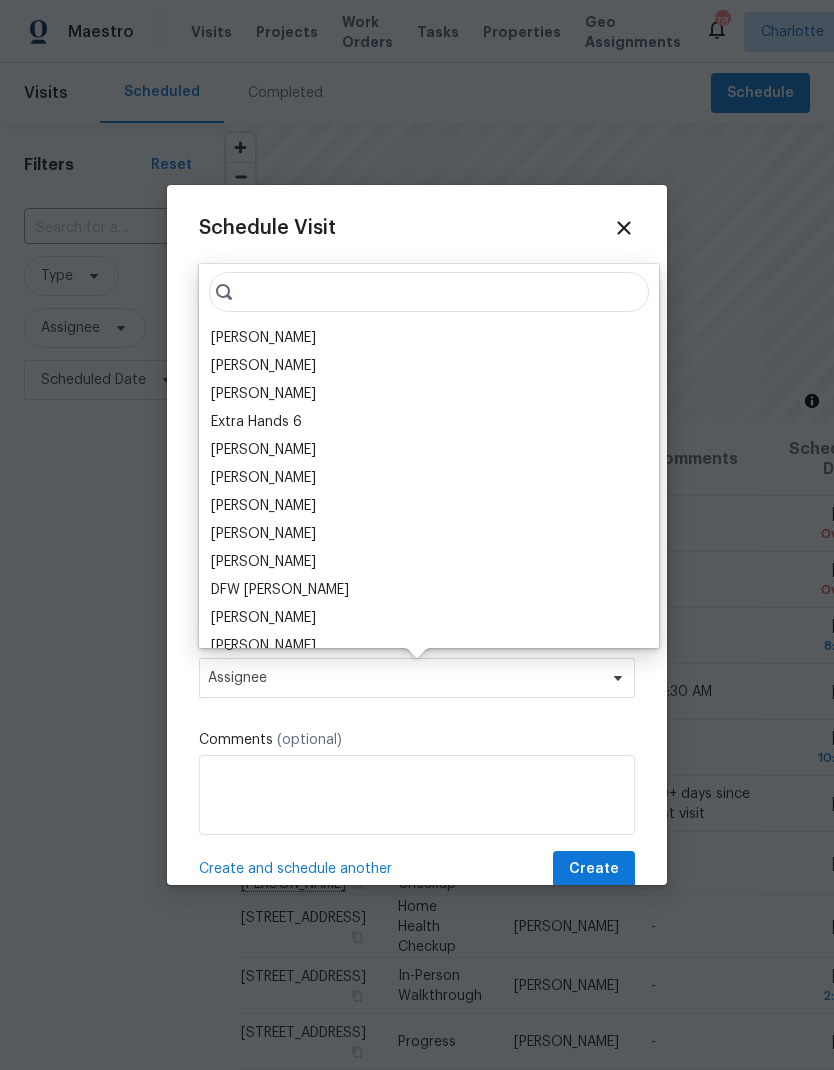 click on "[PERSON_NAME]" at bounding box center (263, 338) 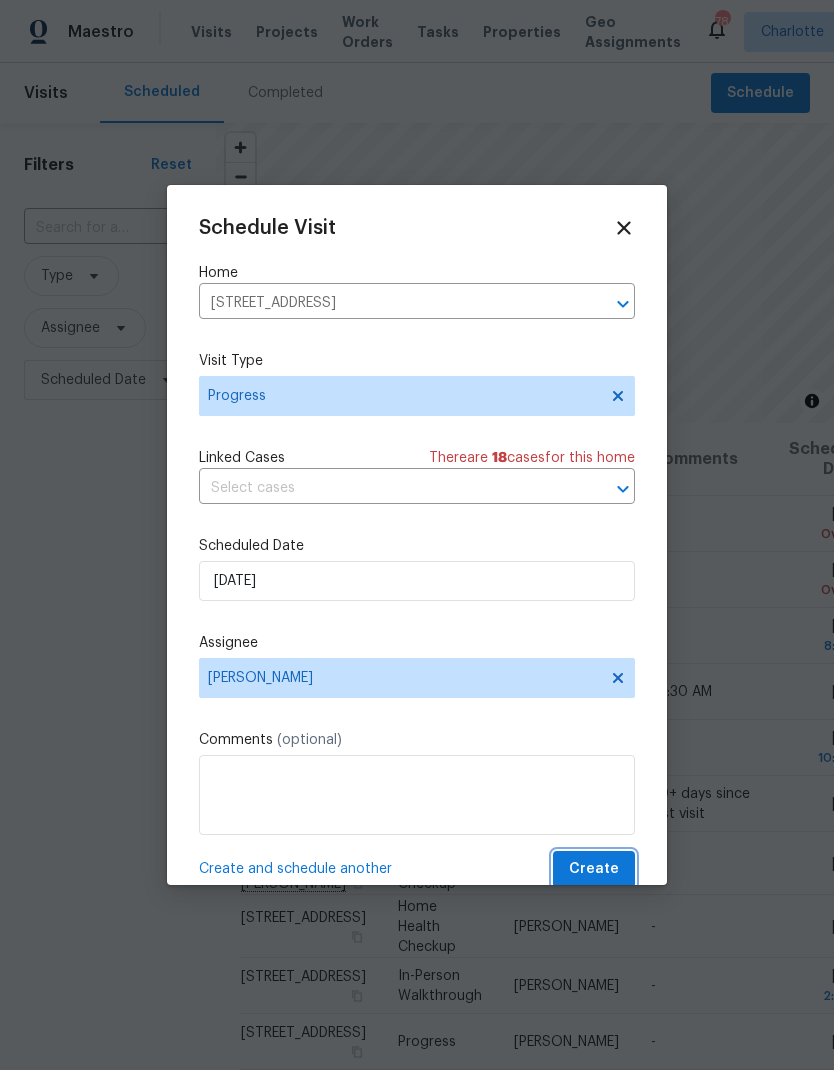 click on "Create" at bounding box center [594, 869] 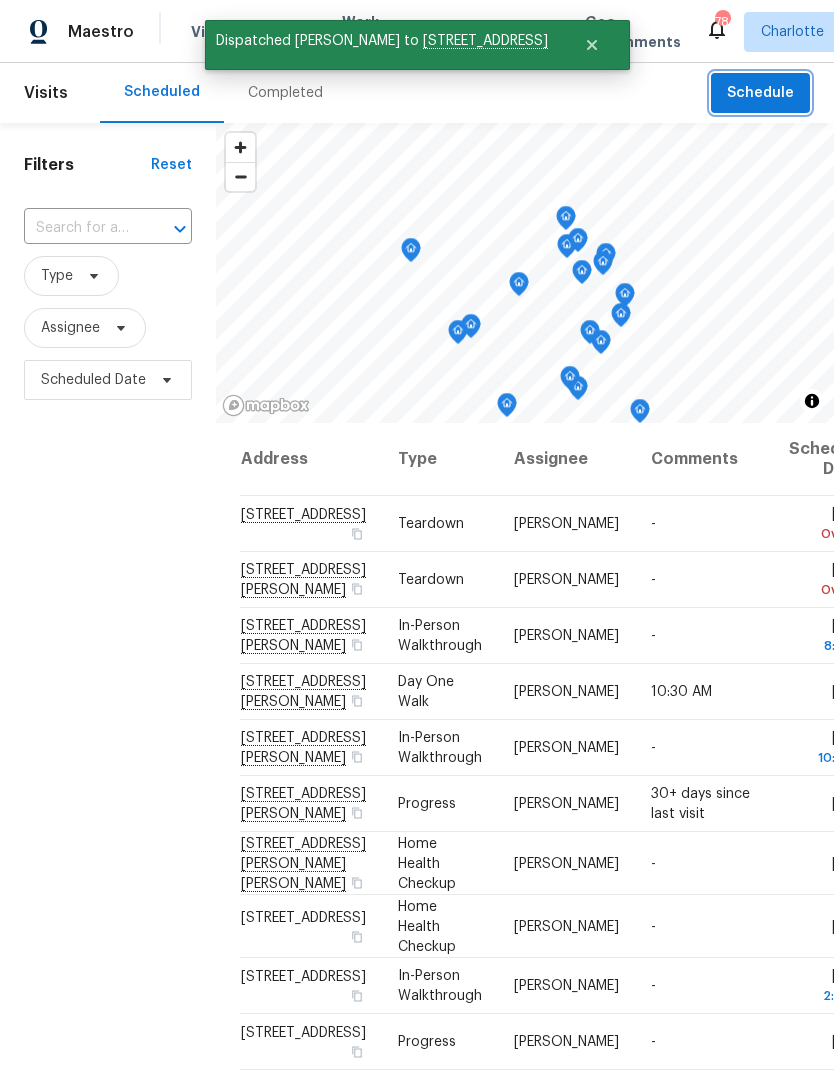 click on "Schedule" at bounding box center [760, 93] 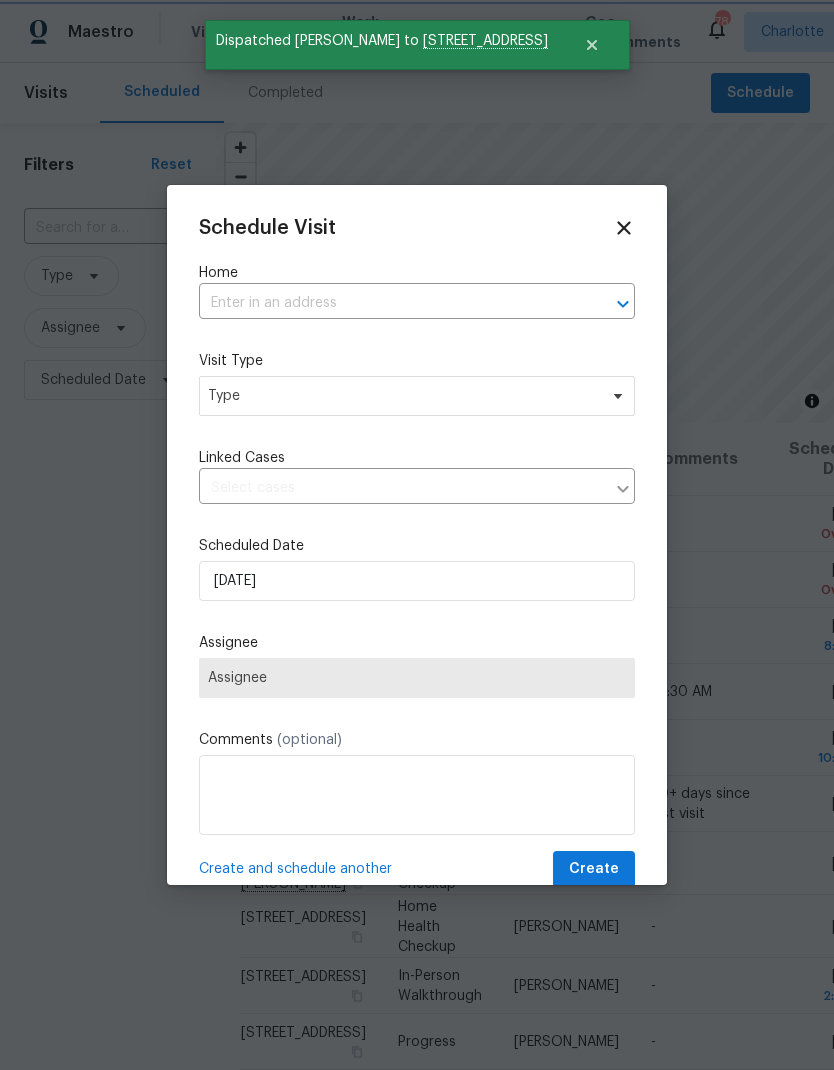 click at bounding box center [609, 304] 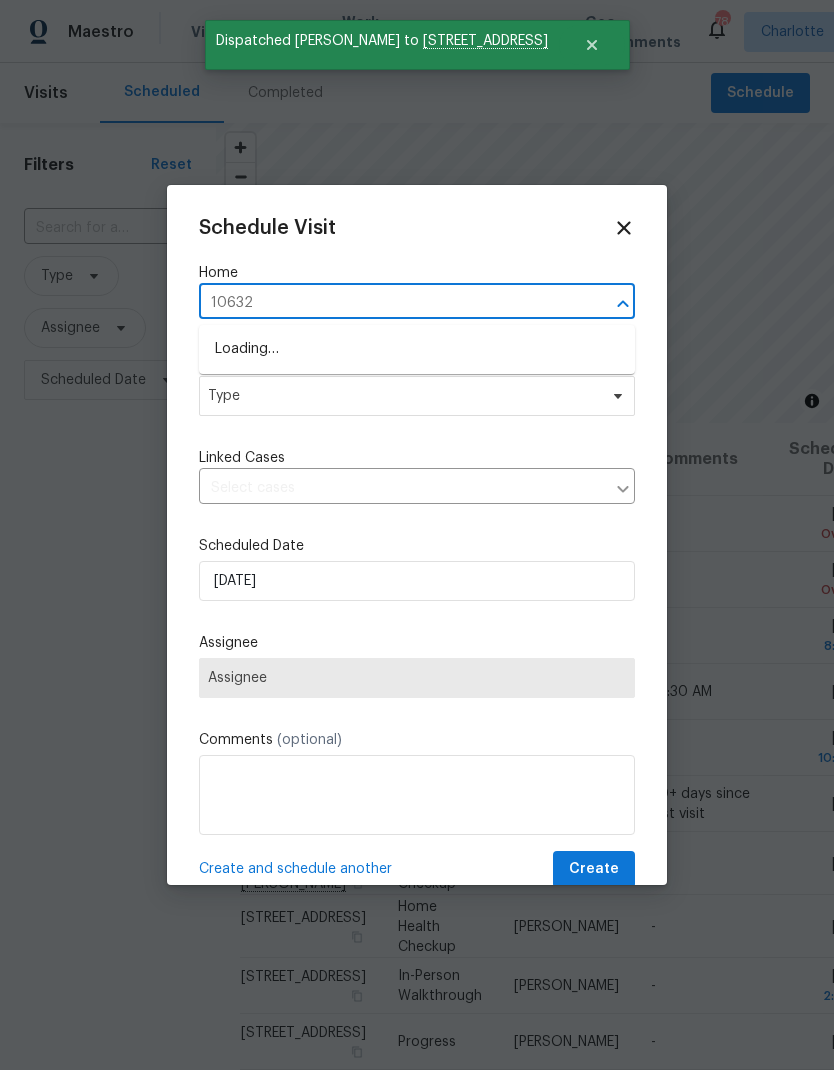 type on "10632" 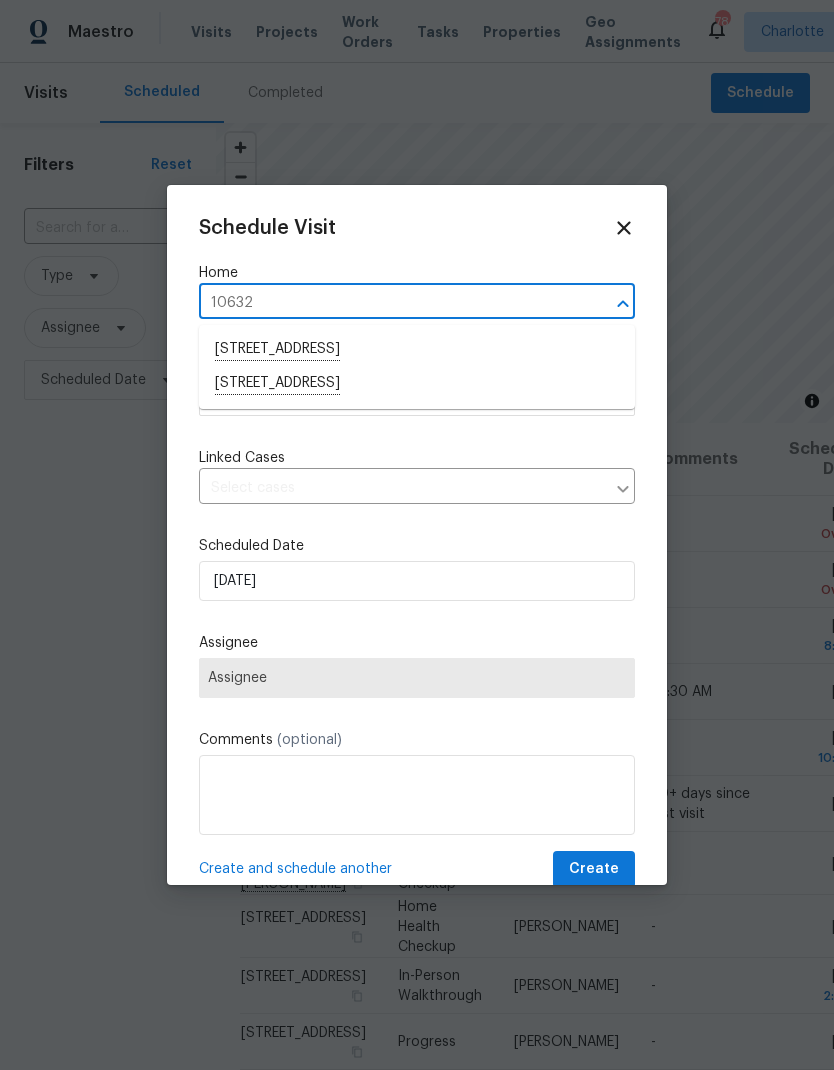 click on "10632 Overlook Mountain Dr, Charlotte, NC 28216" at bounding box center (417, 384) 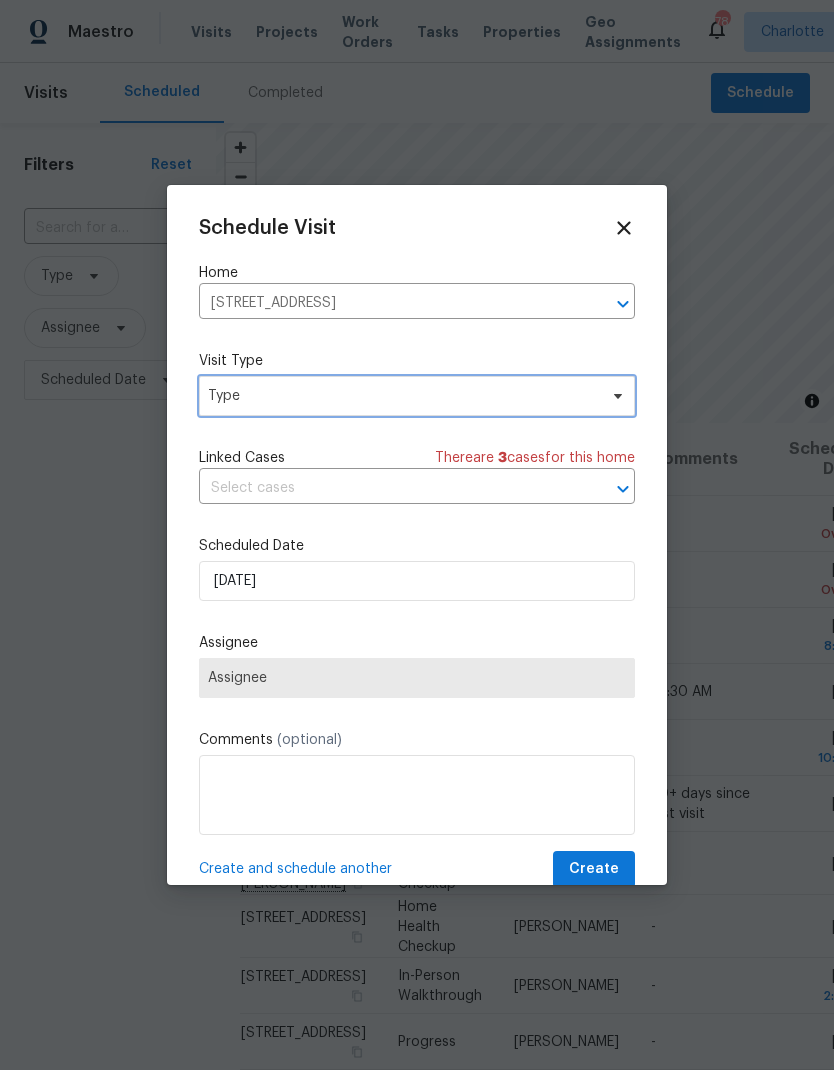click on "Type" at bounding box center (417, 396) 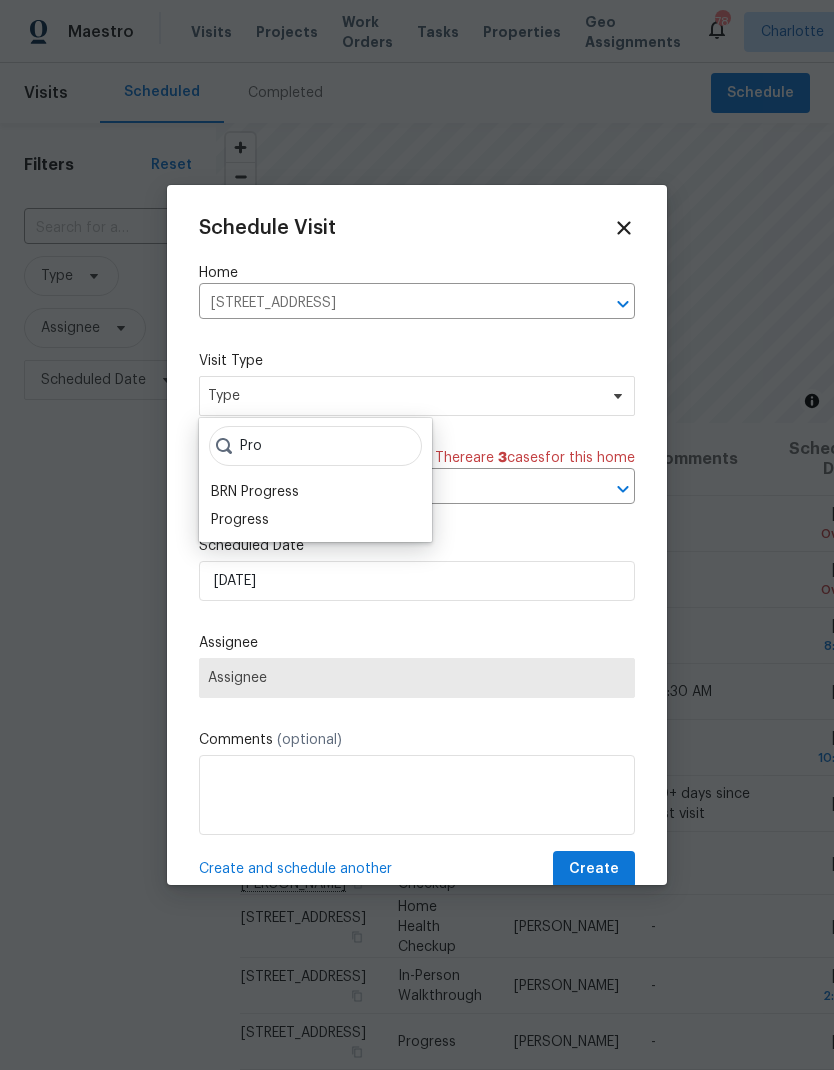 type on "Pro" 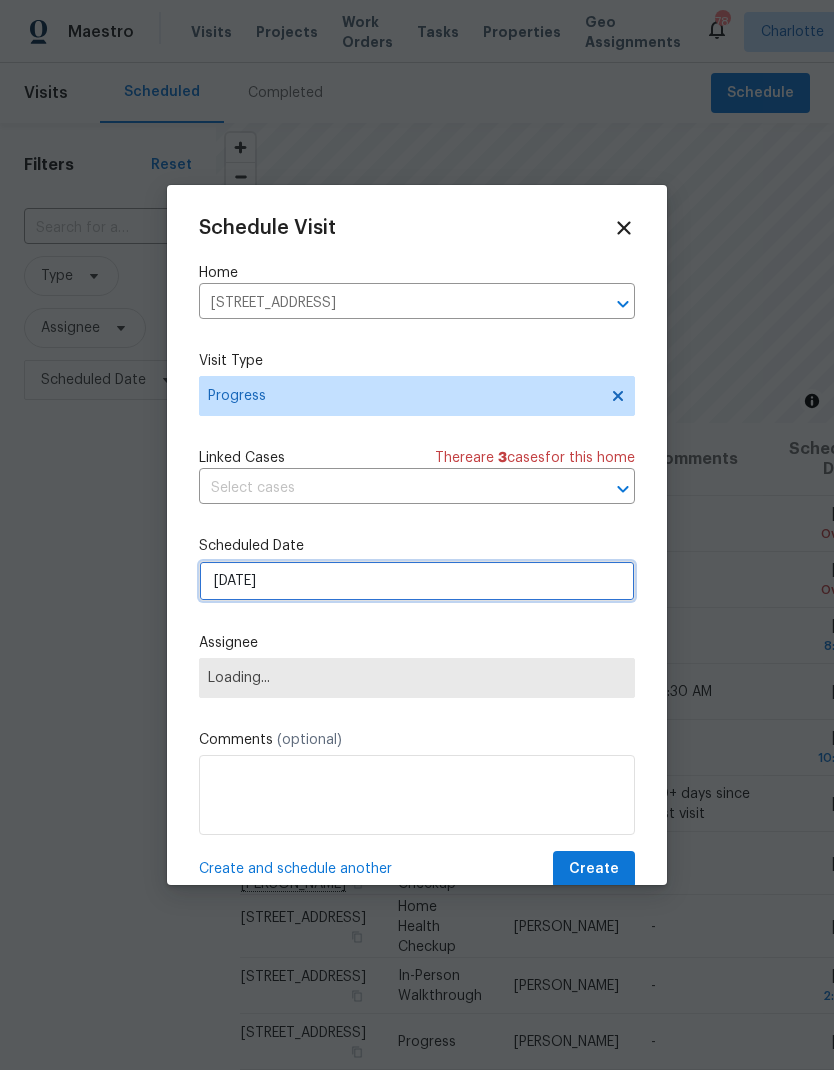 click on "7/21/2025" at bounding box center [417, 581] 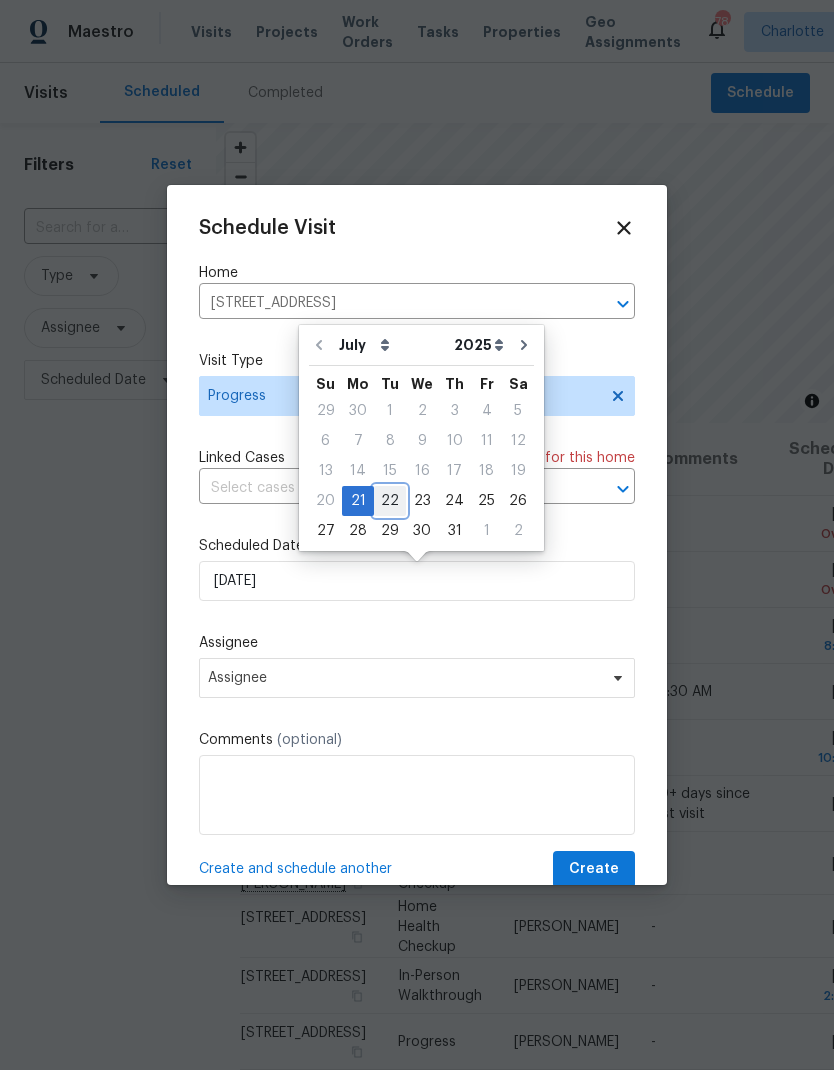 click on "22" at bounding box center (390, 501) 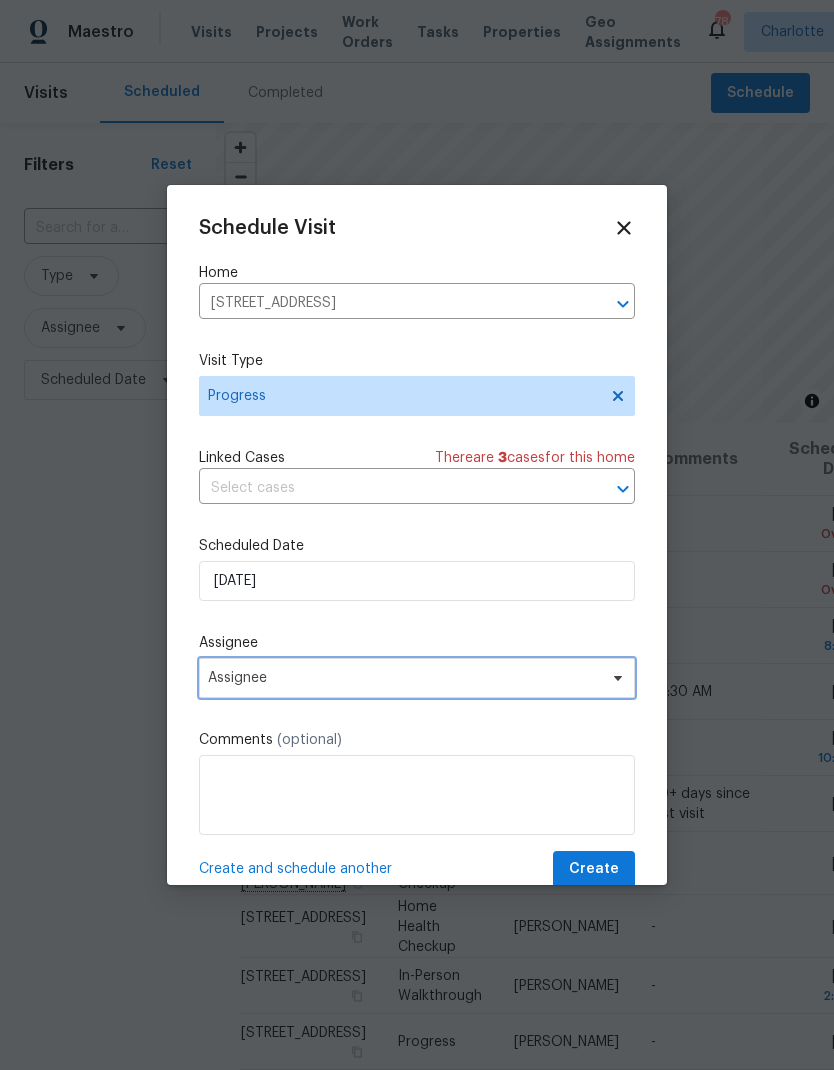 click on "Assignee" at bounding box center (417, 678) 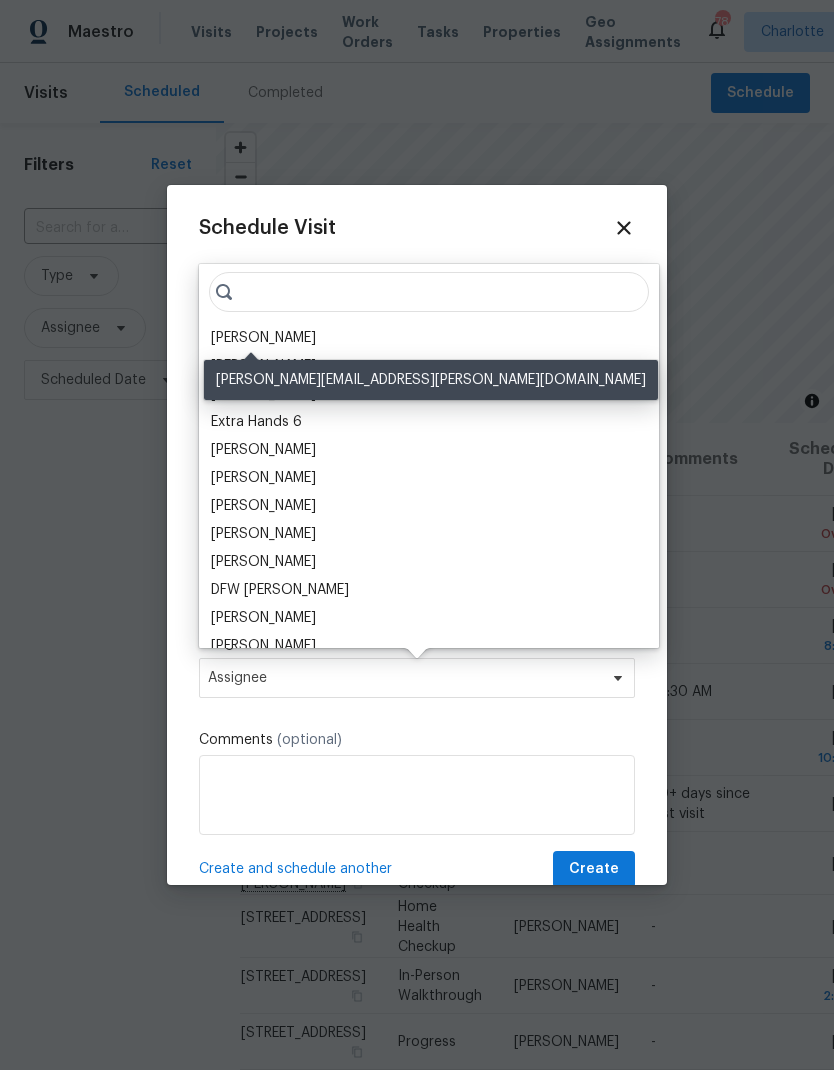 click on "[PERSON_NAME]" at bounding box center (263, 338) 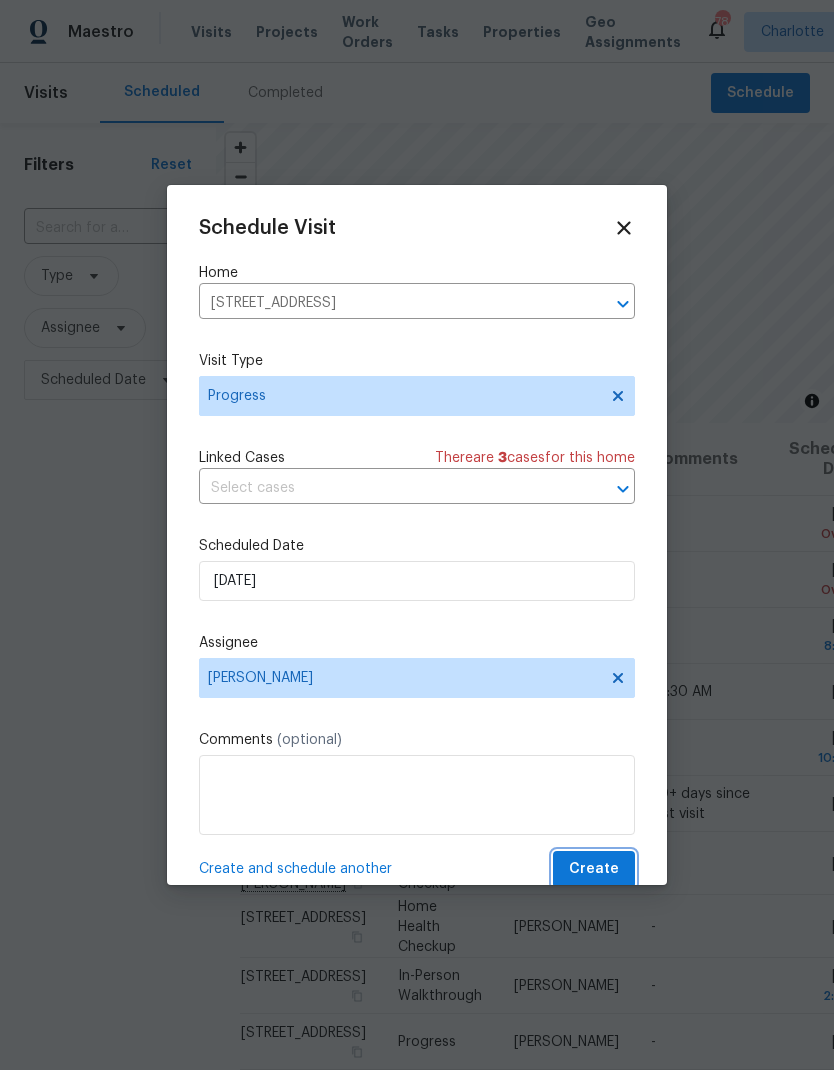 click on "Create" at bounding box center [594, 869] 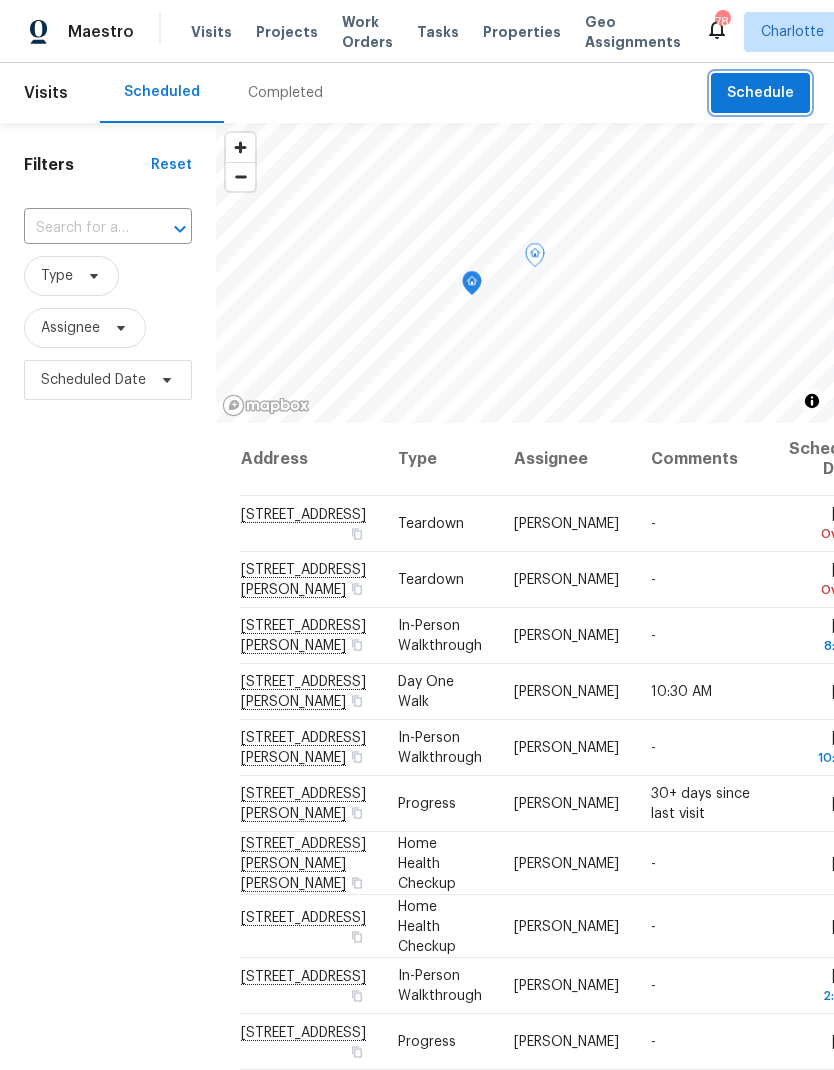 scroll, scrollTop: 0, scrollLeft: 0, axis: both 